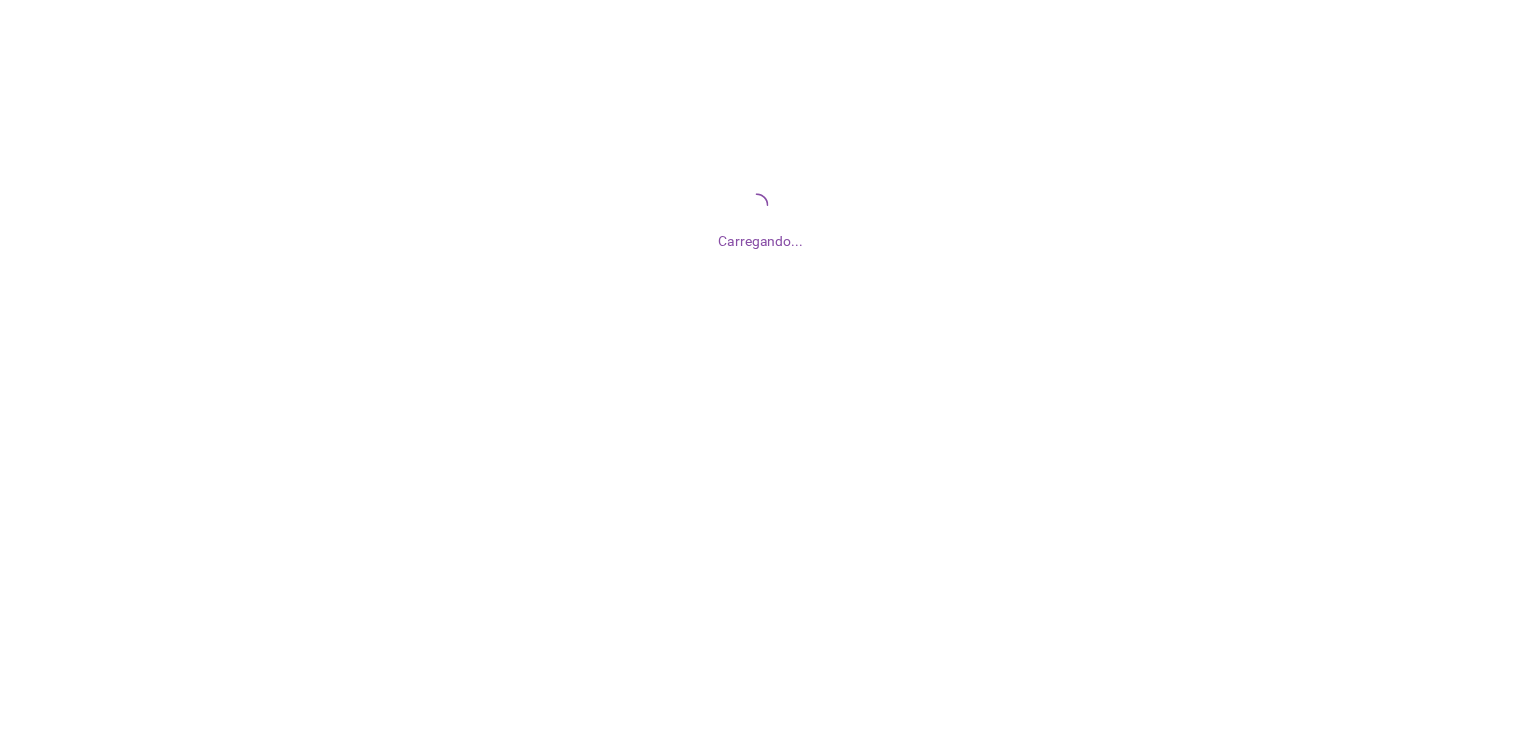 scroll, scrollTop: 0, scrollLeft: 0, axis: both 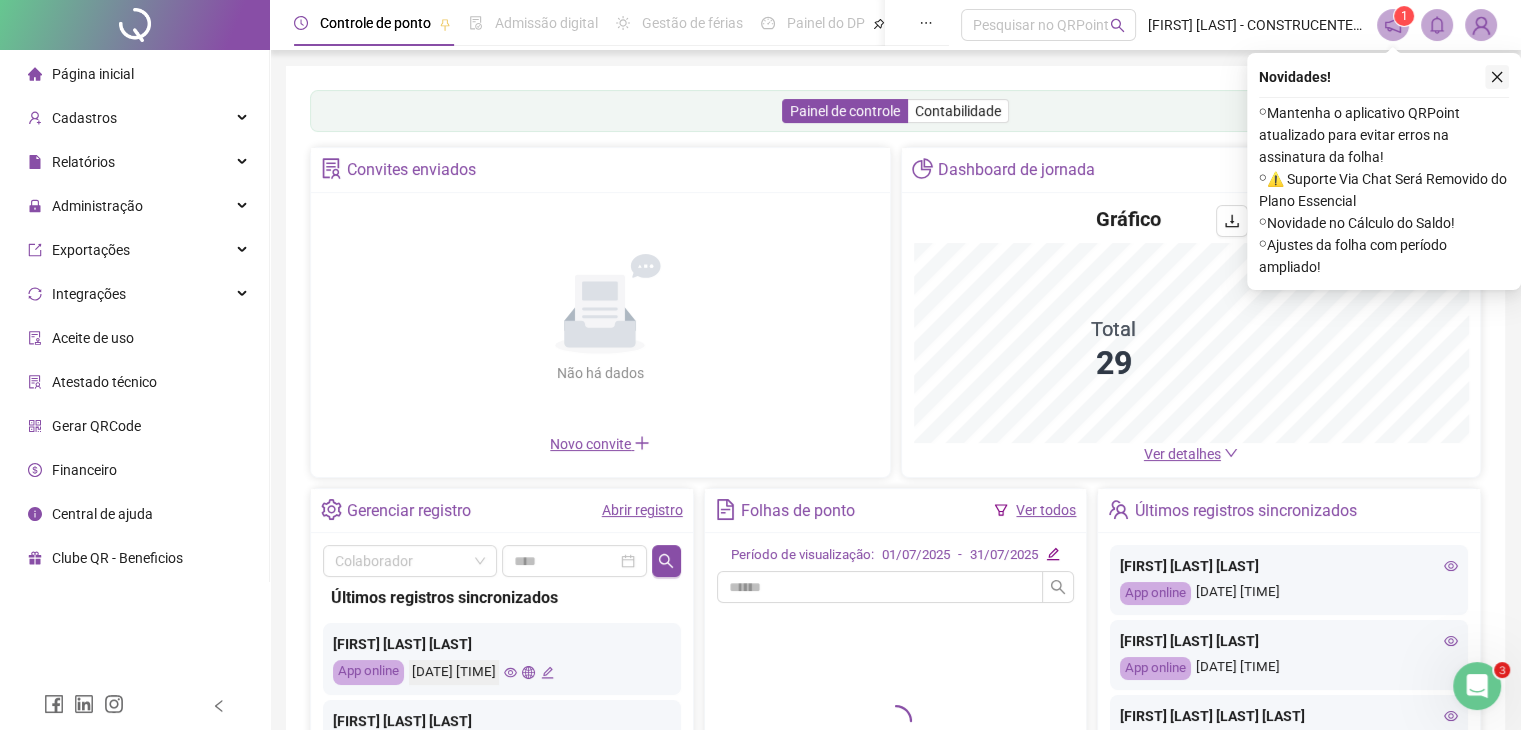 click 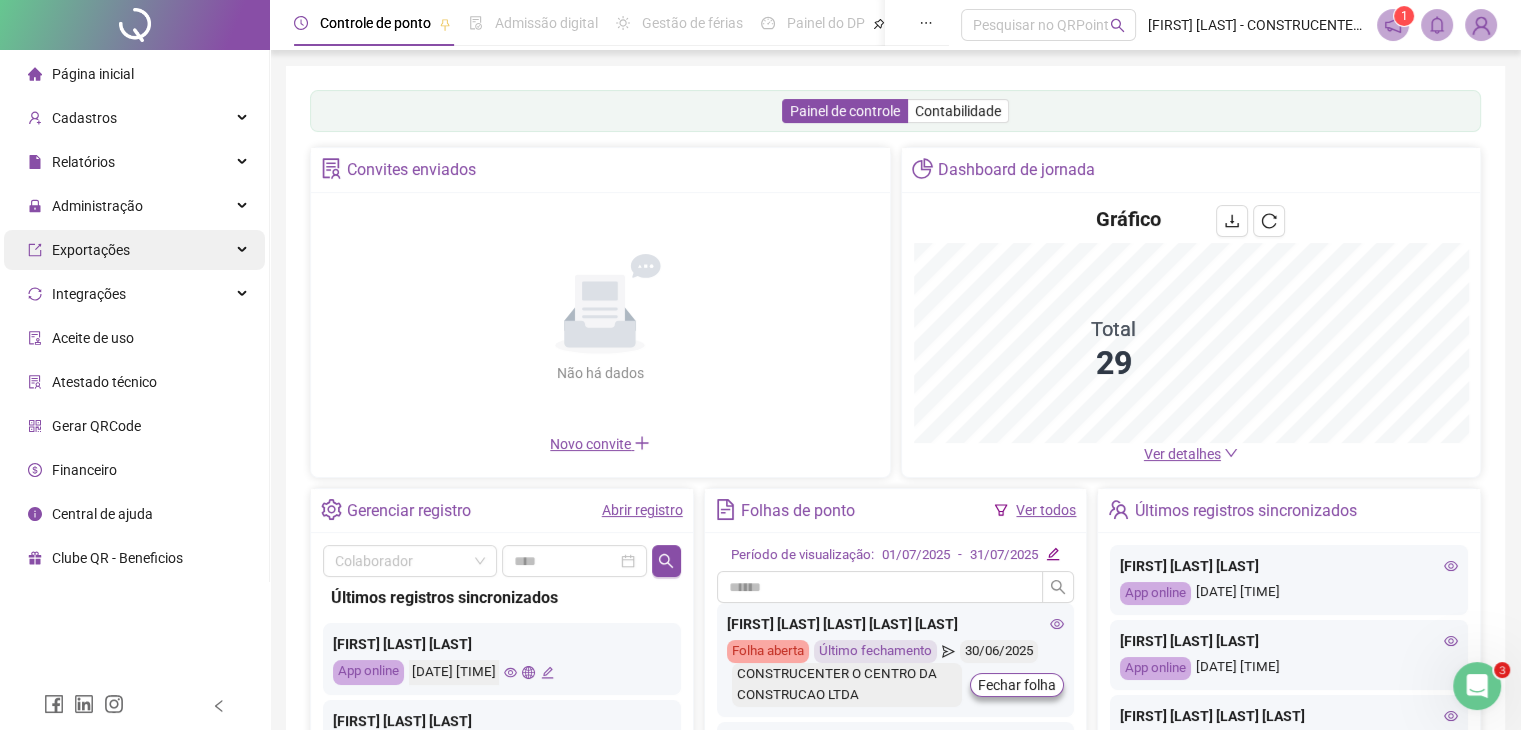 click on "Exportações" at bounding box center [134, 250] 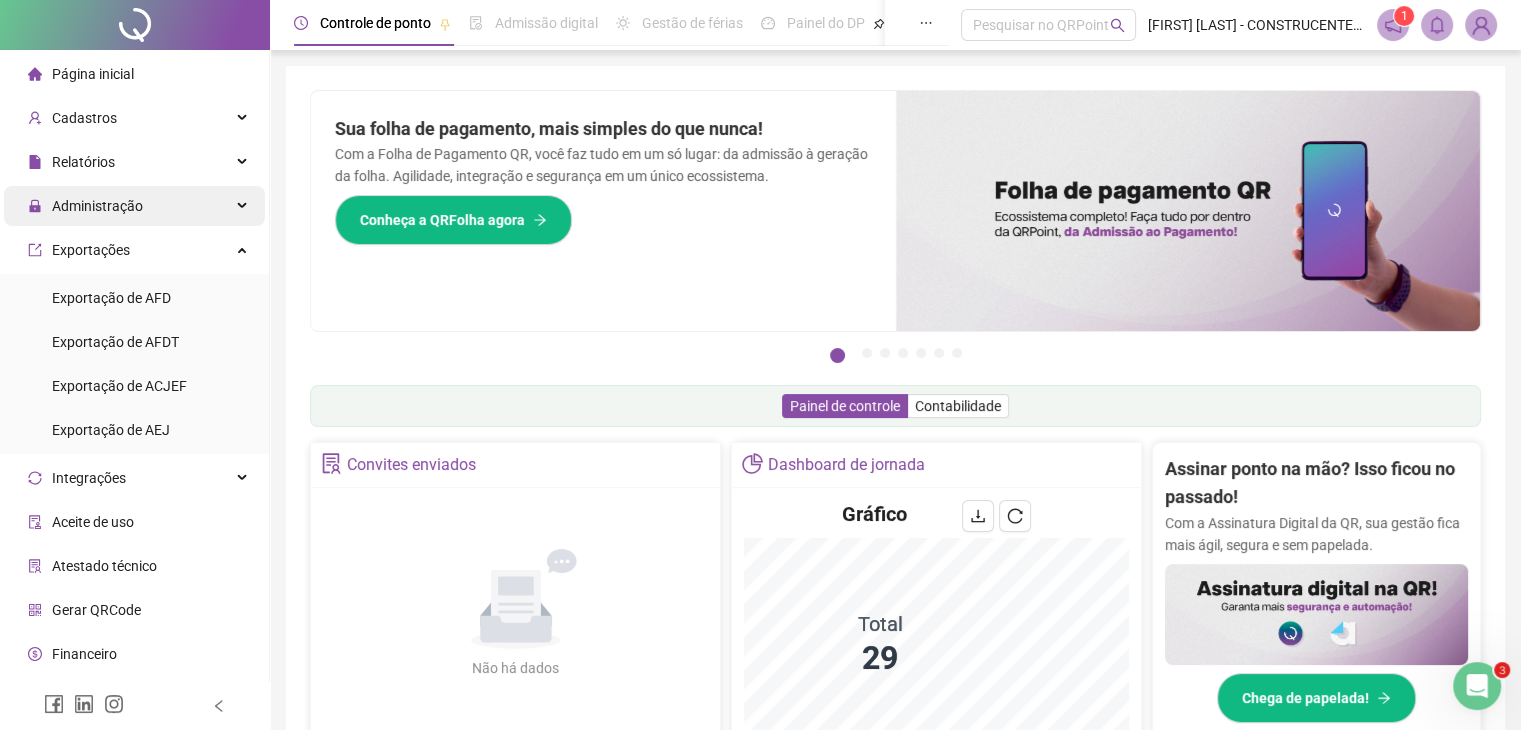 click on "Administração" at bounding box center [97, 206] 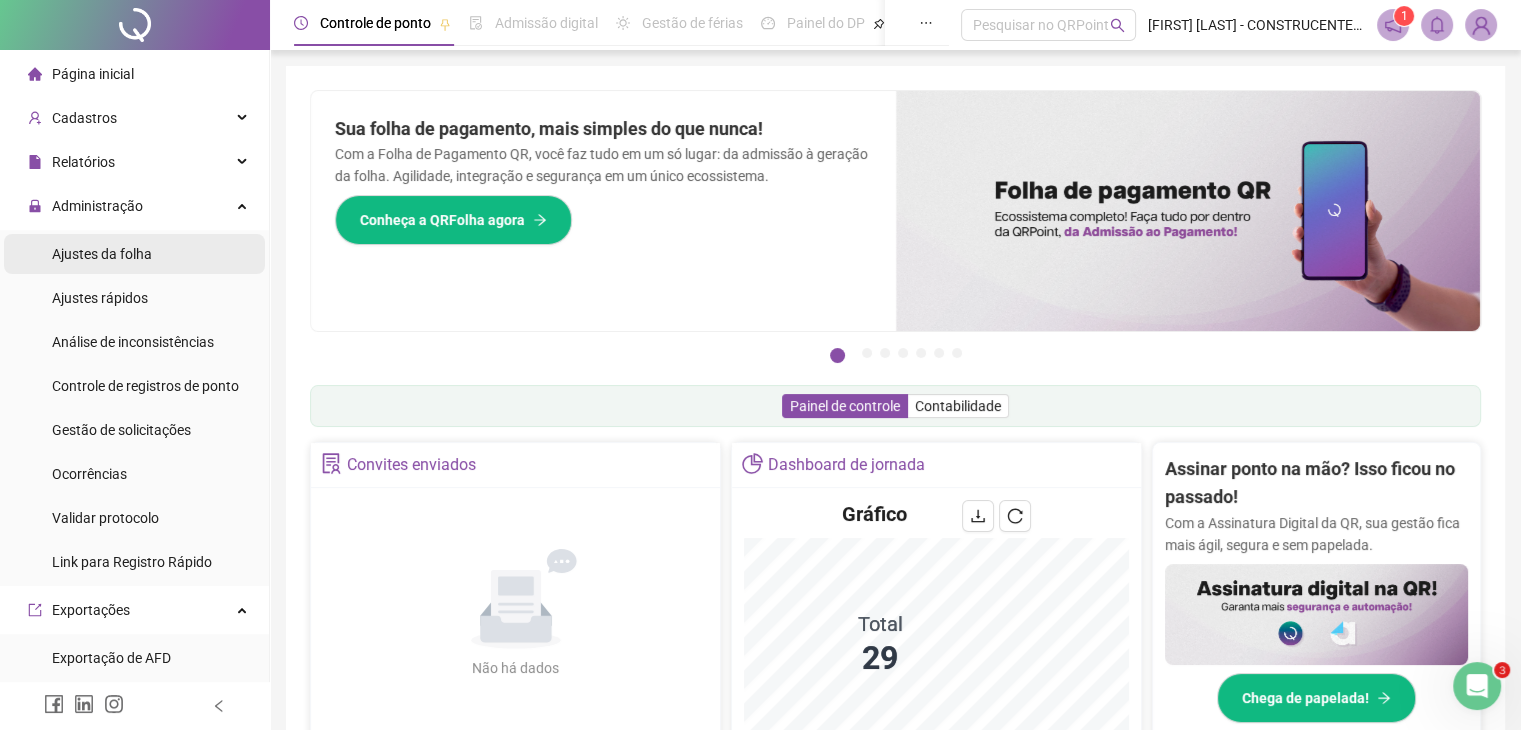 click on "Ajustes da folha" at bounding box center (102, 254) 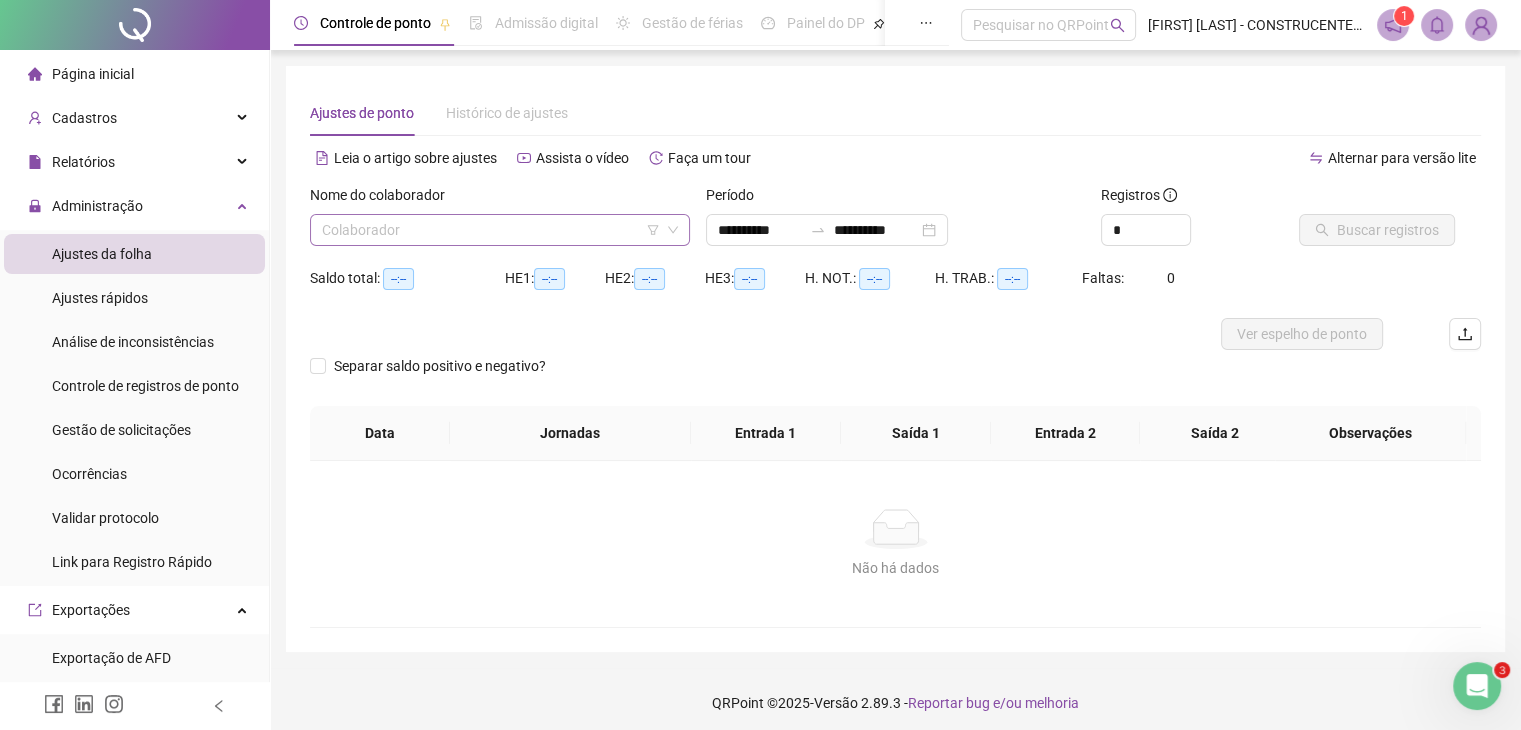 click at bounding box center (491, 230) 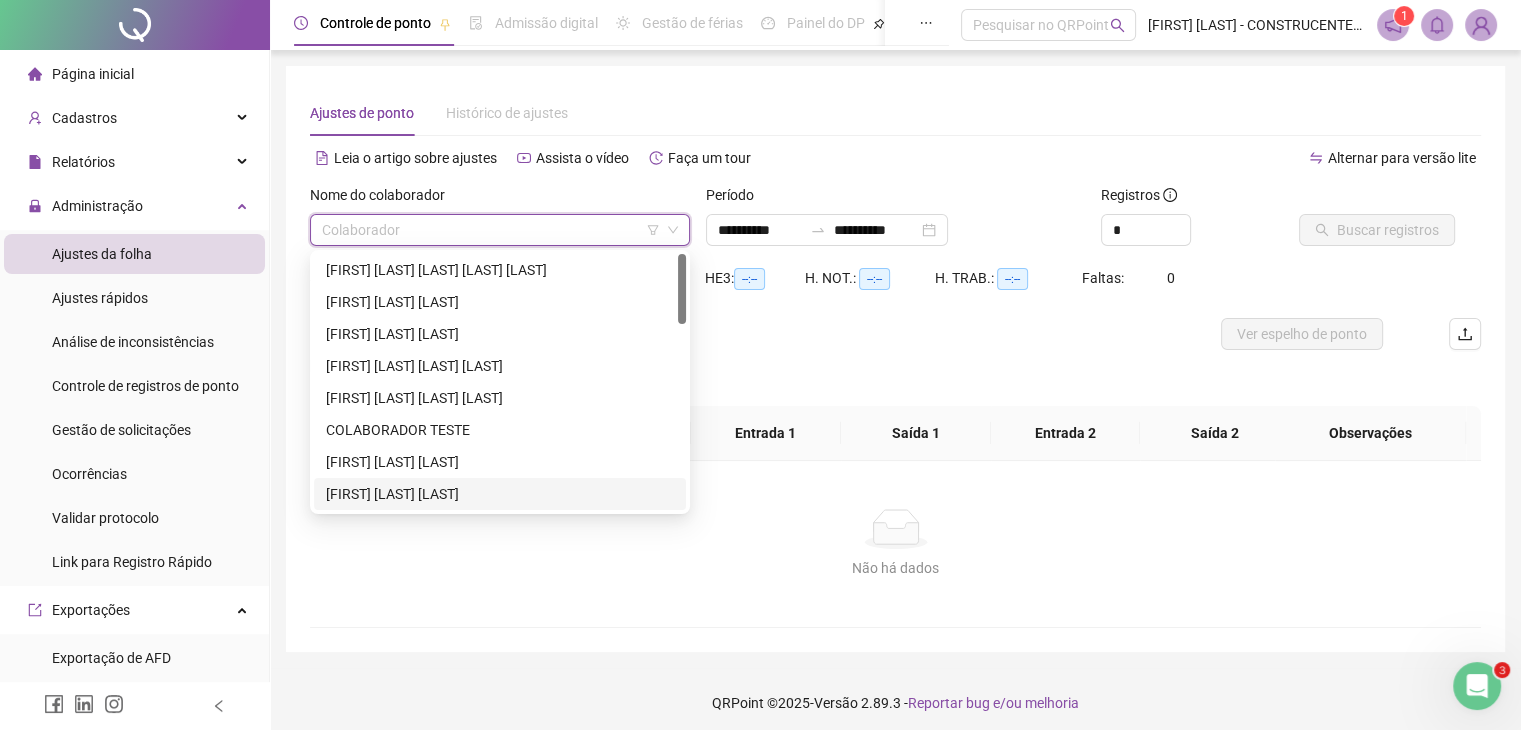 click on "[FIRST] [LAST] [LAST]" at bounding box center (500, 494) 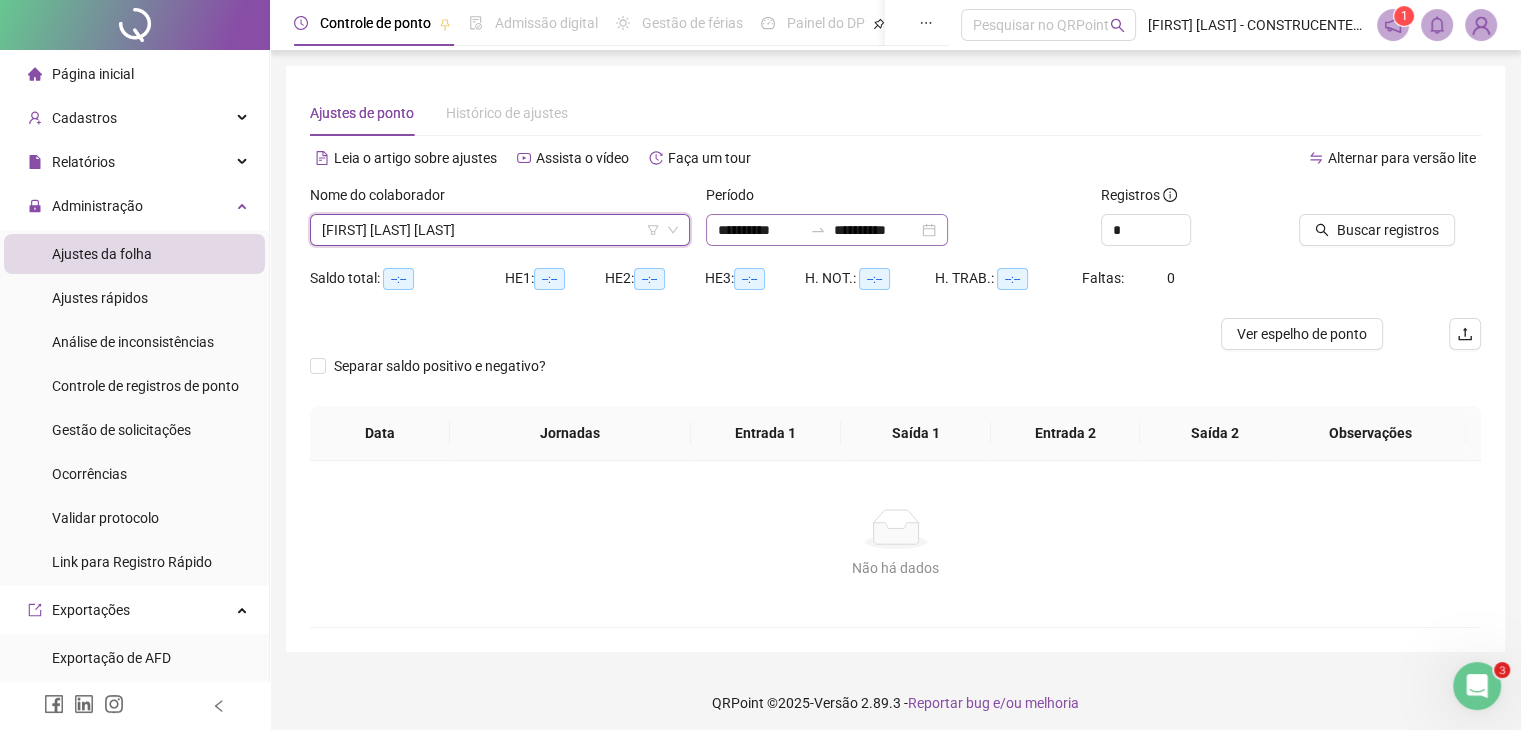 click on "**********" at bounding box center [827, 230] 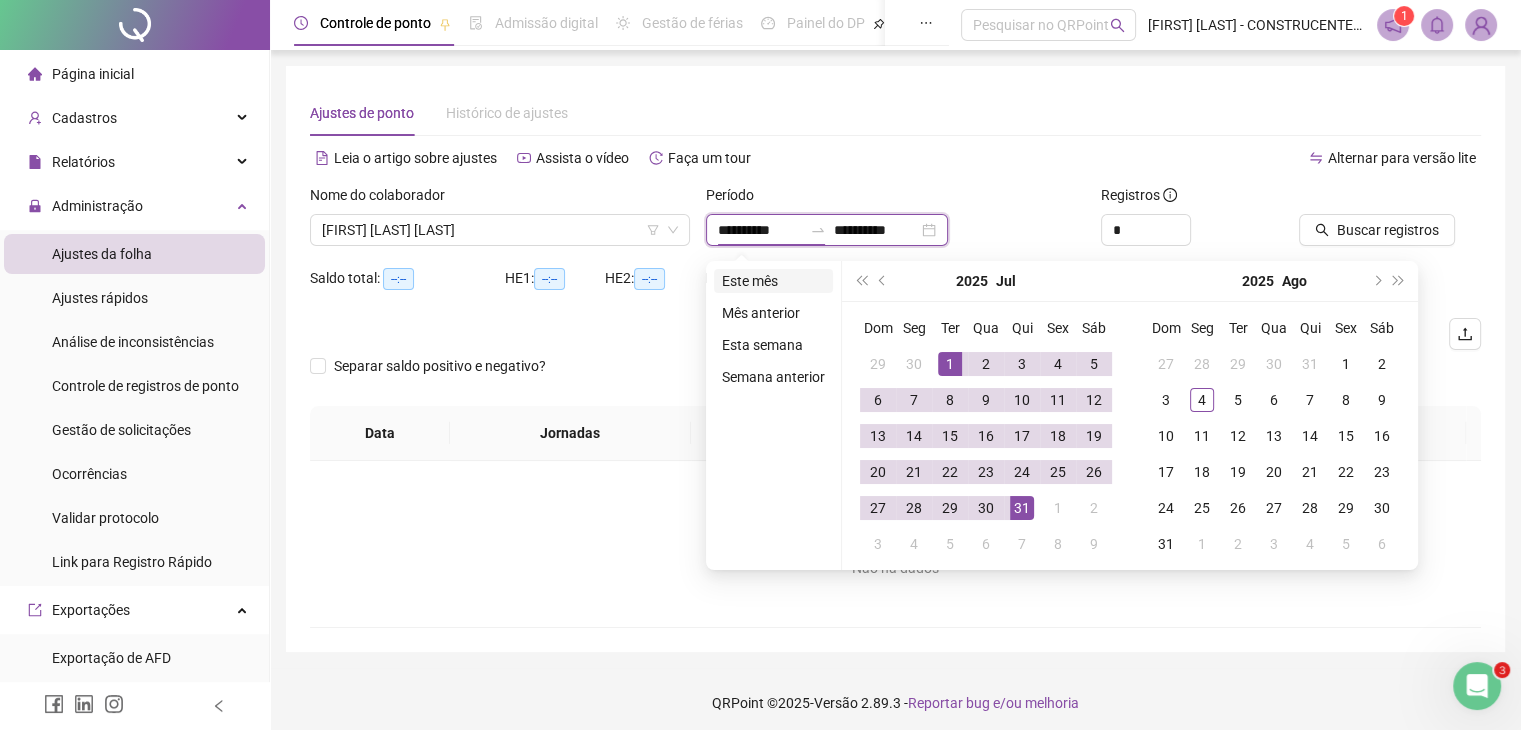 type on "**********" 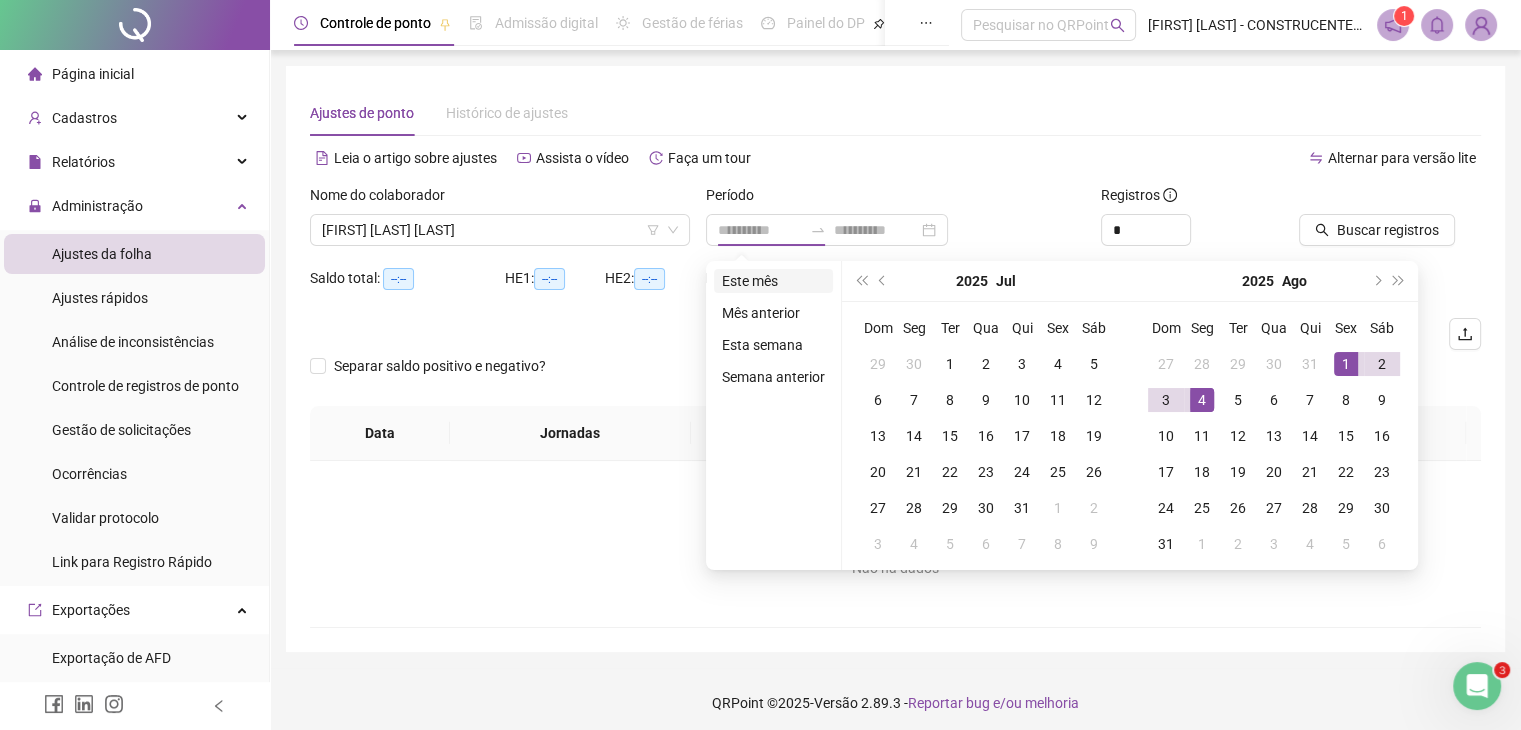 click on "Este mês" at bounding box center (773, 281) 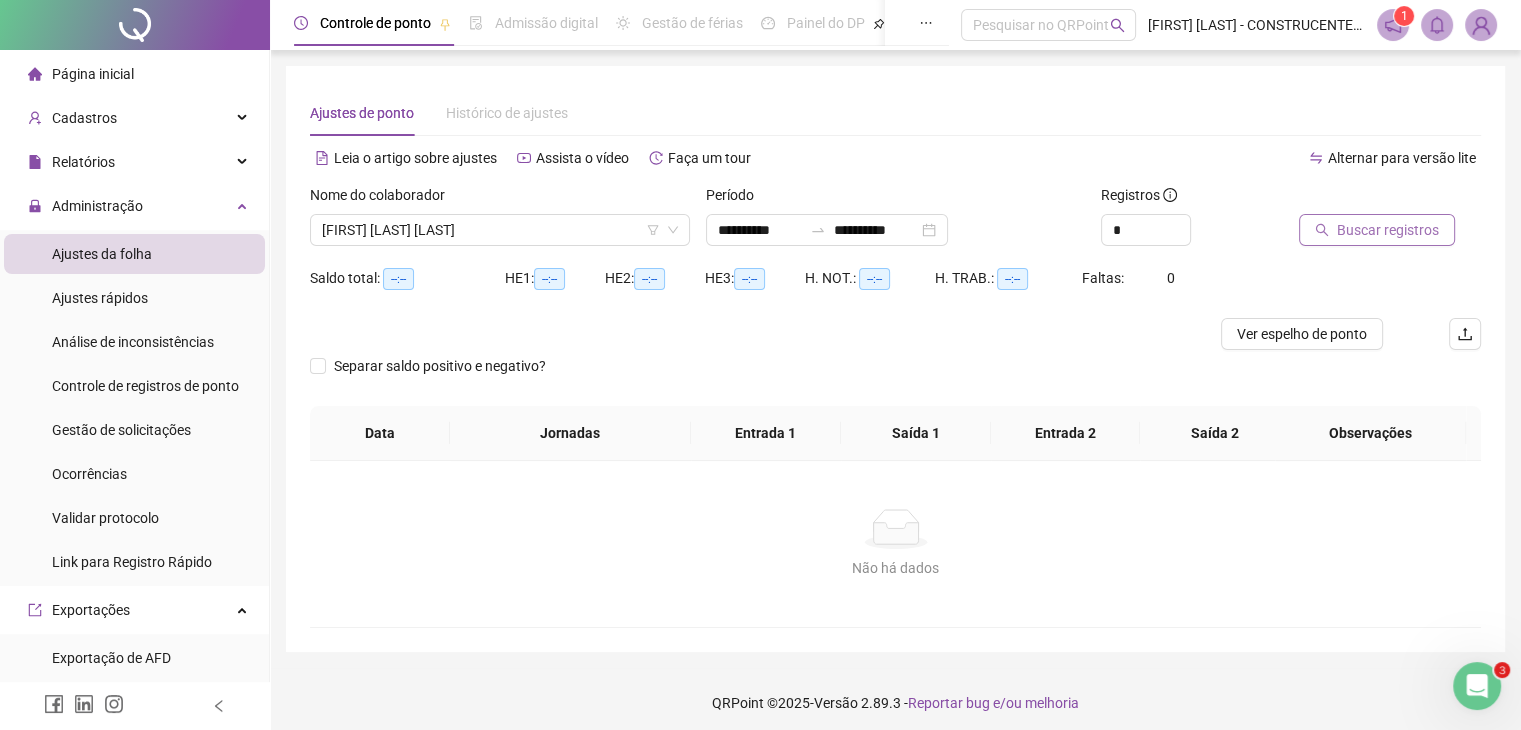 click on "Buscar registros" at bounding box center [1377, 230] 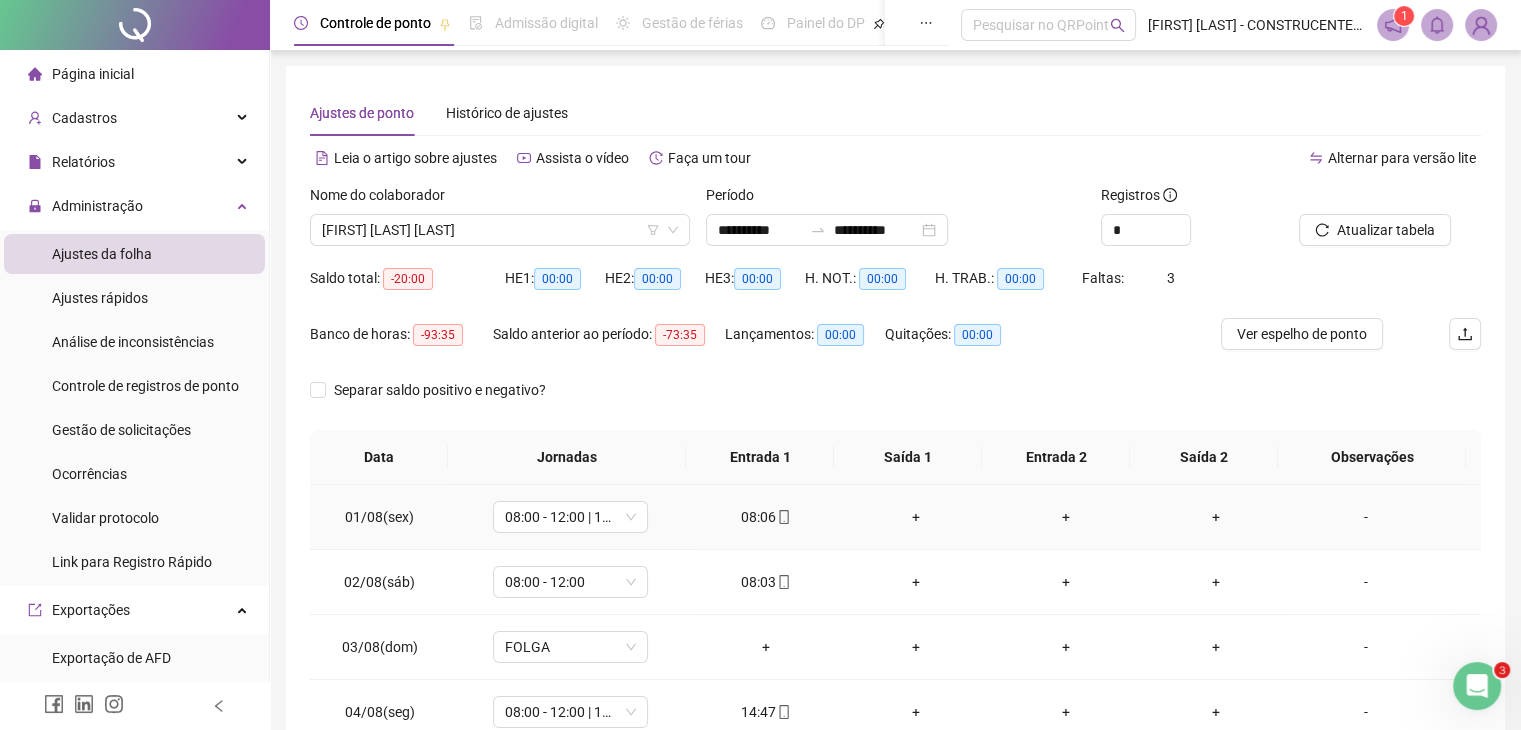 click on "+" at bounding box center [916, 517] 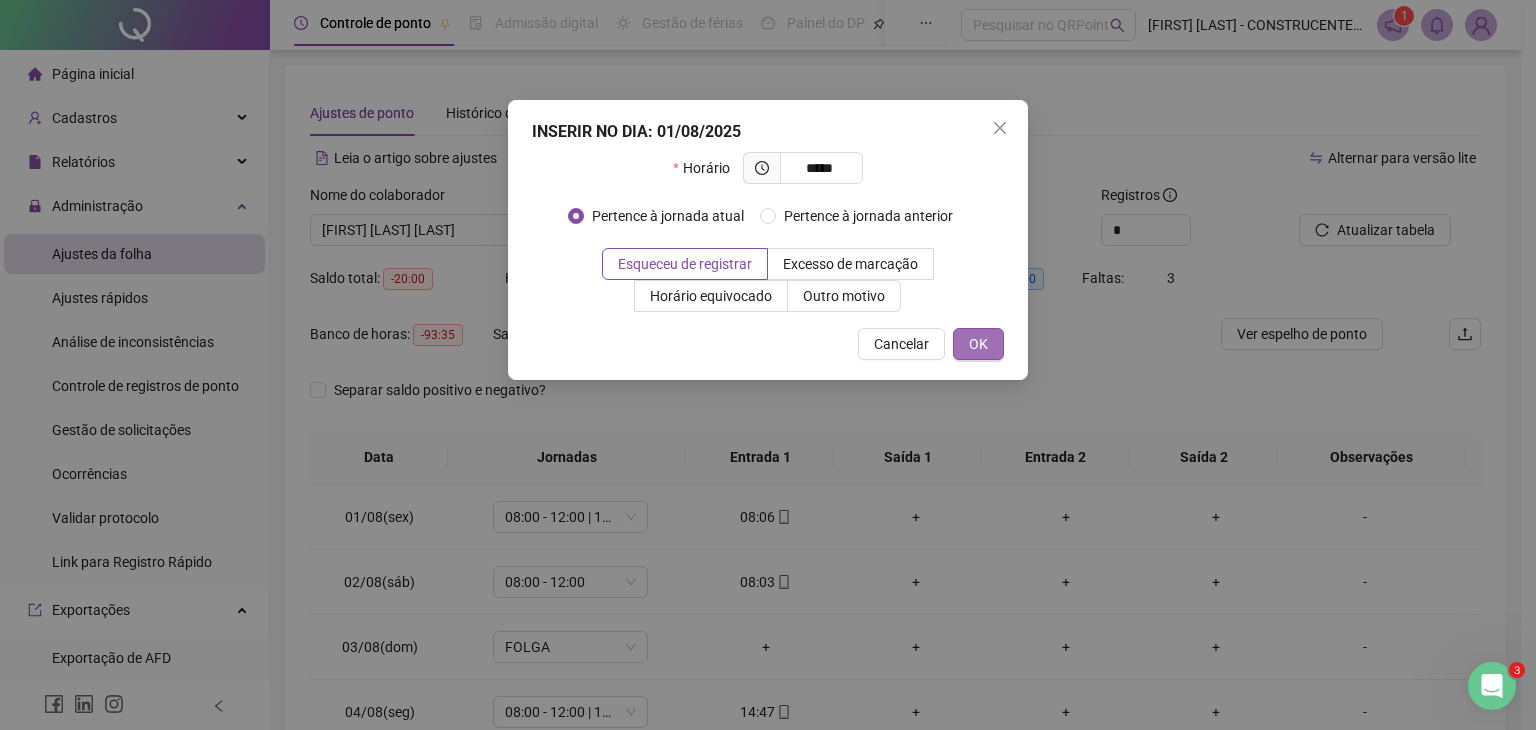 type on "*****" 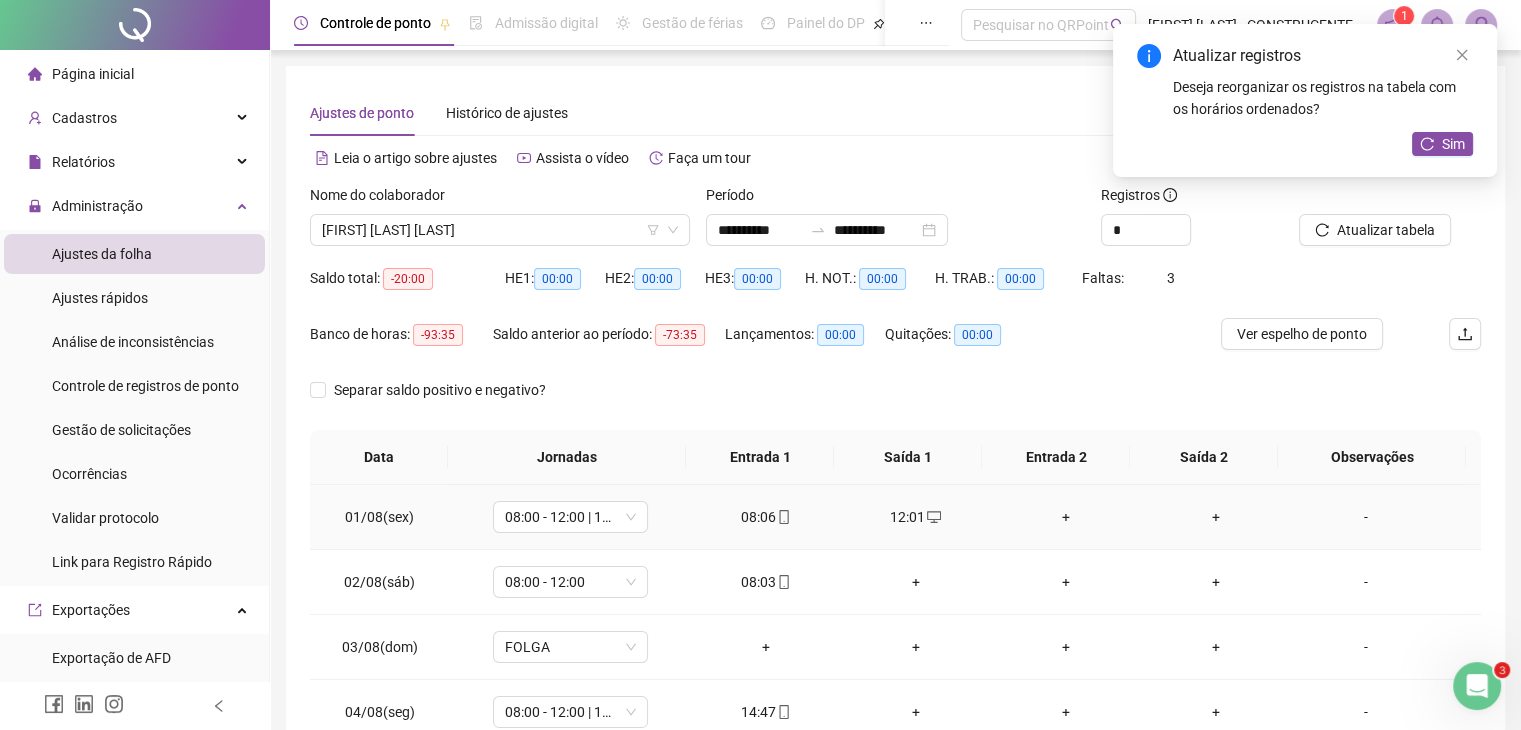 click on "+" at bounding box center (1066, 517) 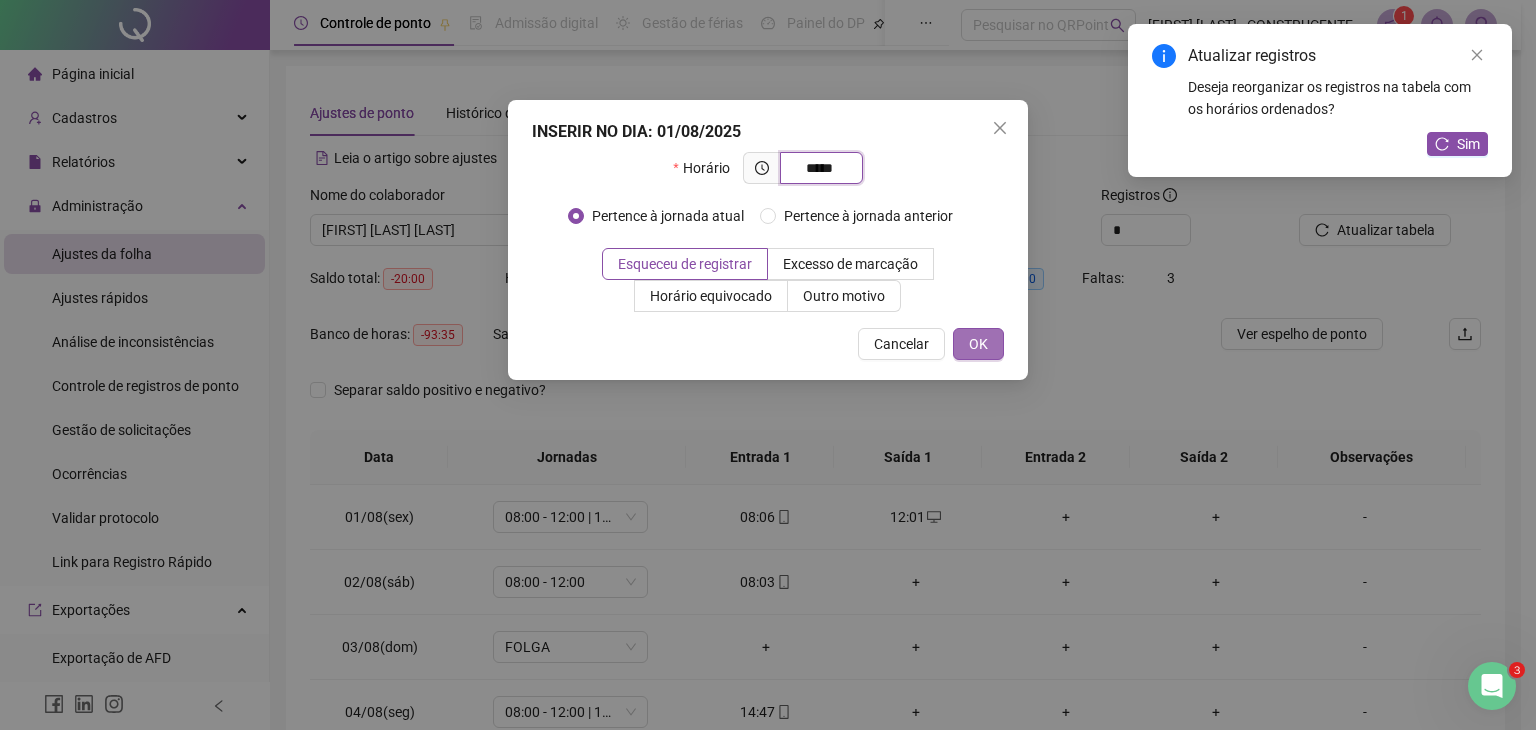 type on "*****" 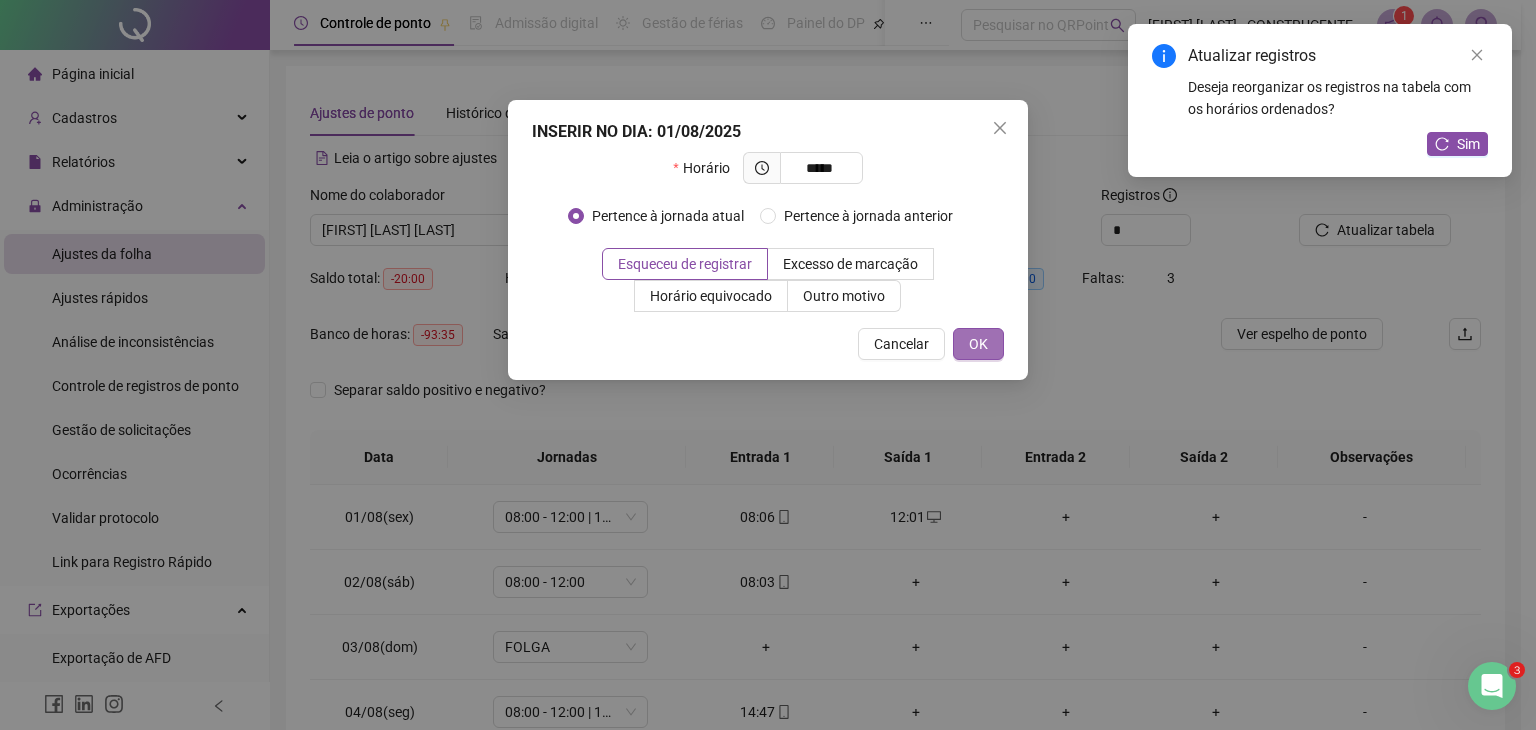 click on "OK" at bounding box center [978, 344] 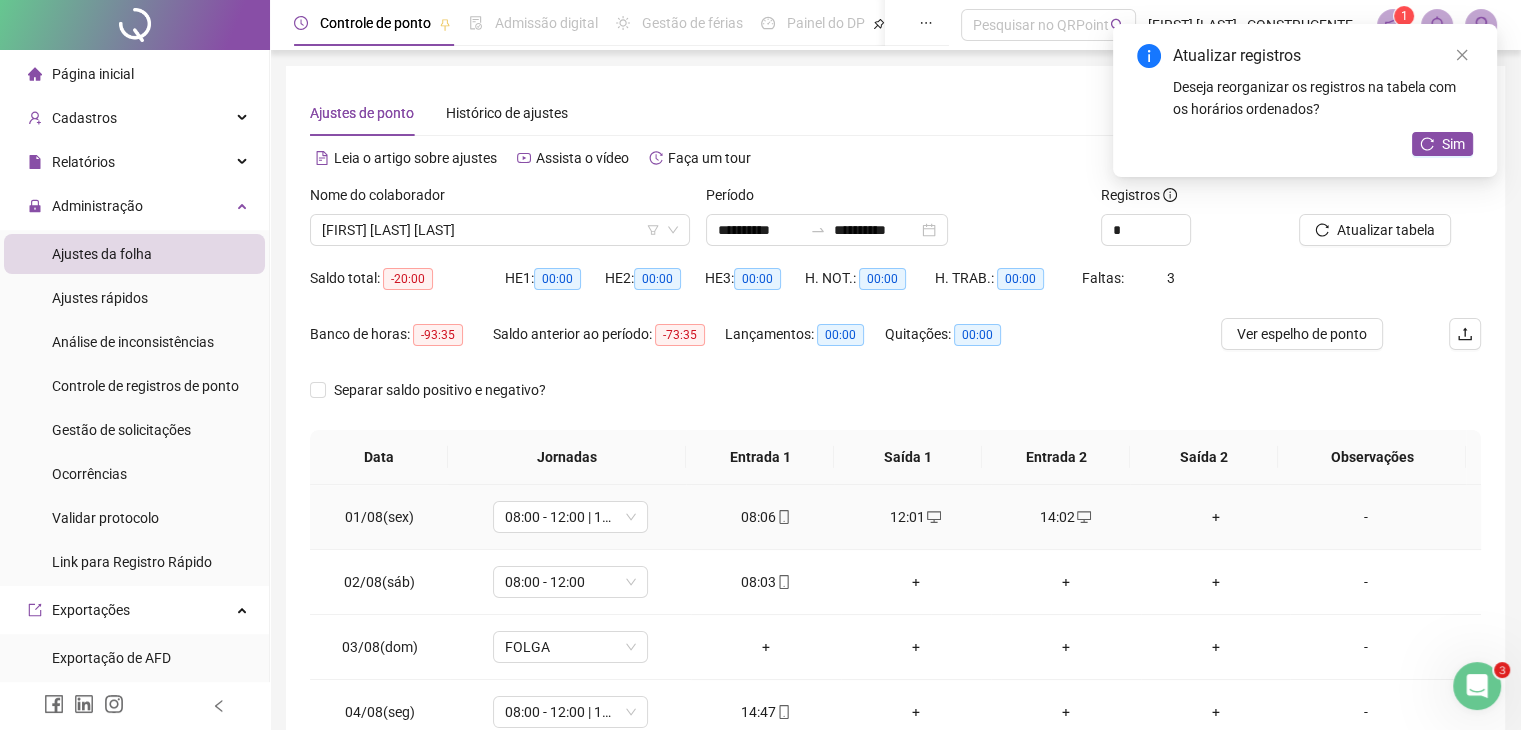 click on "+" at bounding box center [1216, 517] 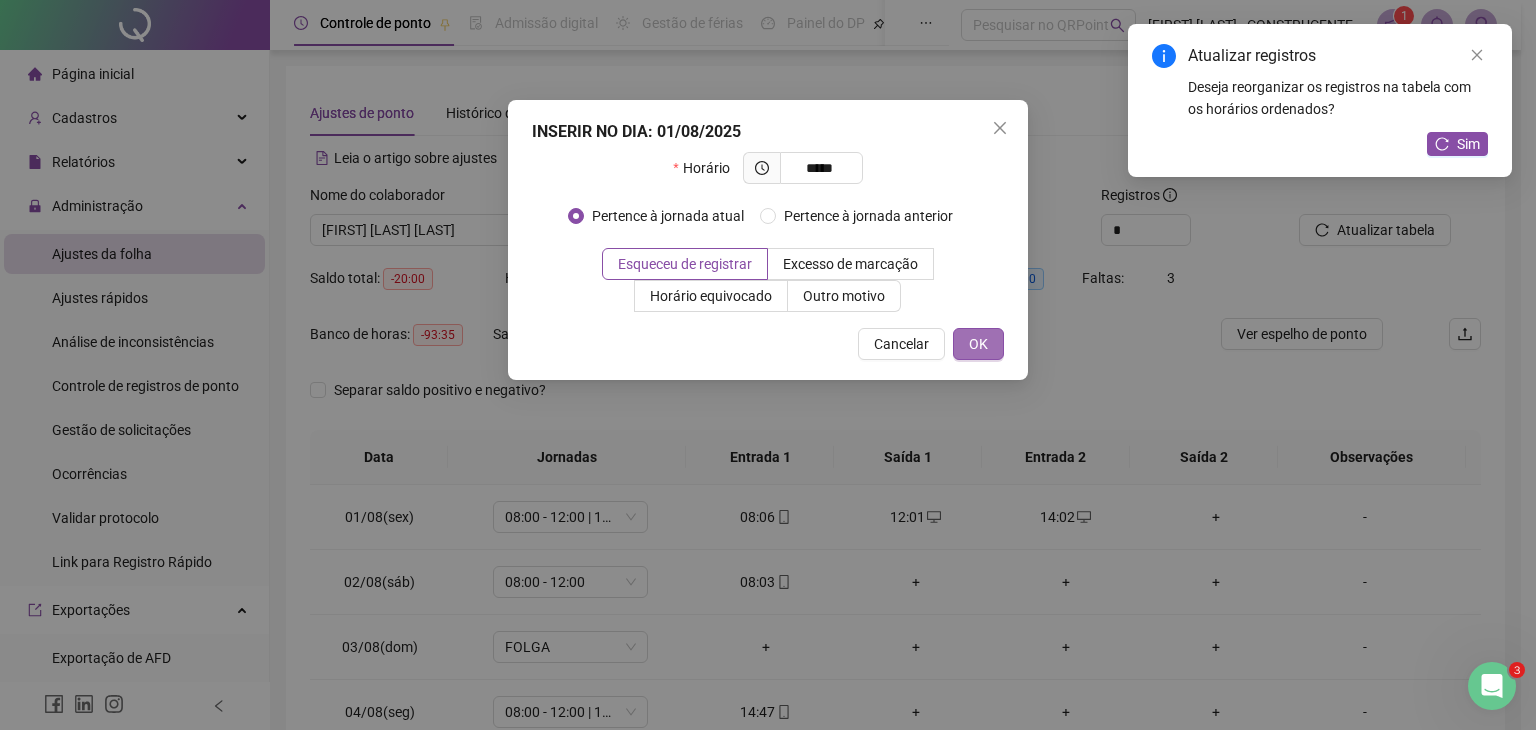 type on "*****" 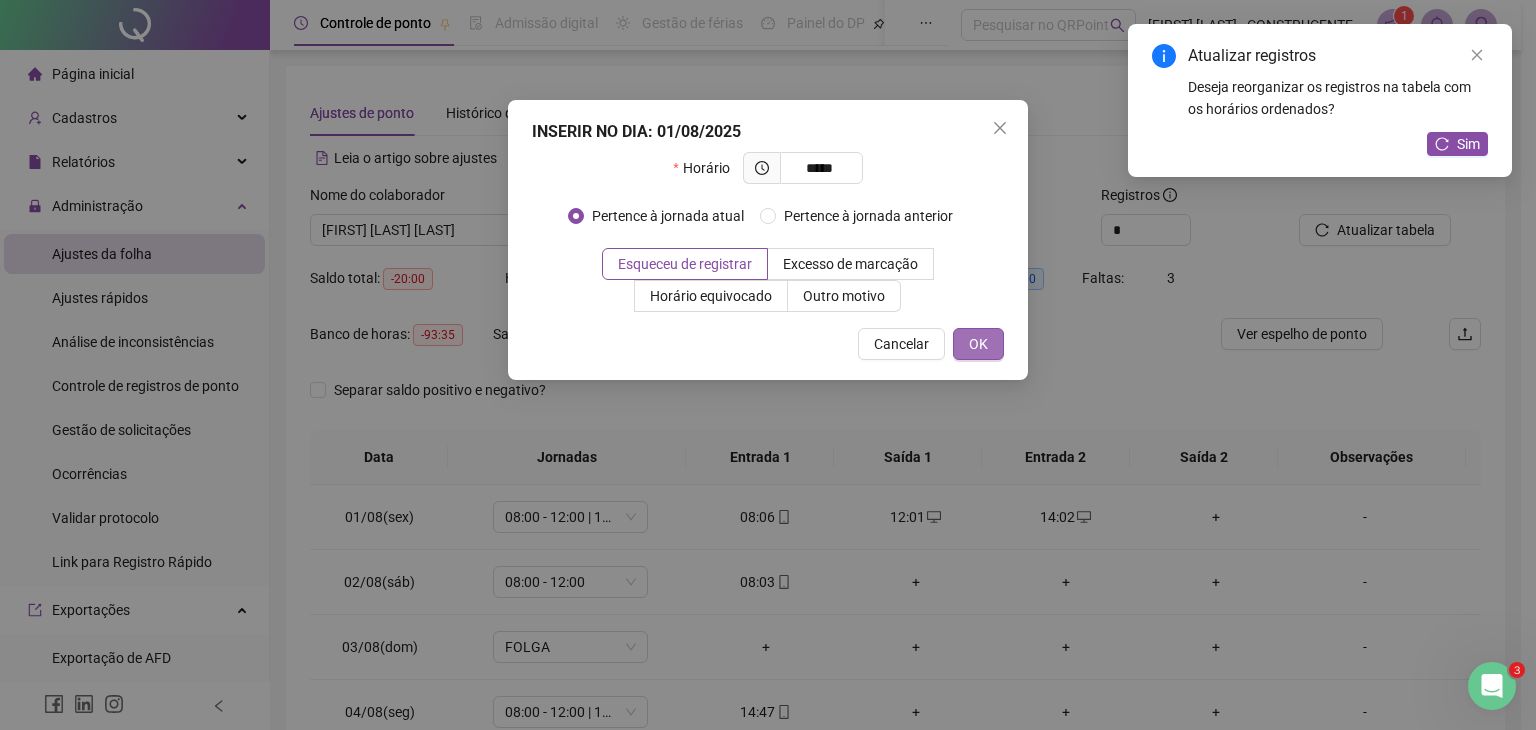 click on "OK" at bounding box center [978, 344] 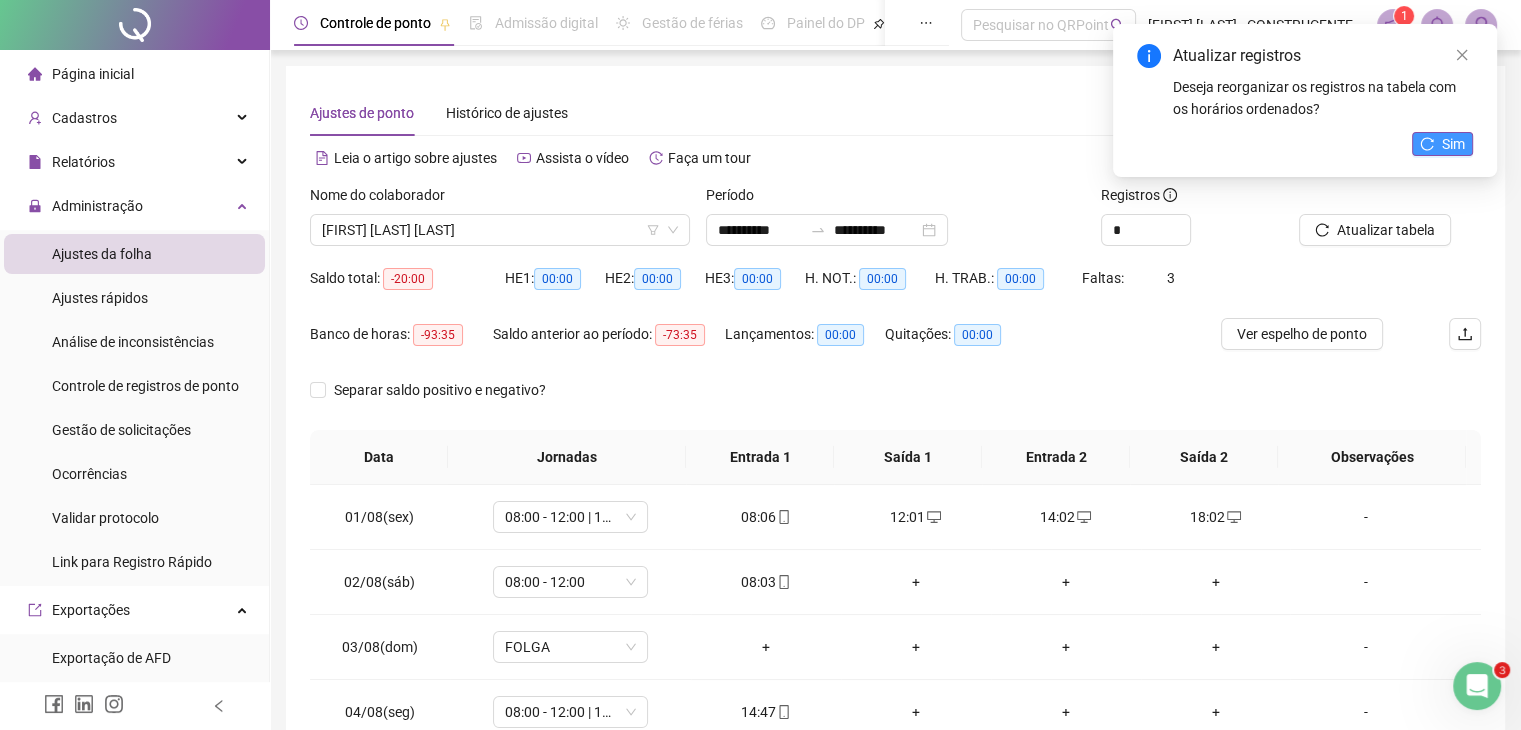 click on "Sim" at bounding box center (1453, 144) 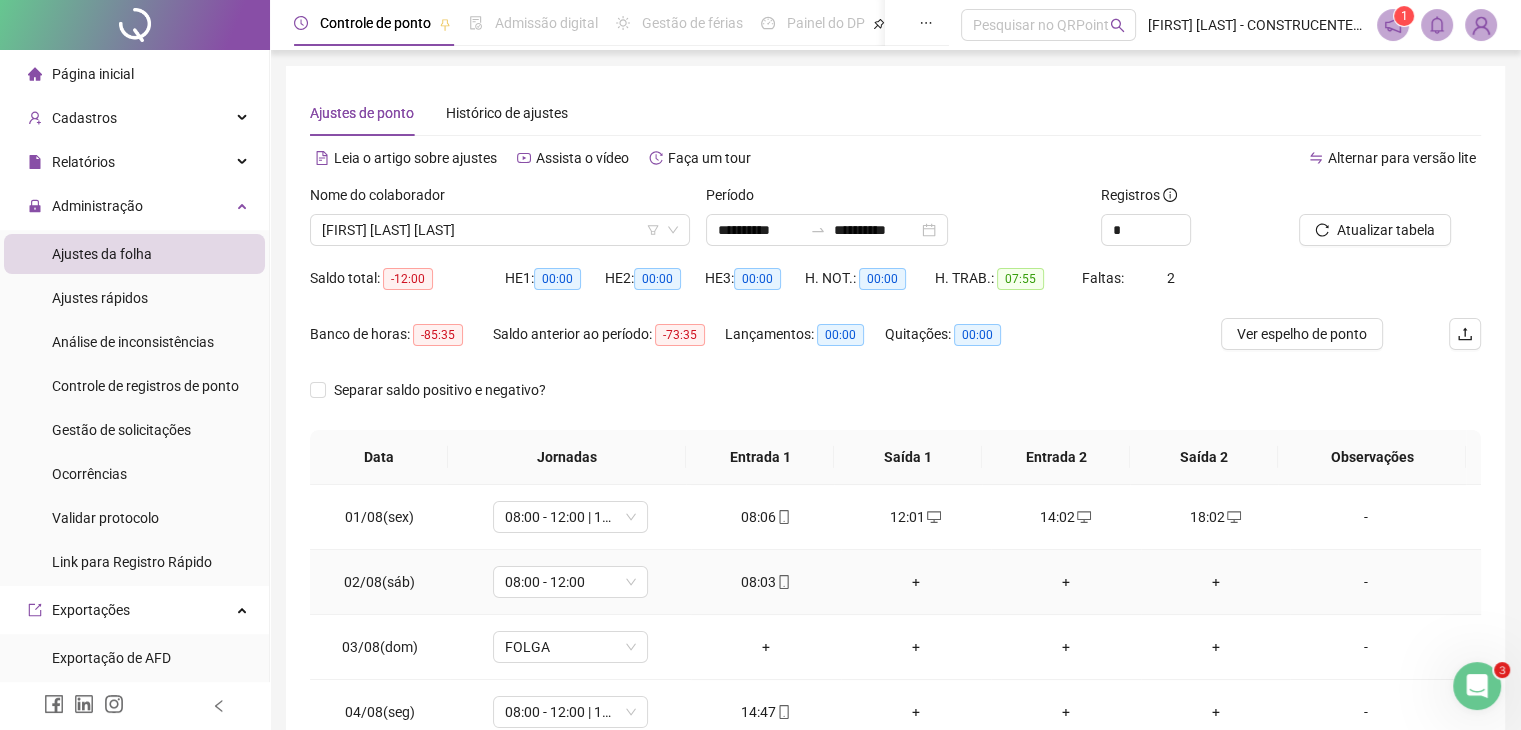 click on "+" at bounding box center (916, 582) 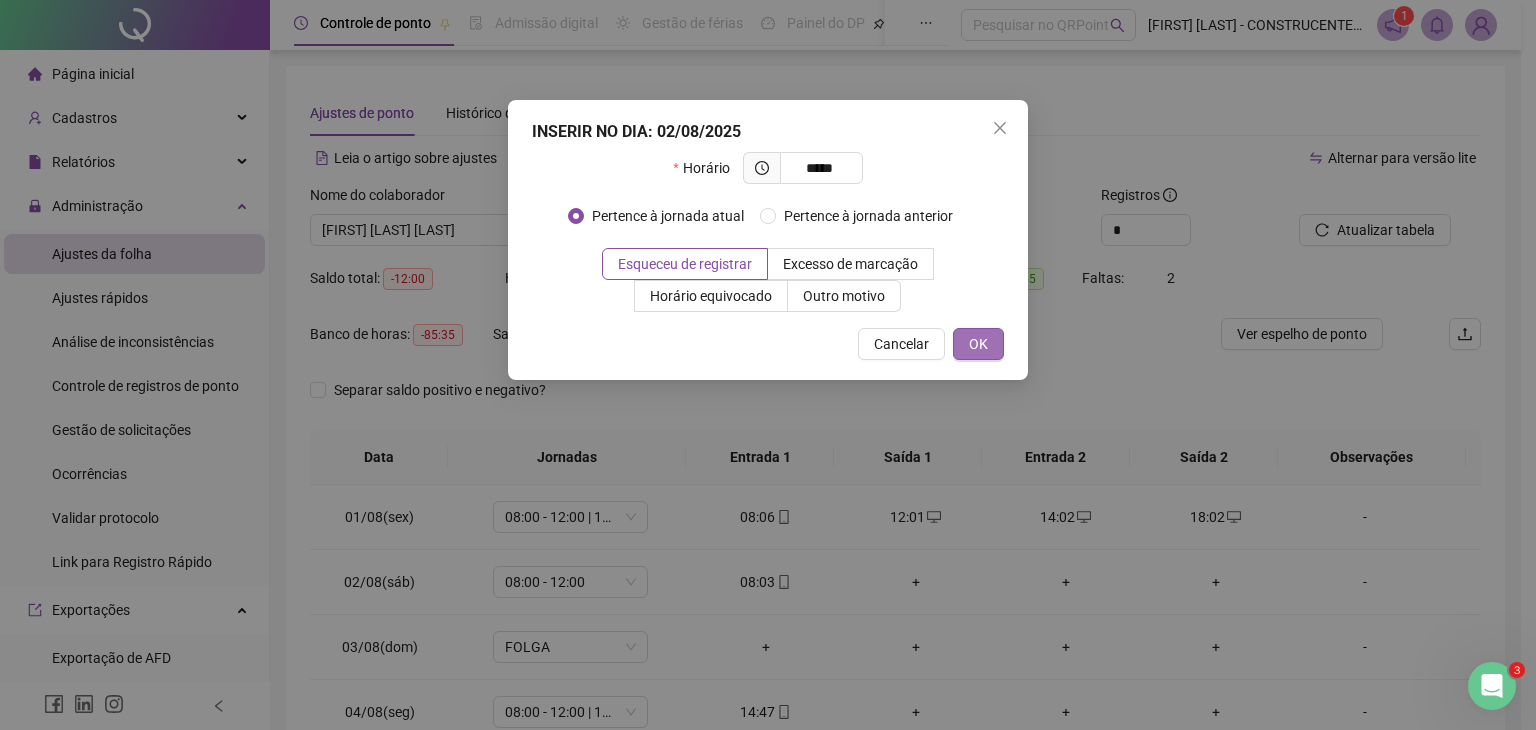 type on "*****" 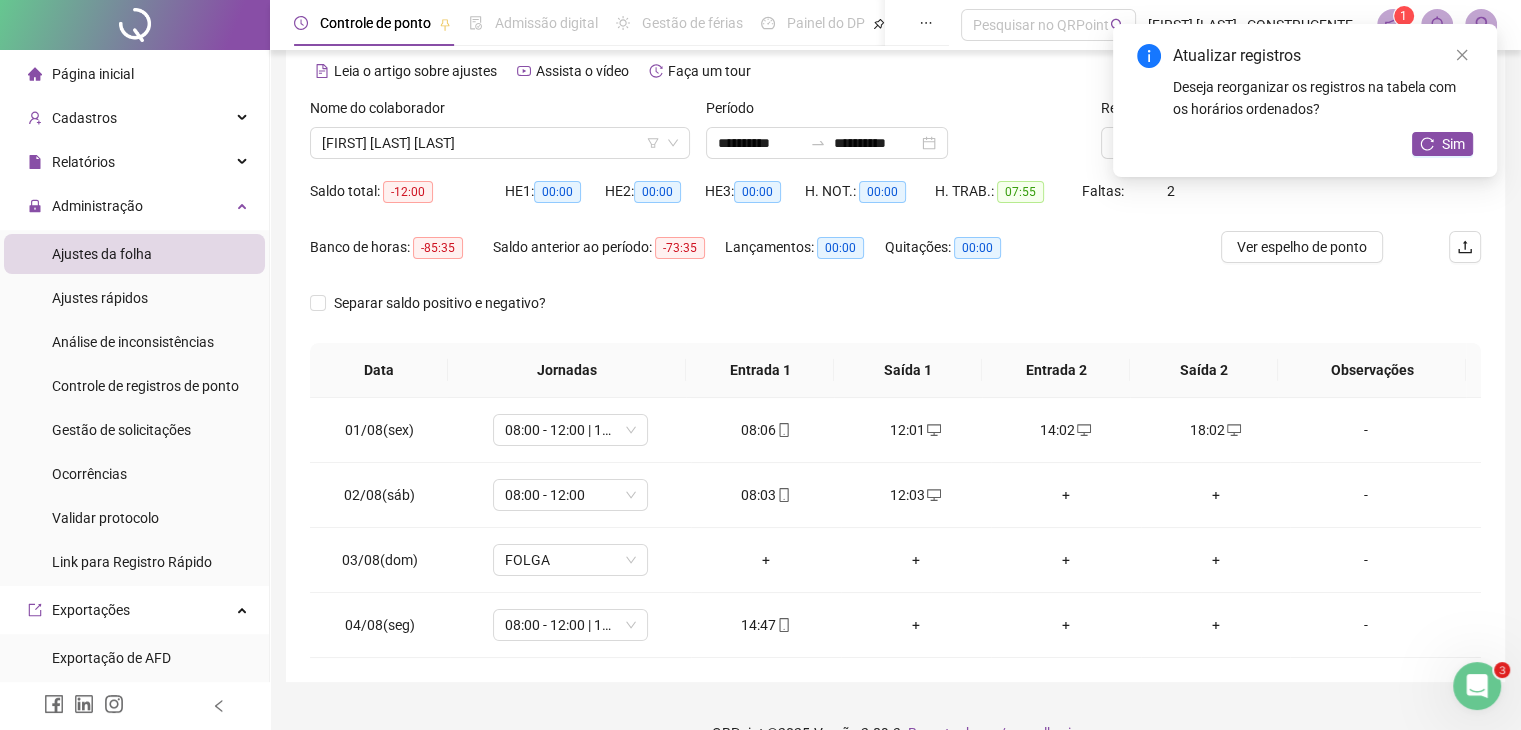 scroll, scrollTop: 124, scrollLeft: 0, axis: vertical 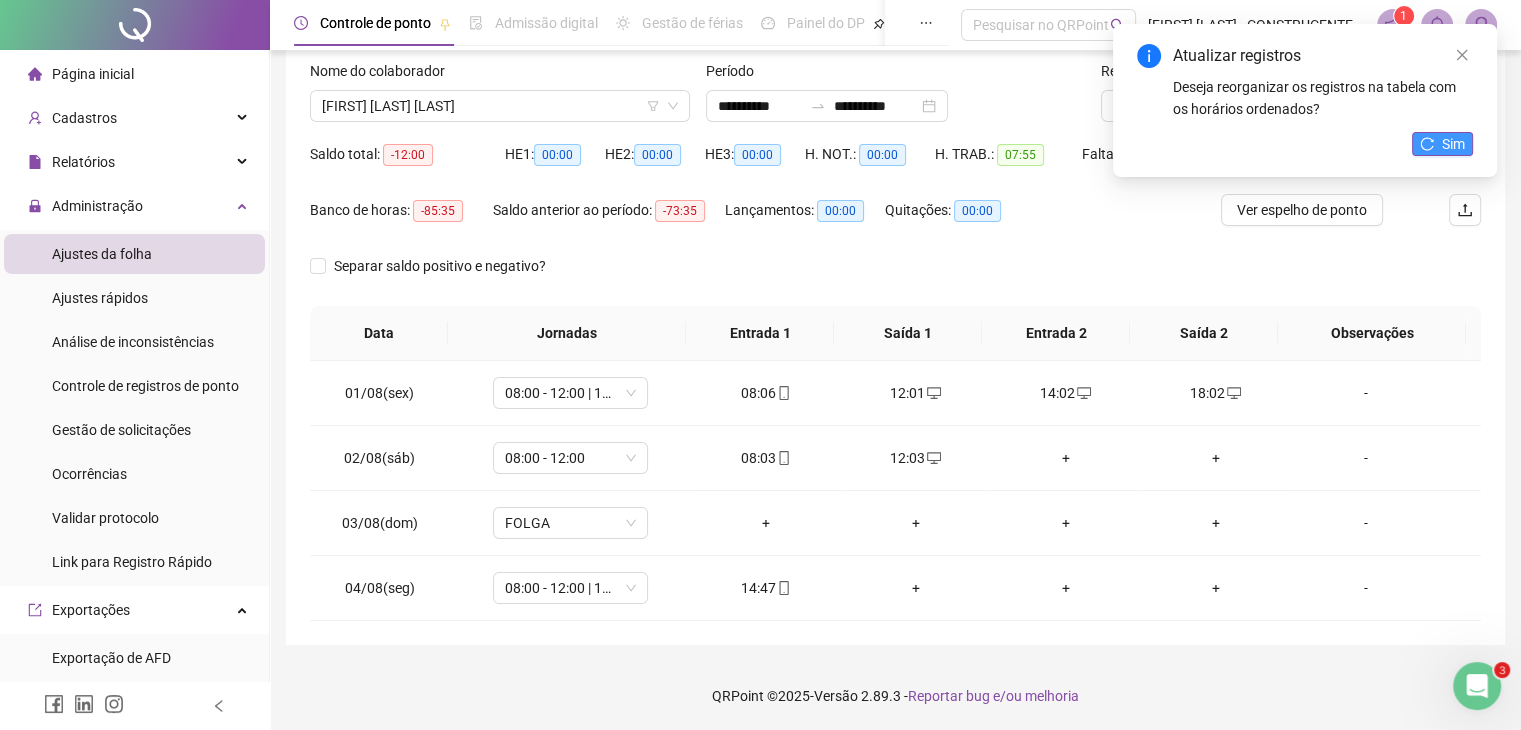 click on "Sim" at bounding box center [1453, 144] 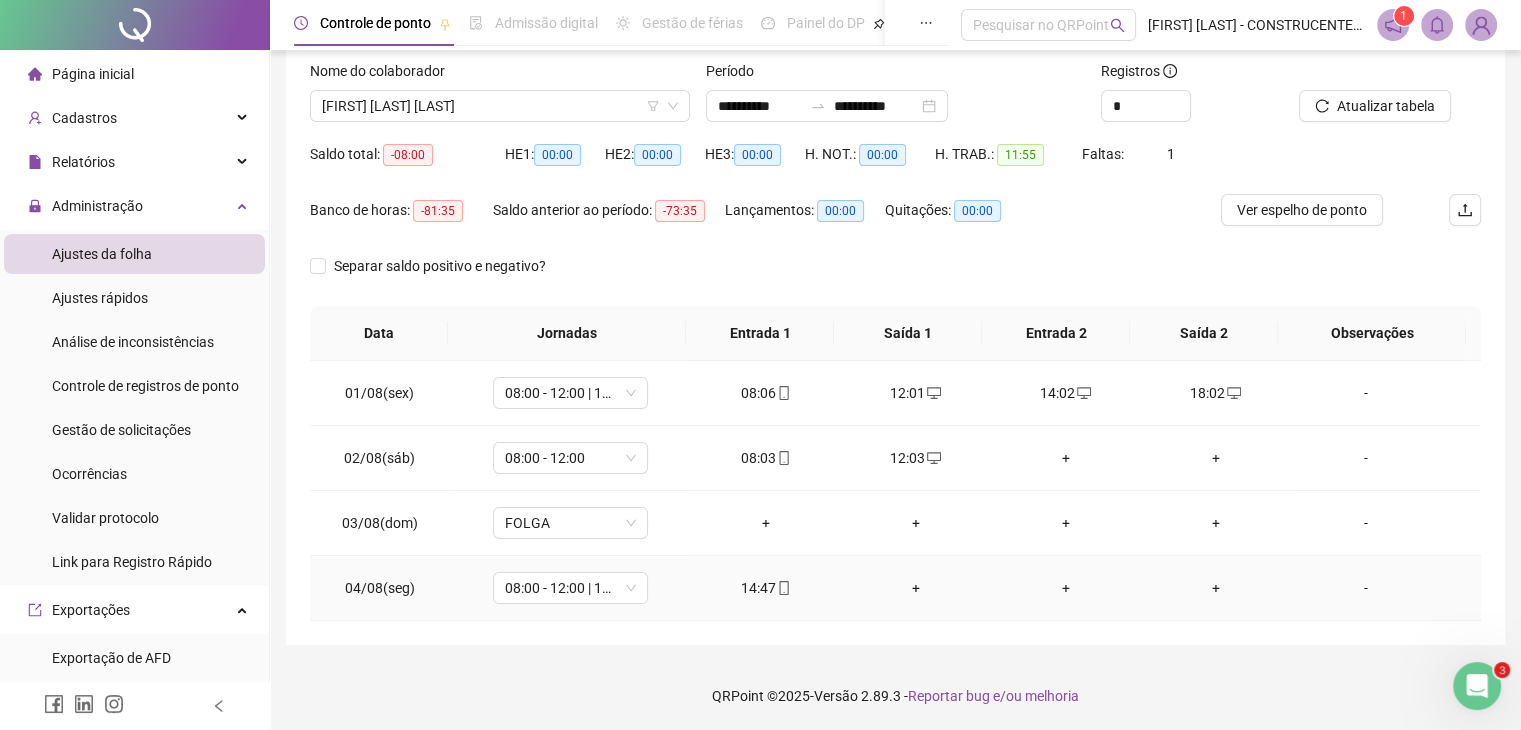 click on "14:47" at bounding box center (766, 588) 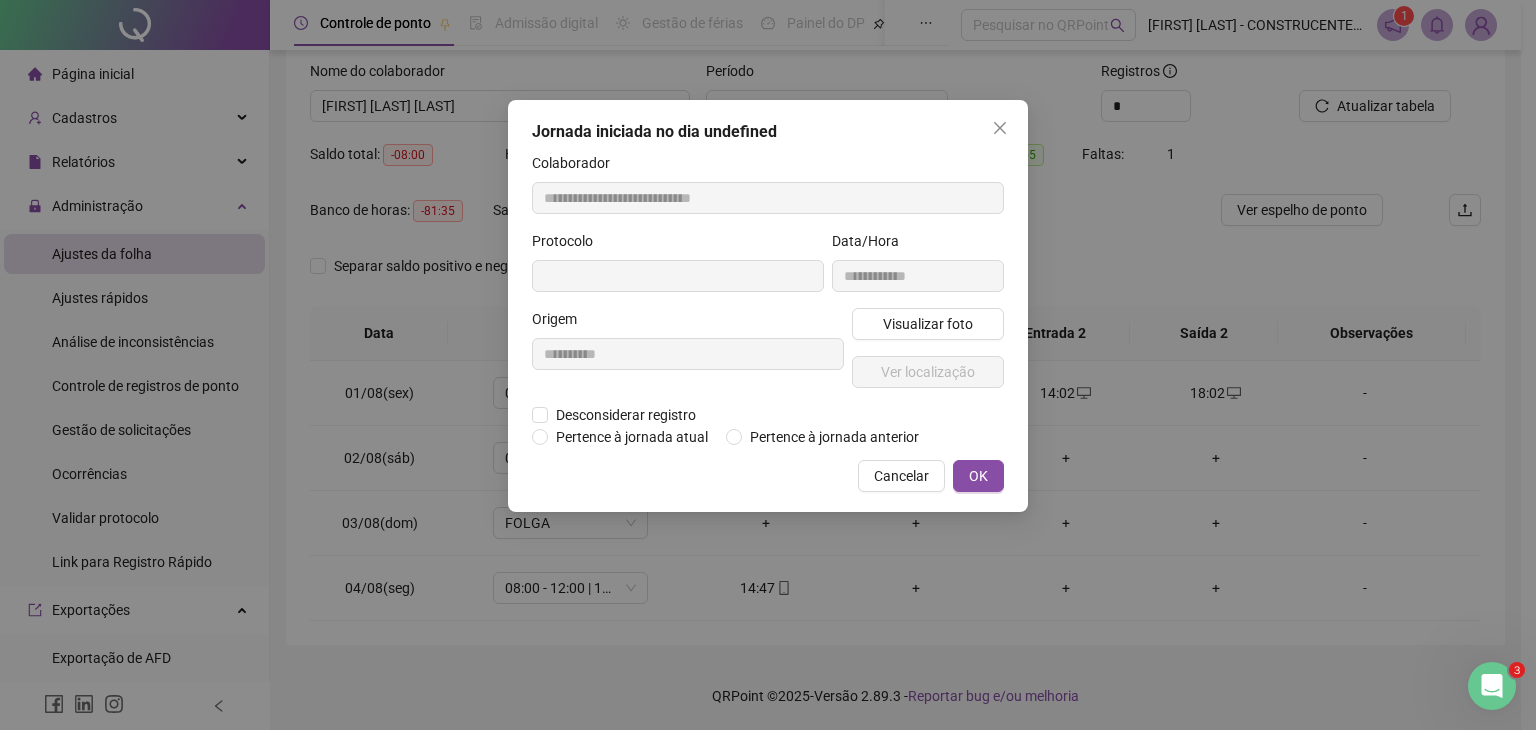 type on "**********" 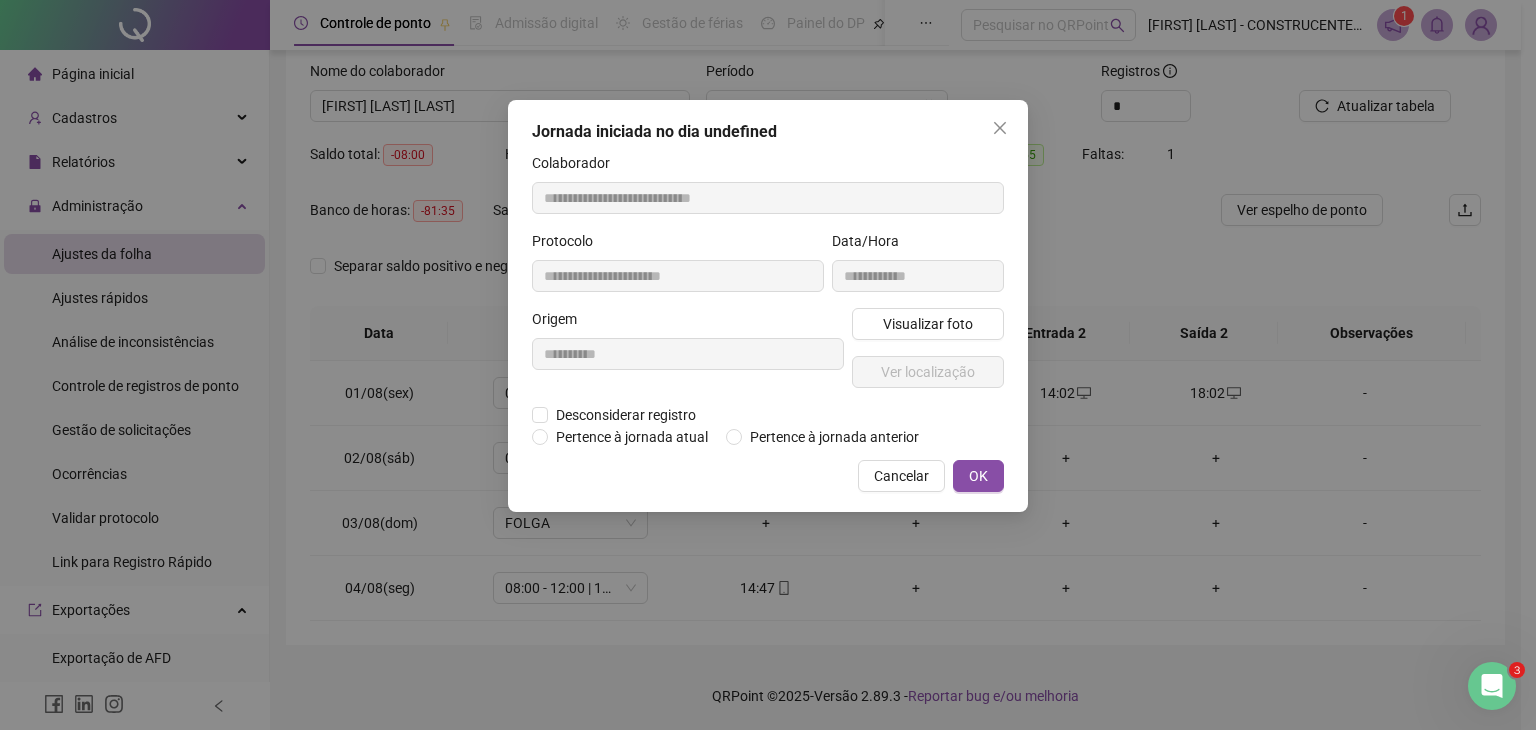 type on "**********" 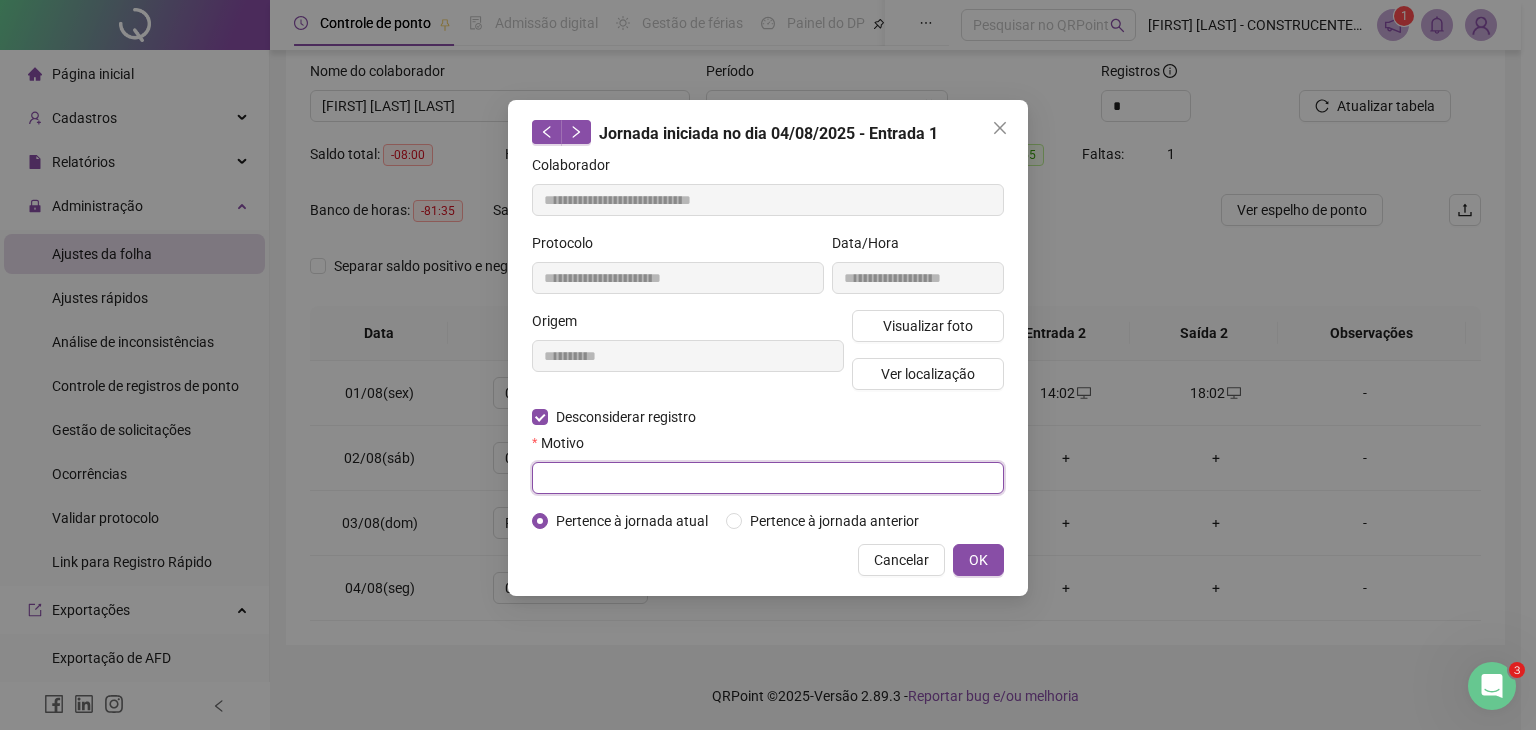 click at bounding box center [768, 478] 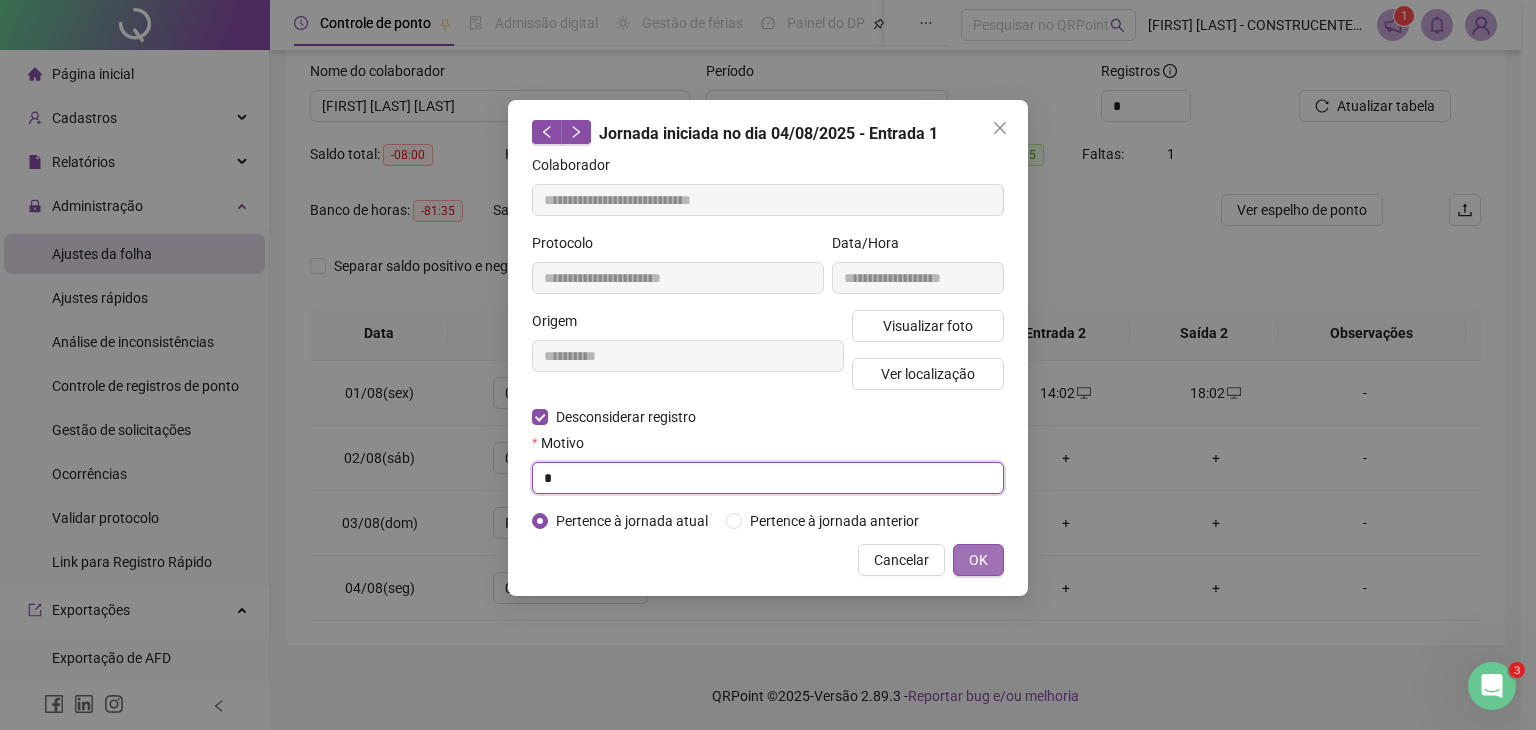 type on "*" 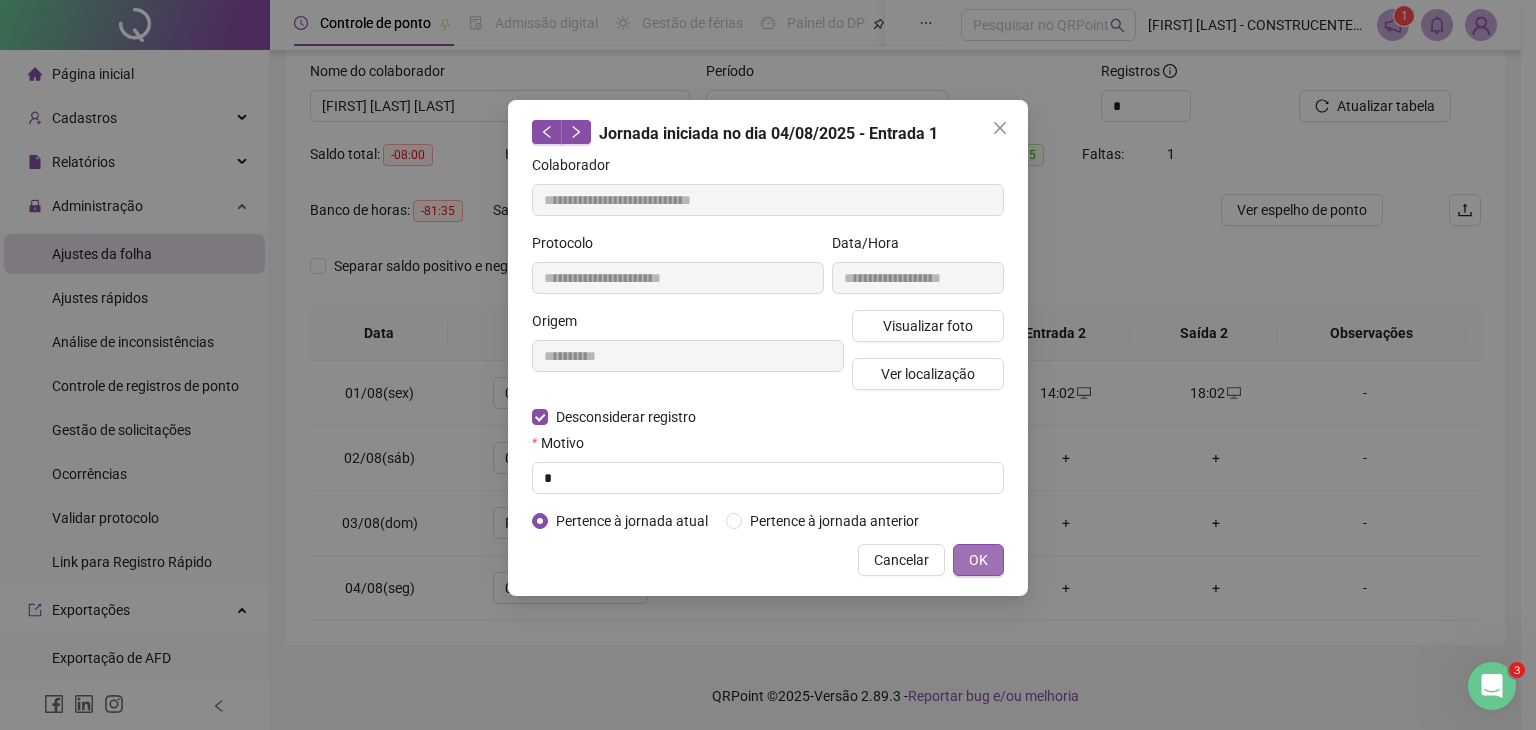 click on "OK" at bounding box center [978, 560] 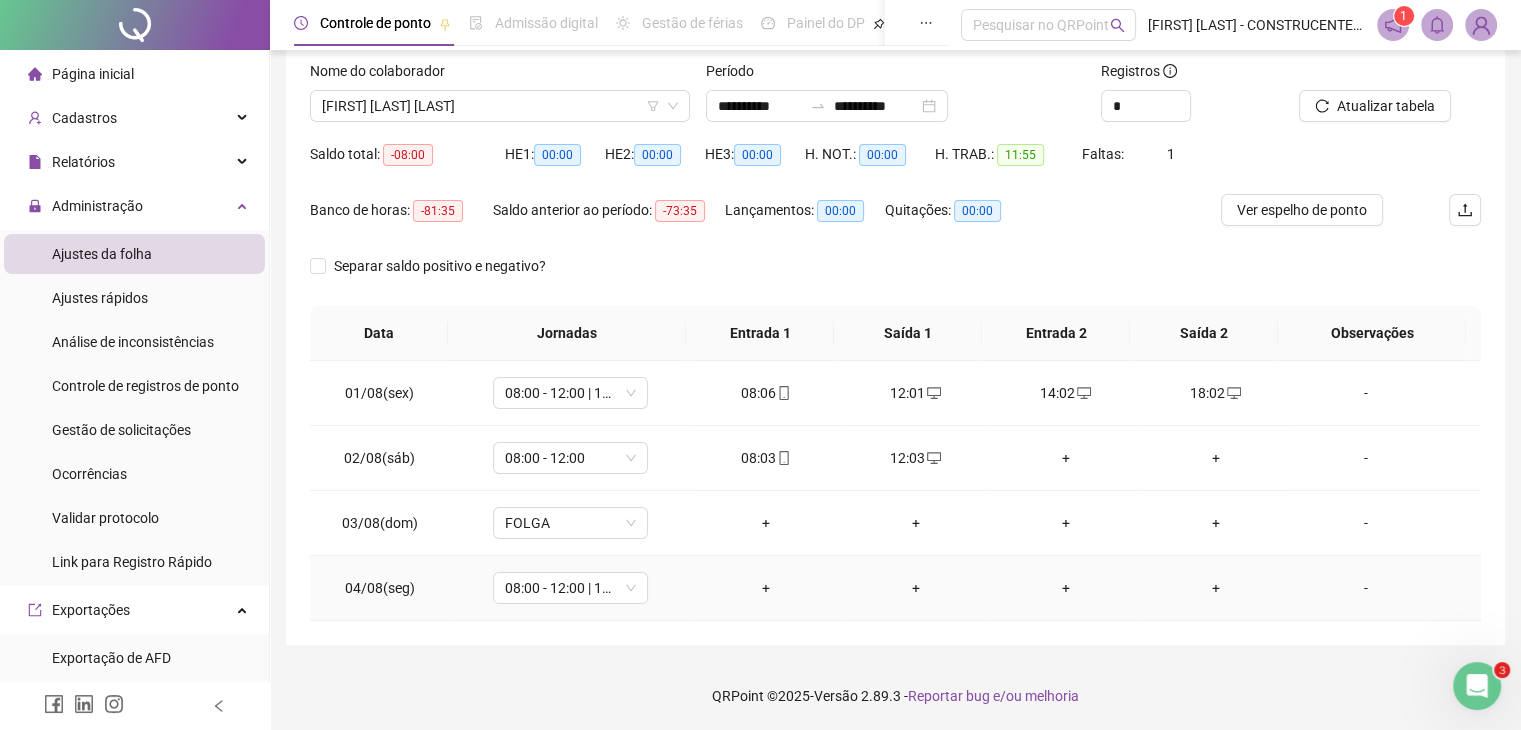 click on "+" at bounding box center [766, 588] 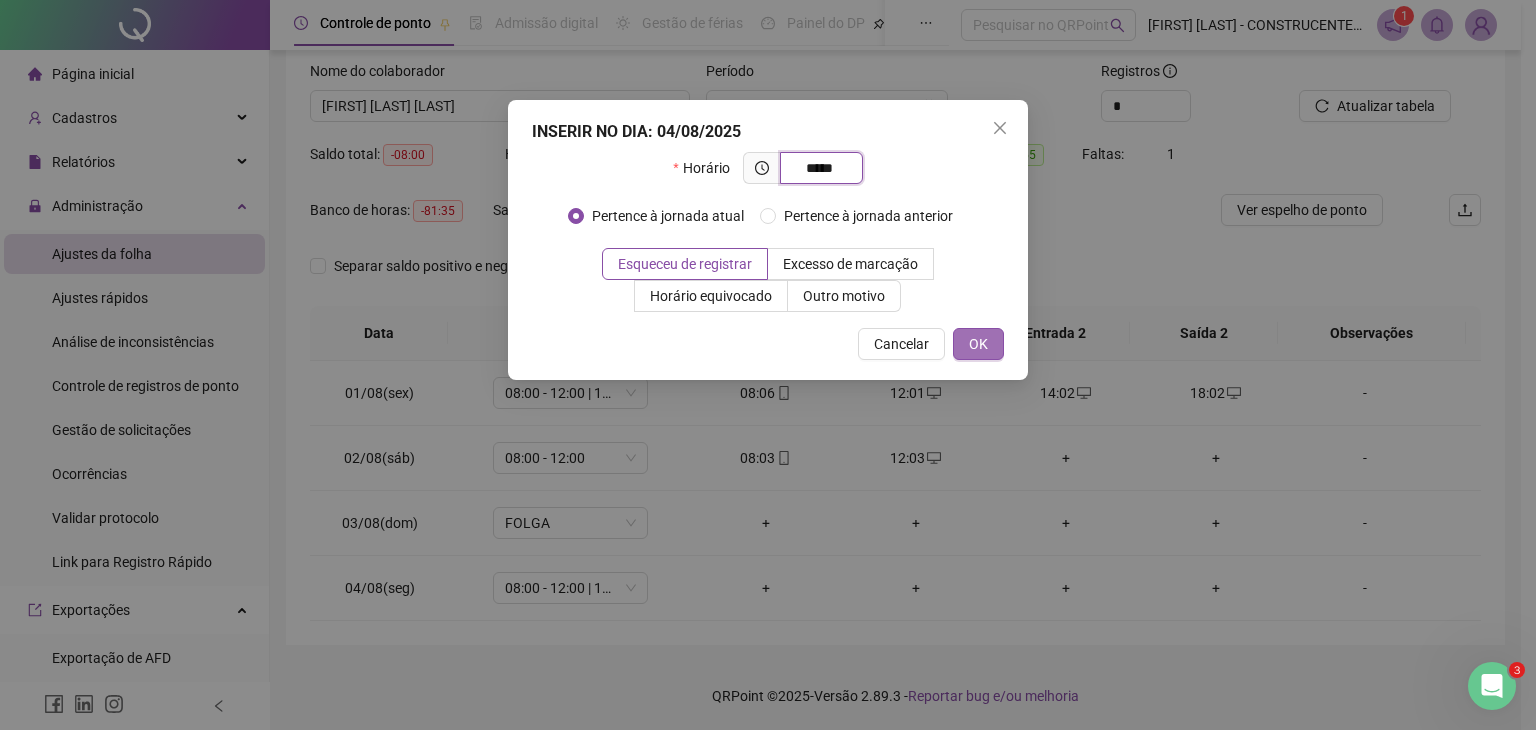type on "*****" 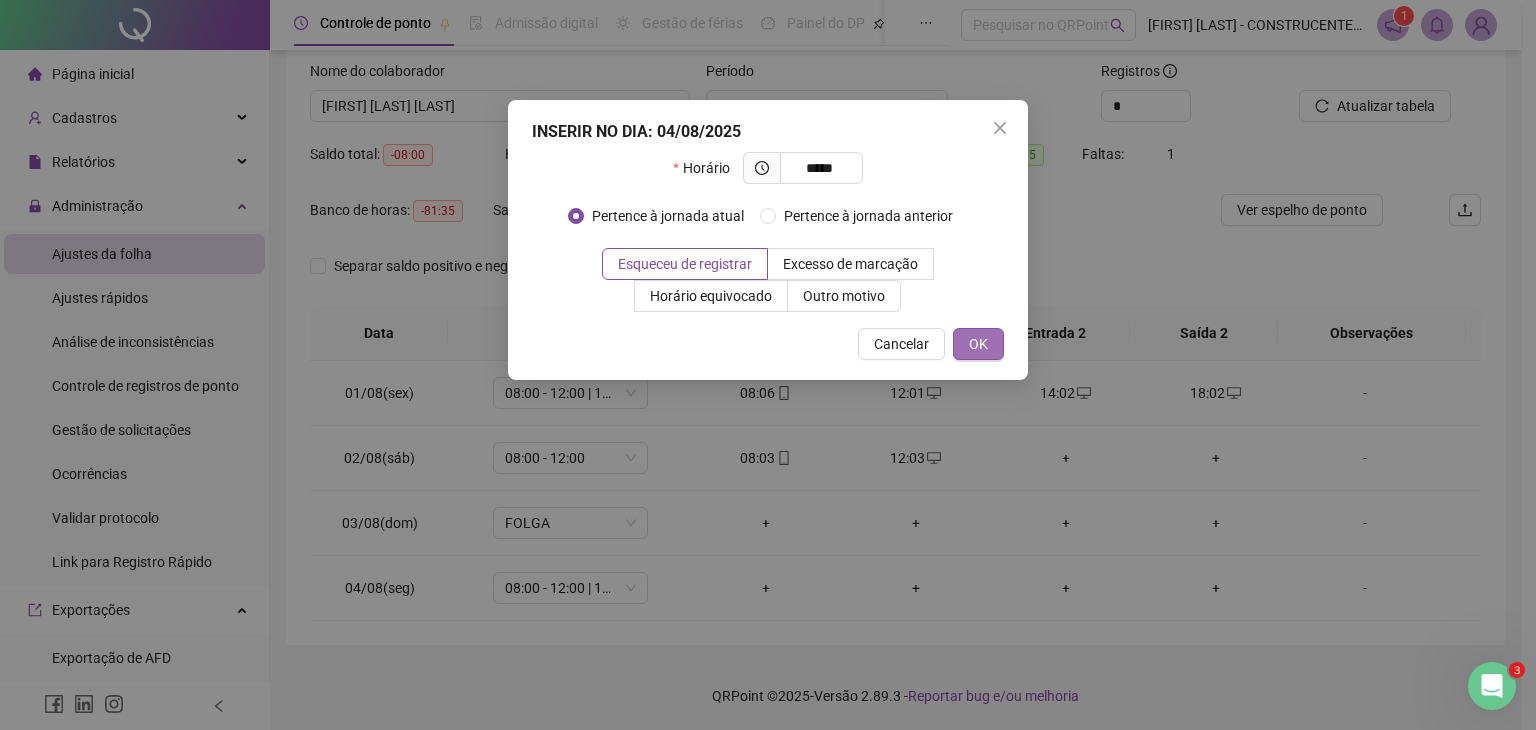 click on "OK" at bounding box center [978, 344] 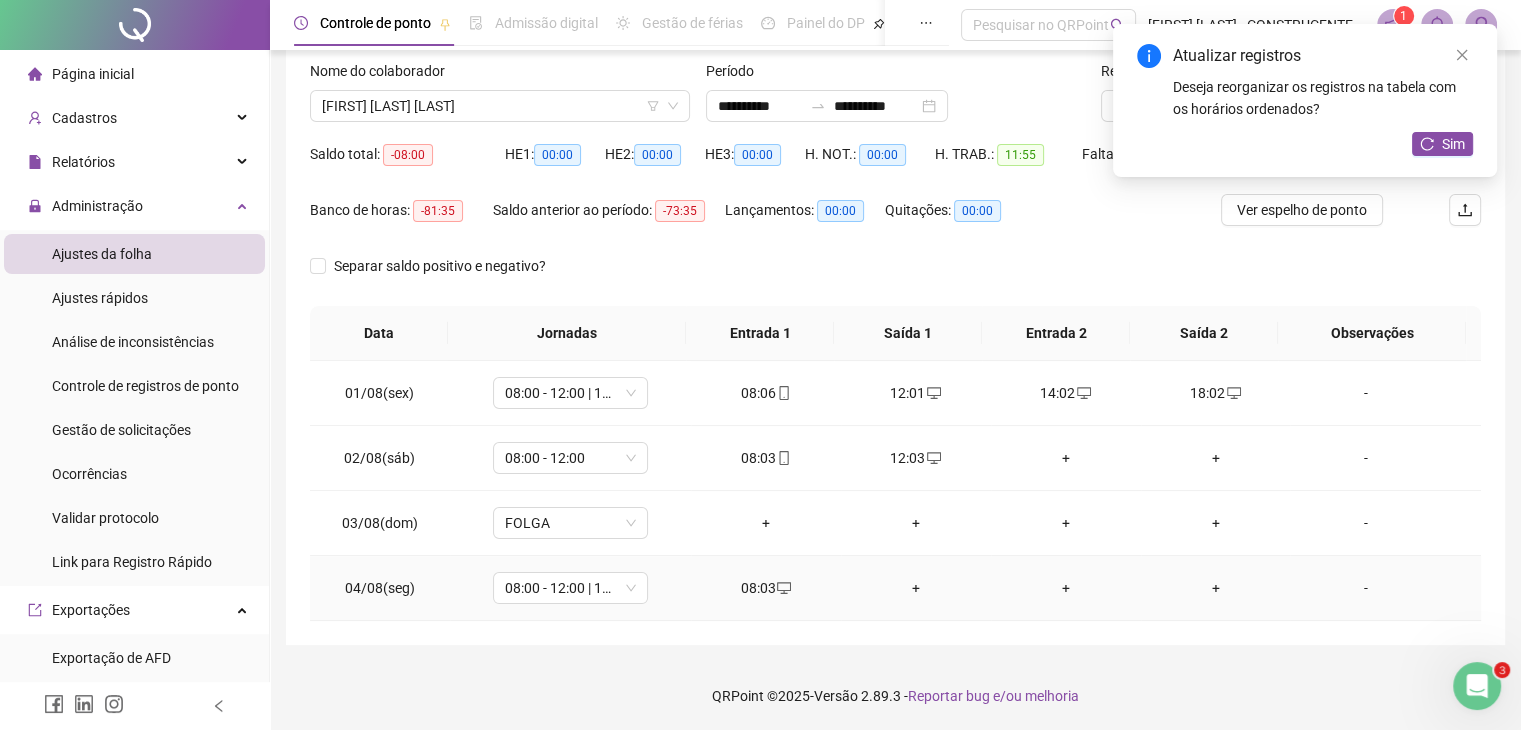 click on "+" at bounding box center (916, 588) 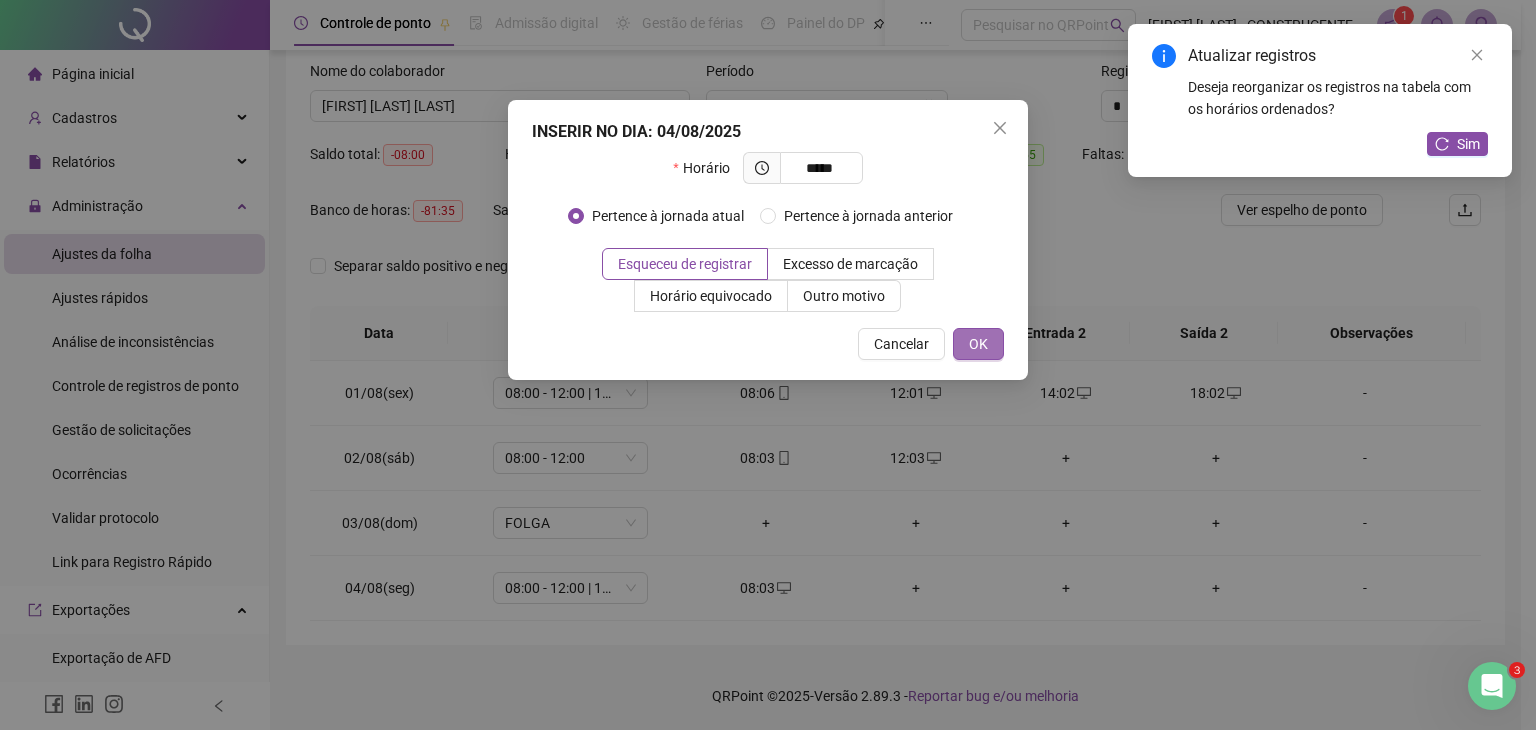 type on "*****" 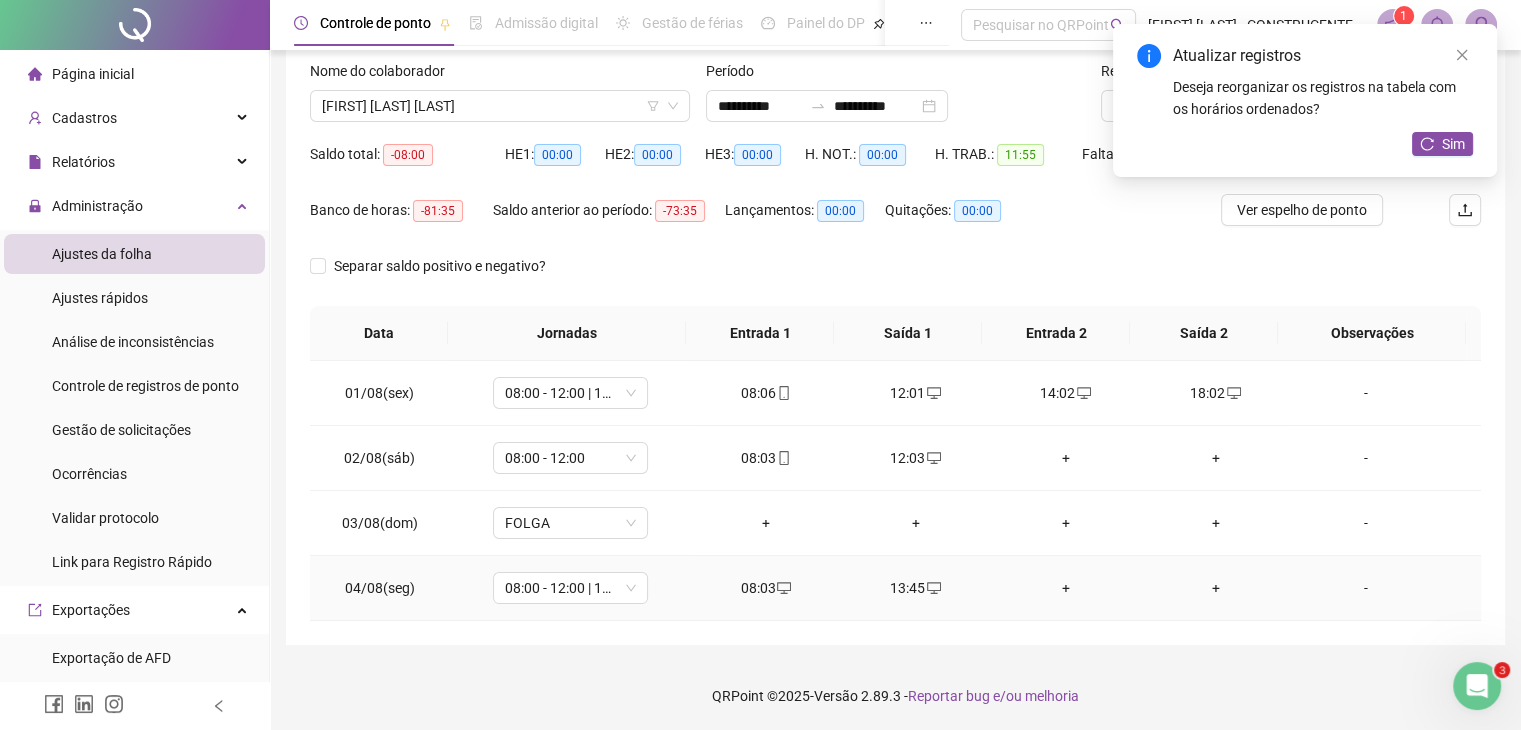 click on "+" at bounding box center [1066, 588] 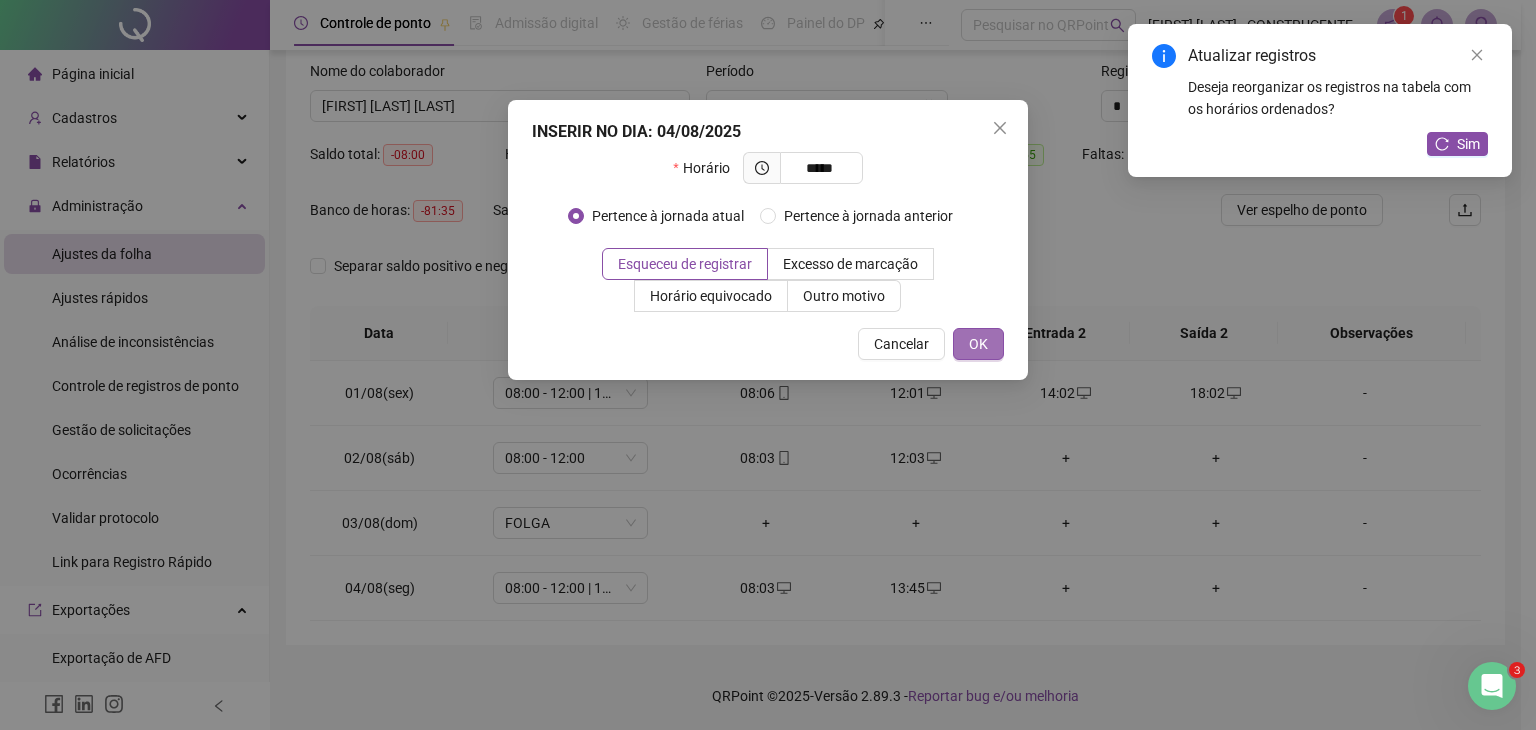 type on "*****" 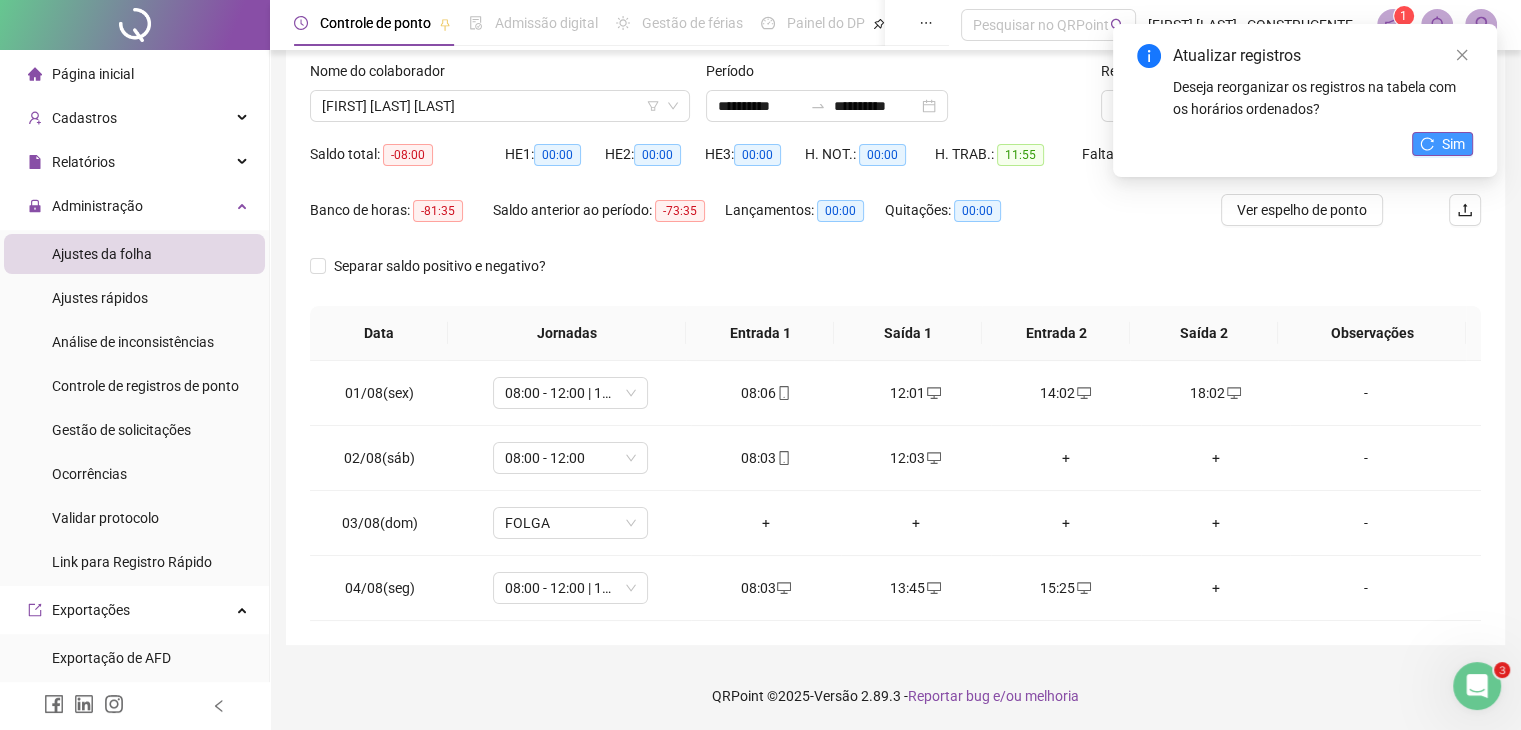 click on "Sim" at bounding box center [1442, 144] 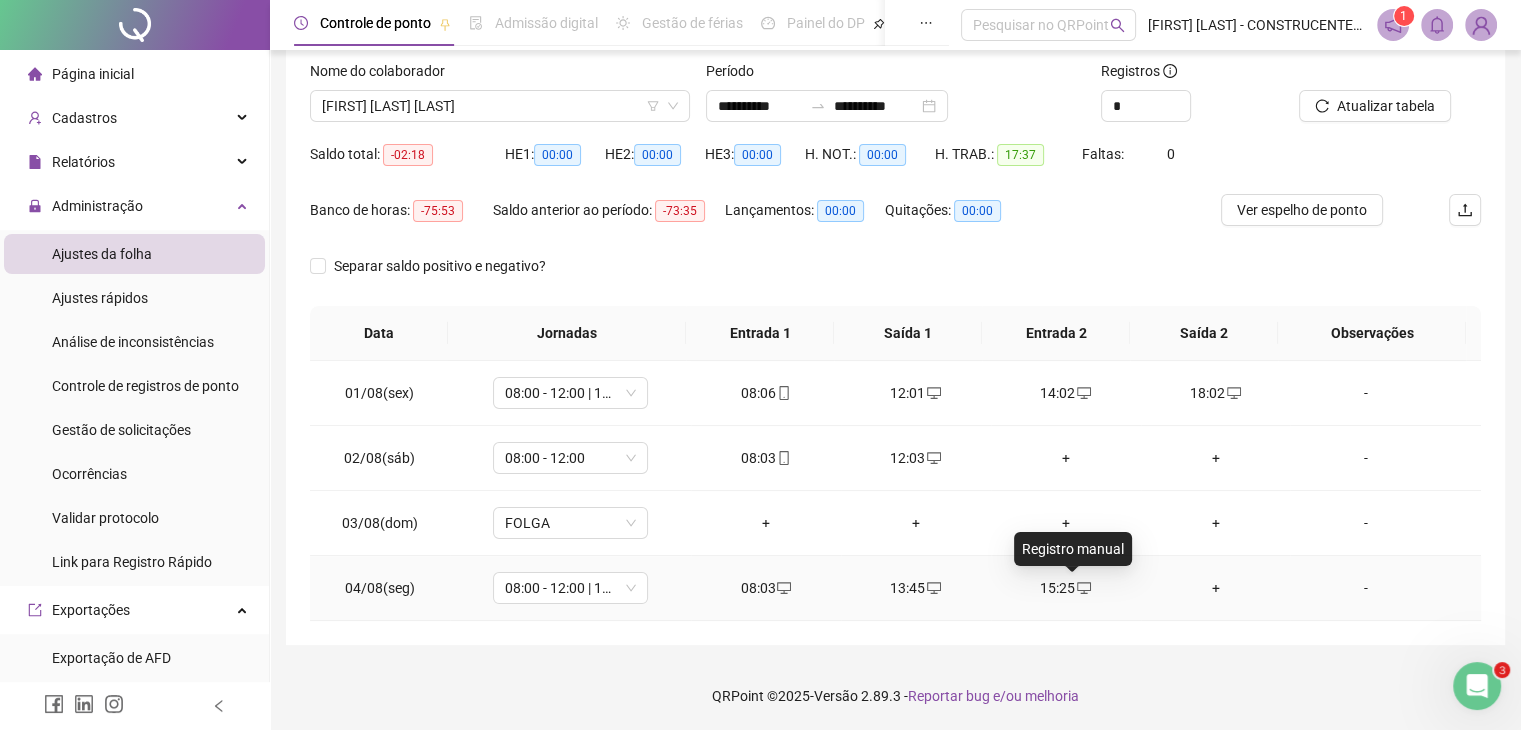 click 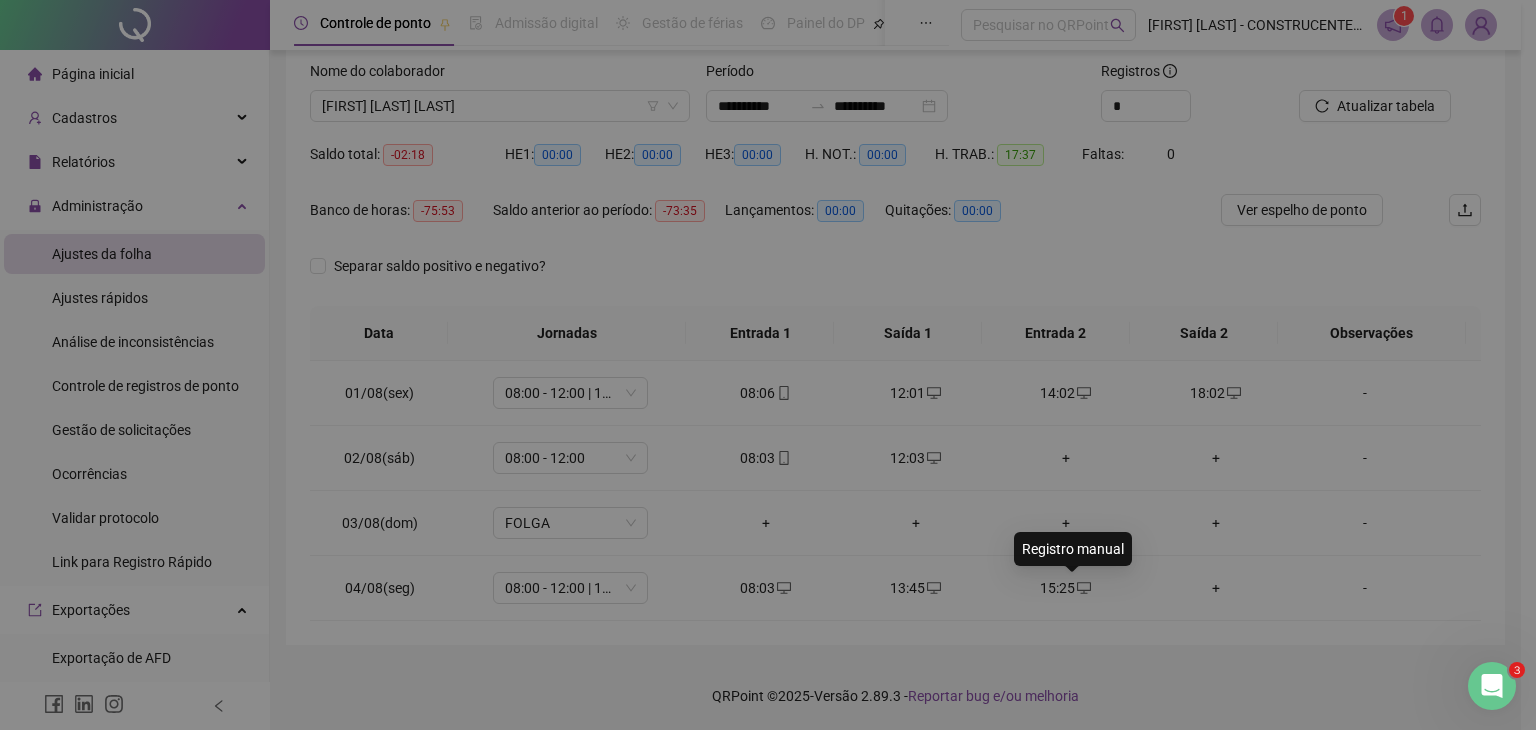 type on "**********" 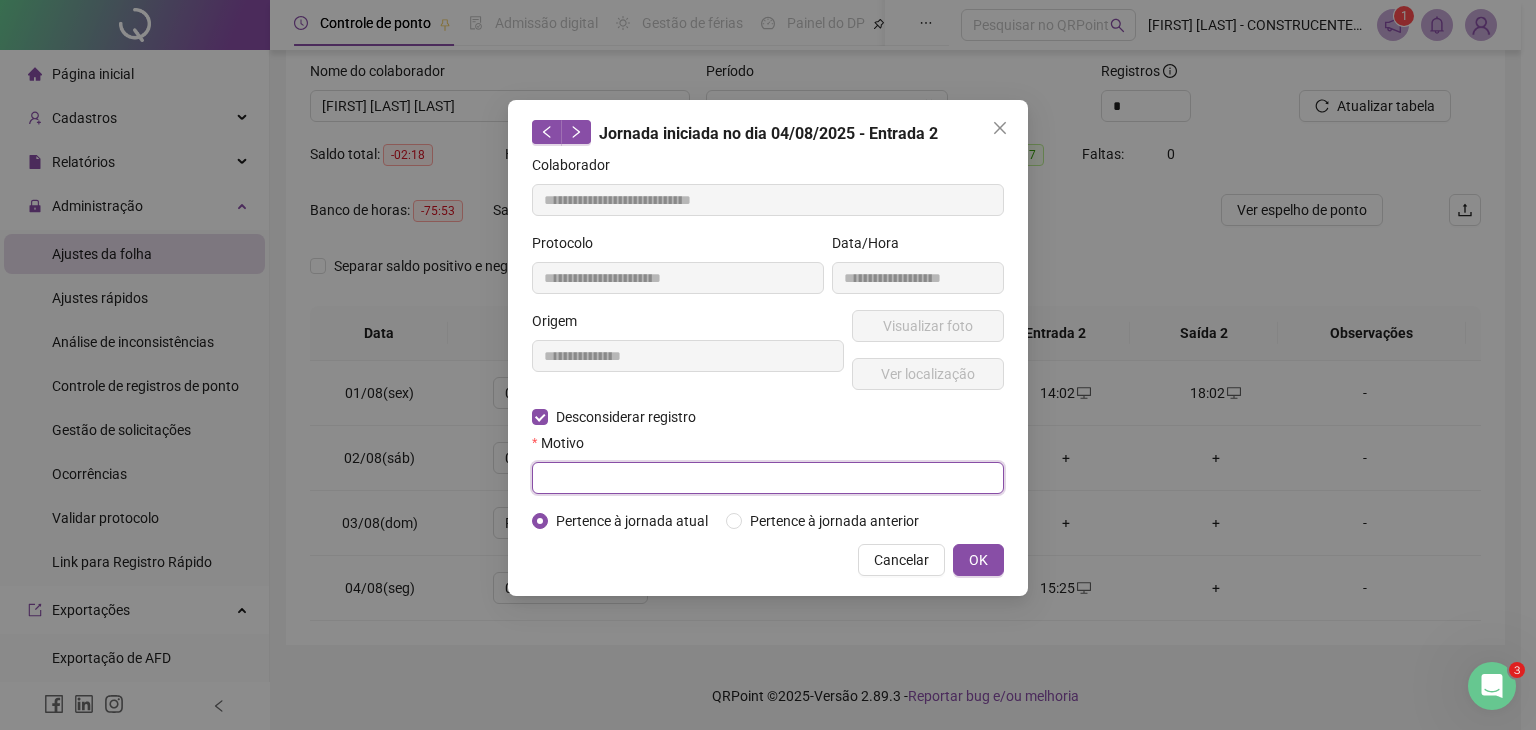 click at bounding box center (768, 478) 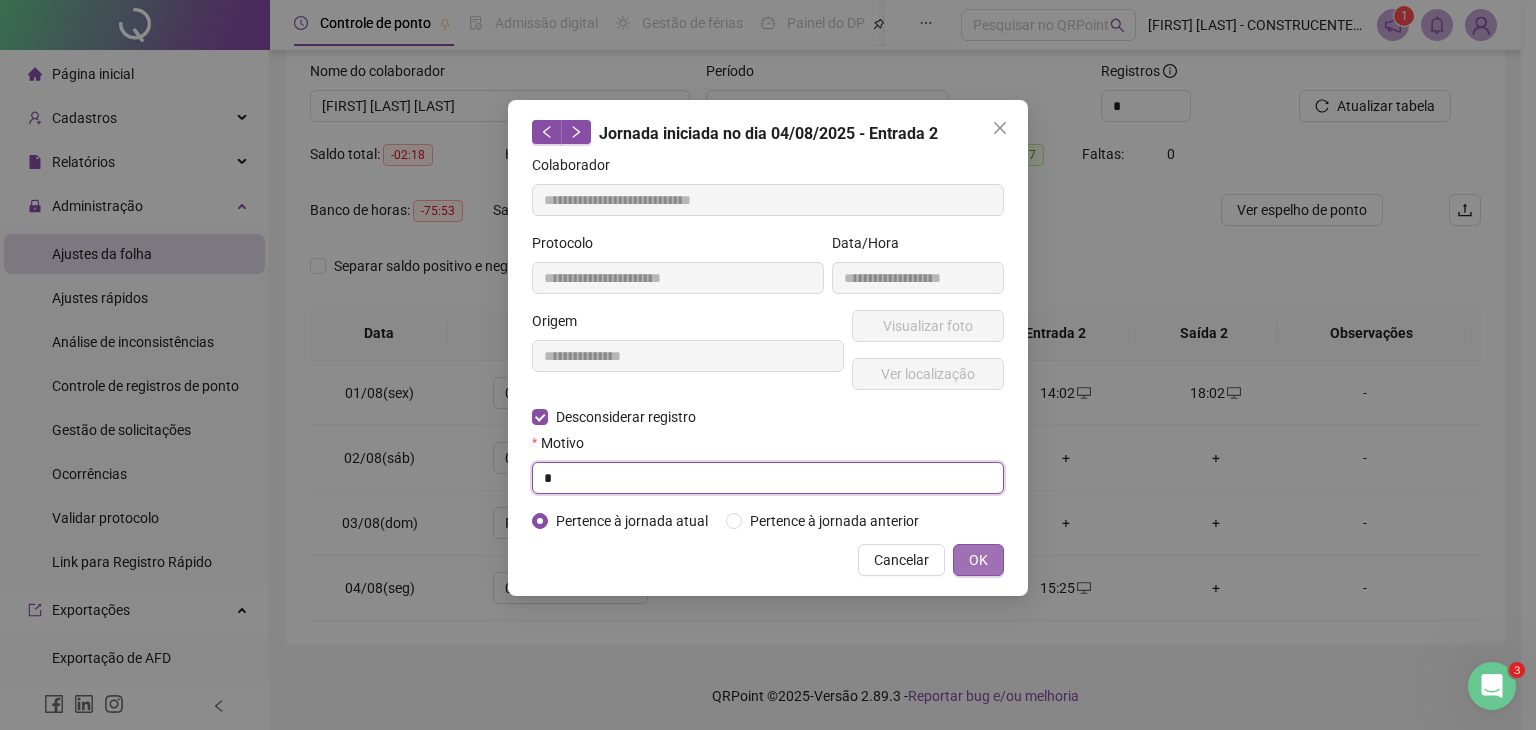type on "*" 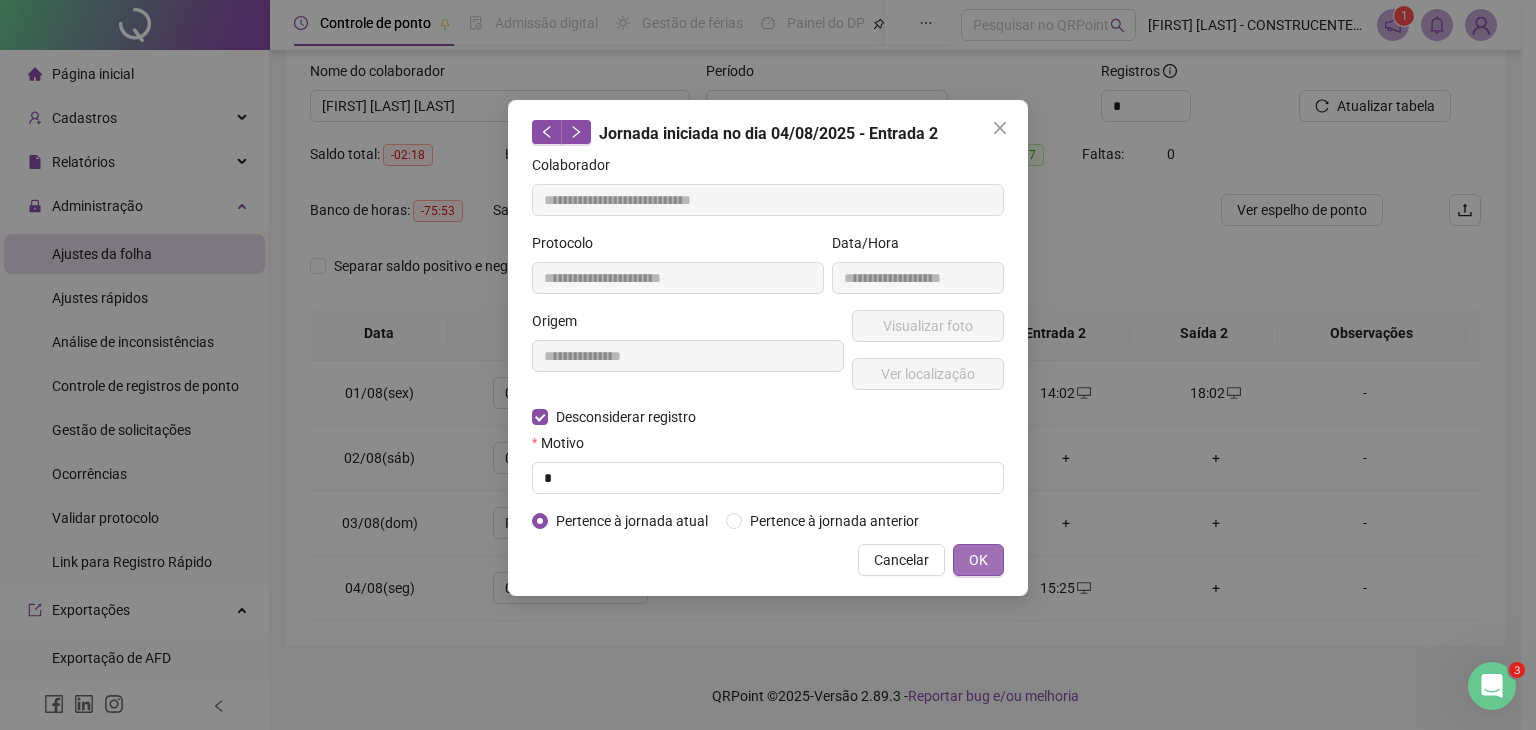 click on "OK" at bounding box center [978, 560] 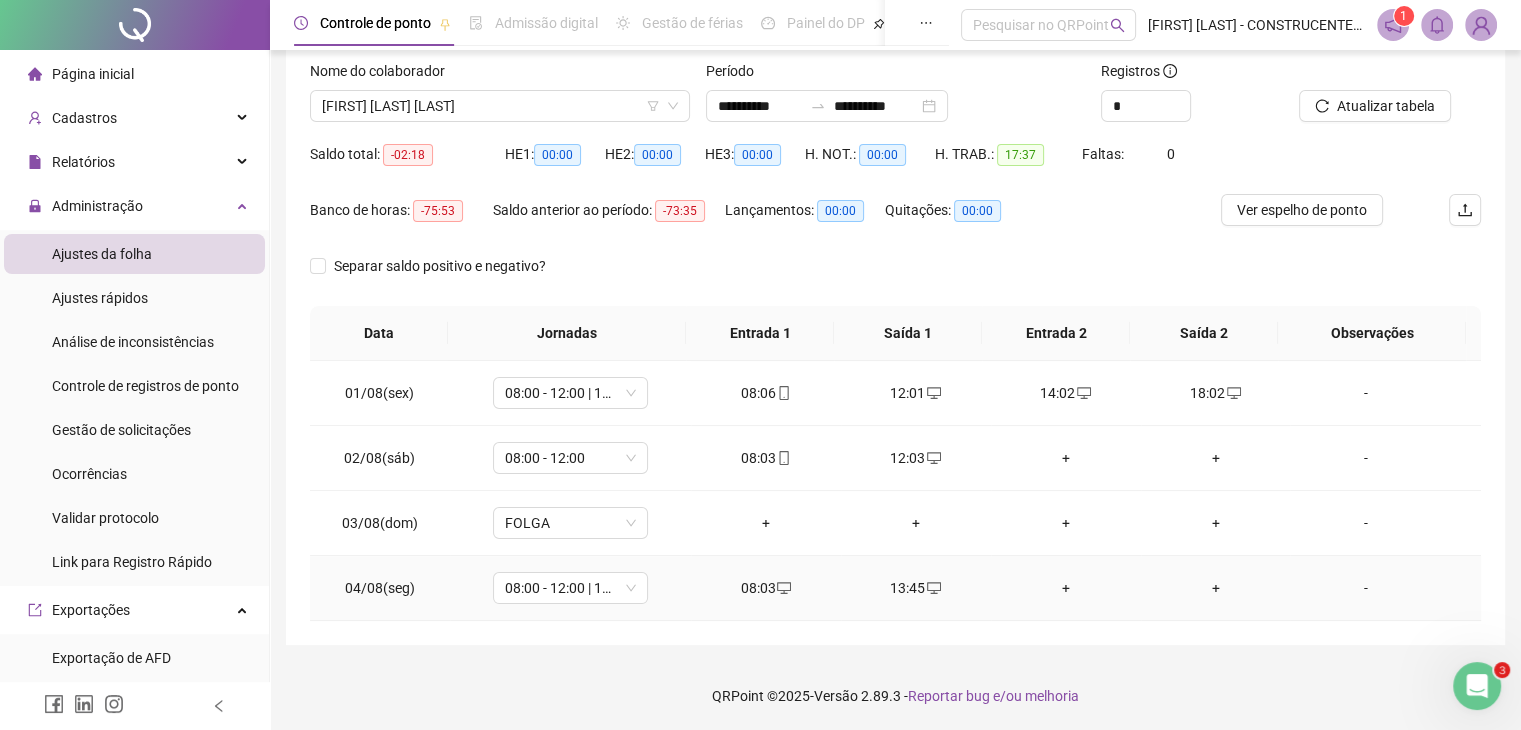click on "+" at bounding box center [1066, 588] 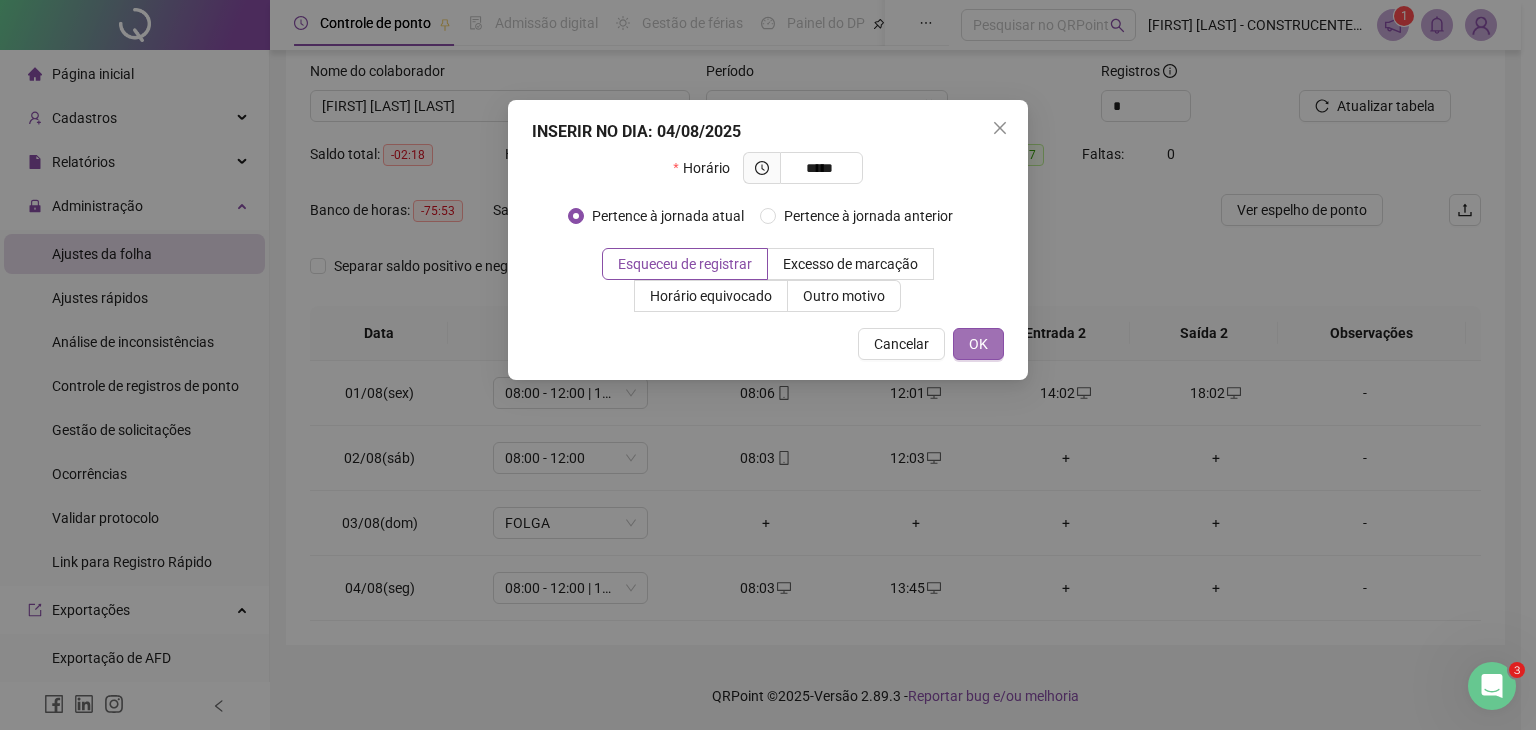 type on "*****" 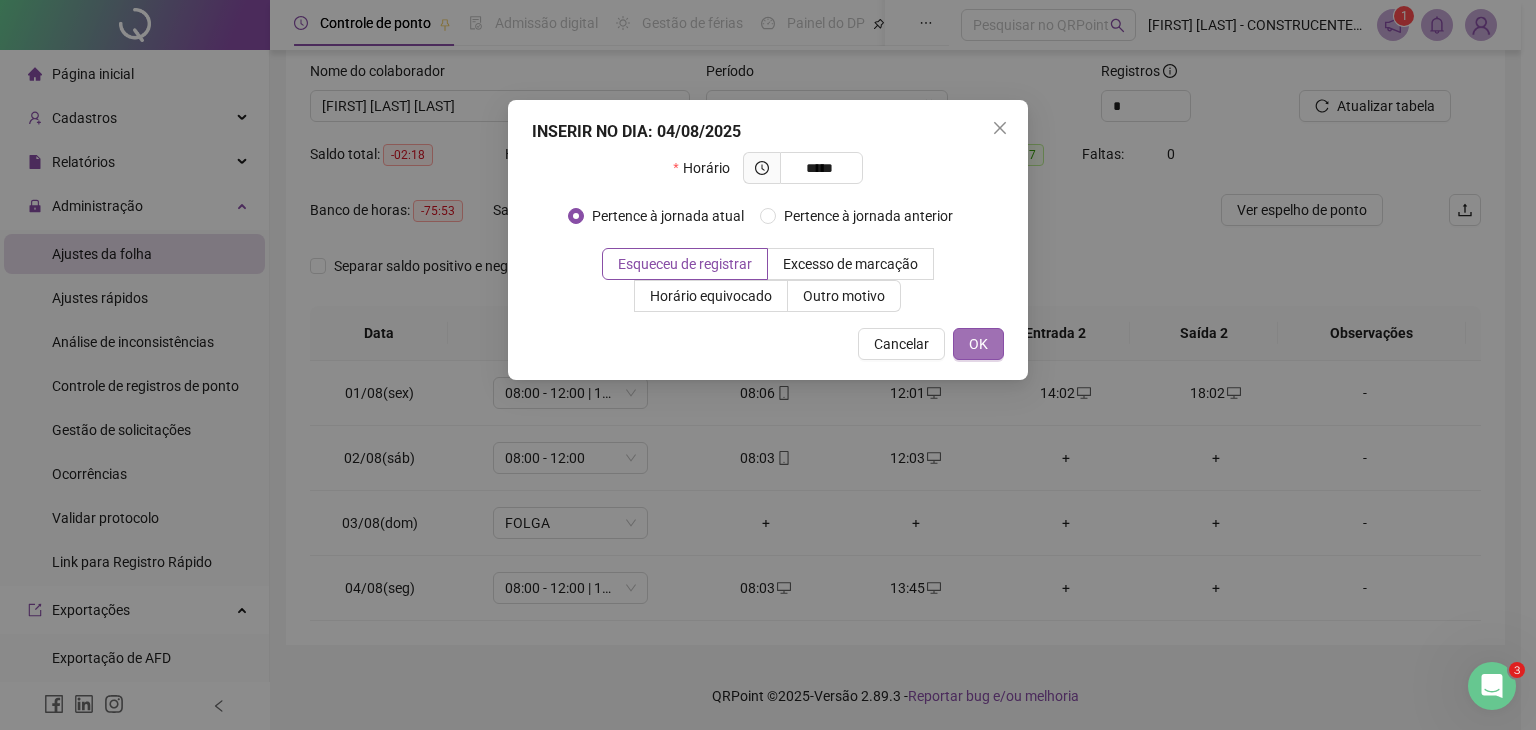 click on "OK" at bounding box center [978, 344] 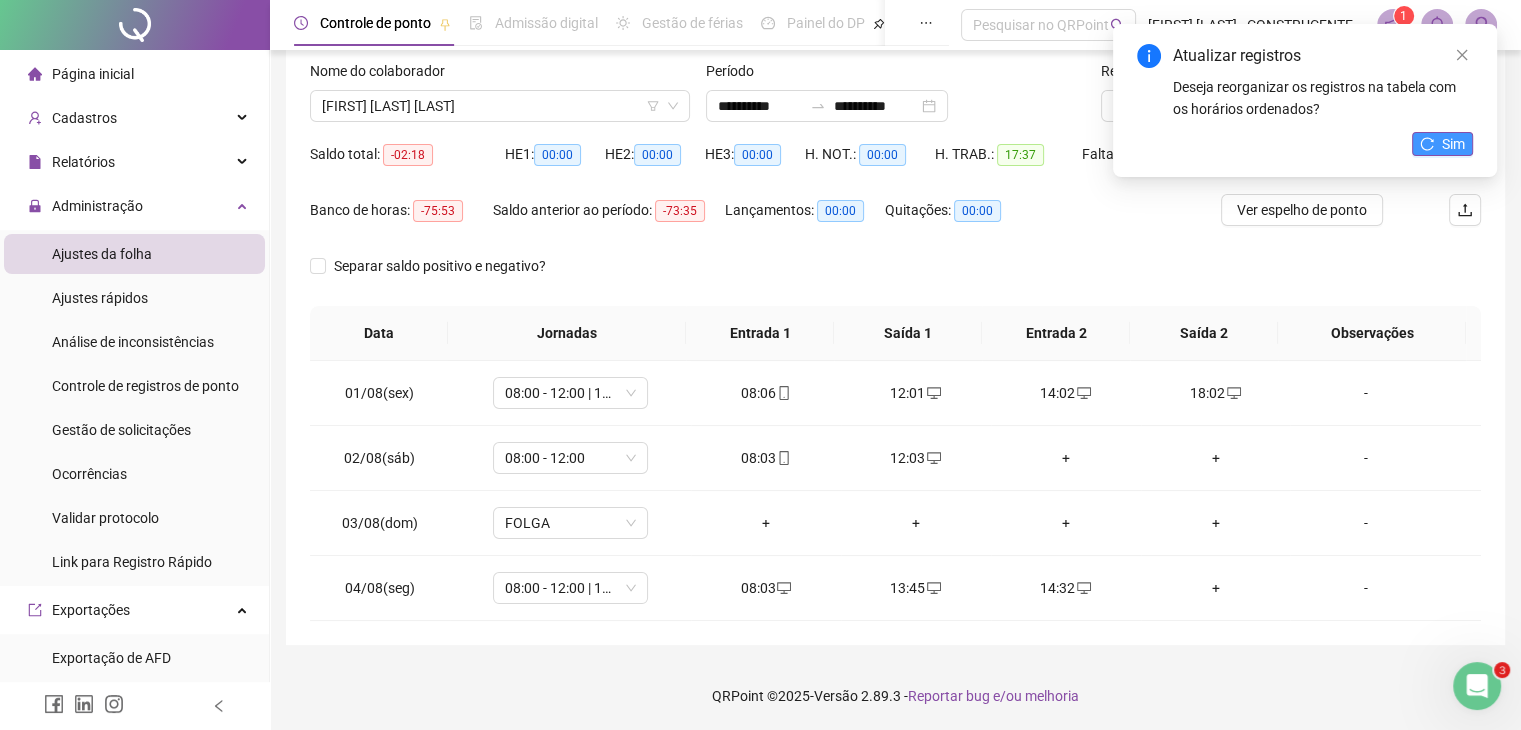 click on "Sim" at bounding box center (1453, 144) 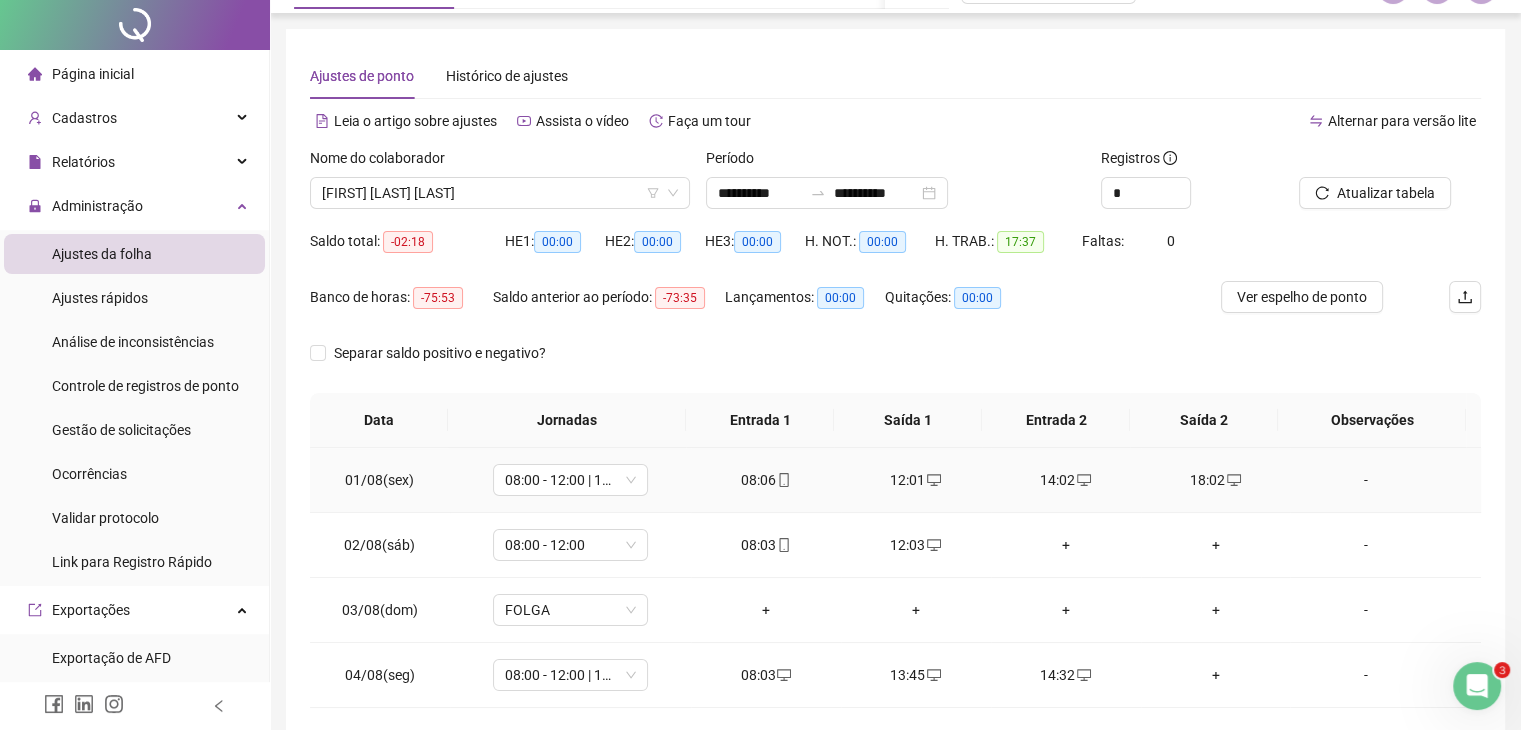 scroll, scrollTop: 0, scrollLeft: 0, axis: both 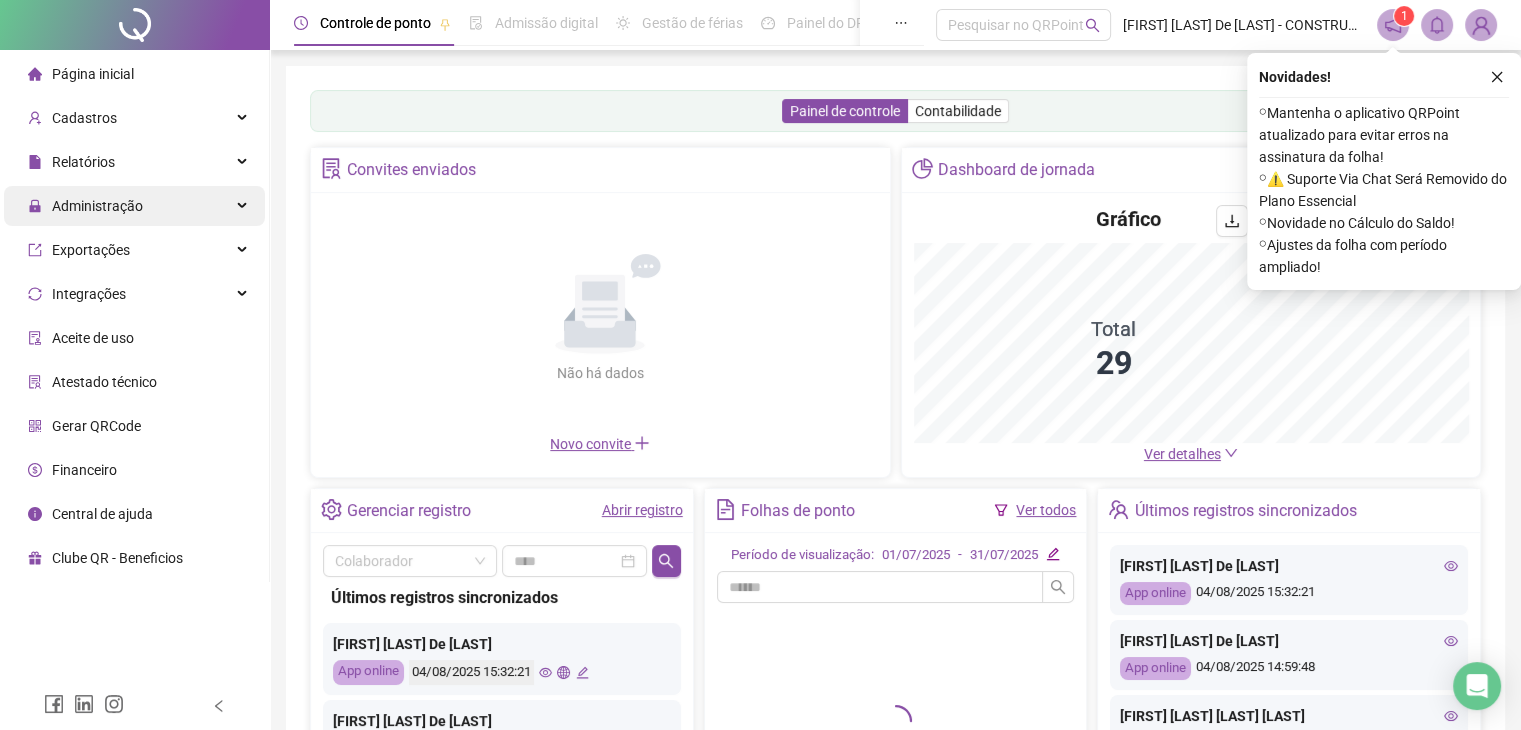 click on "Administração" at bounding box center (97, 206) 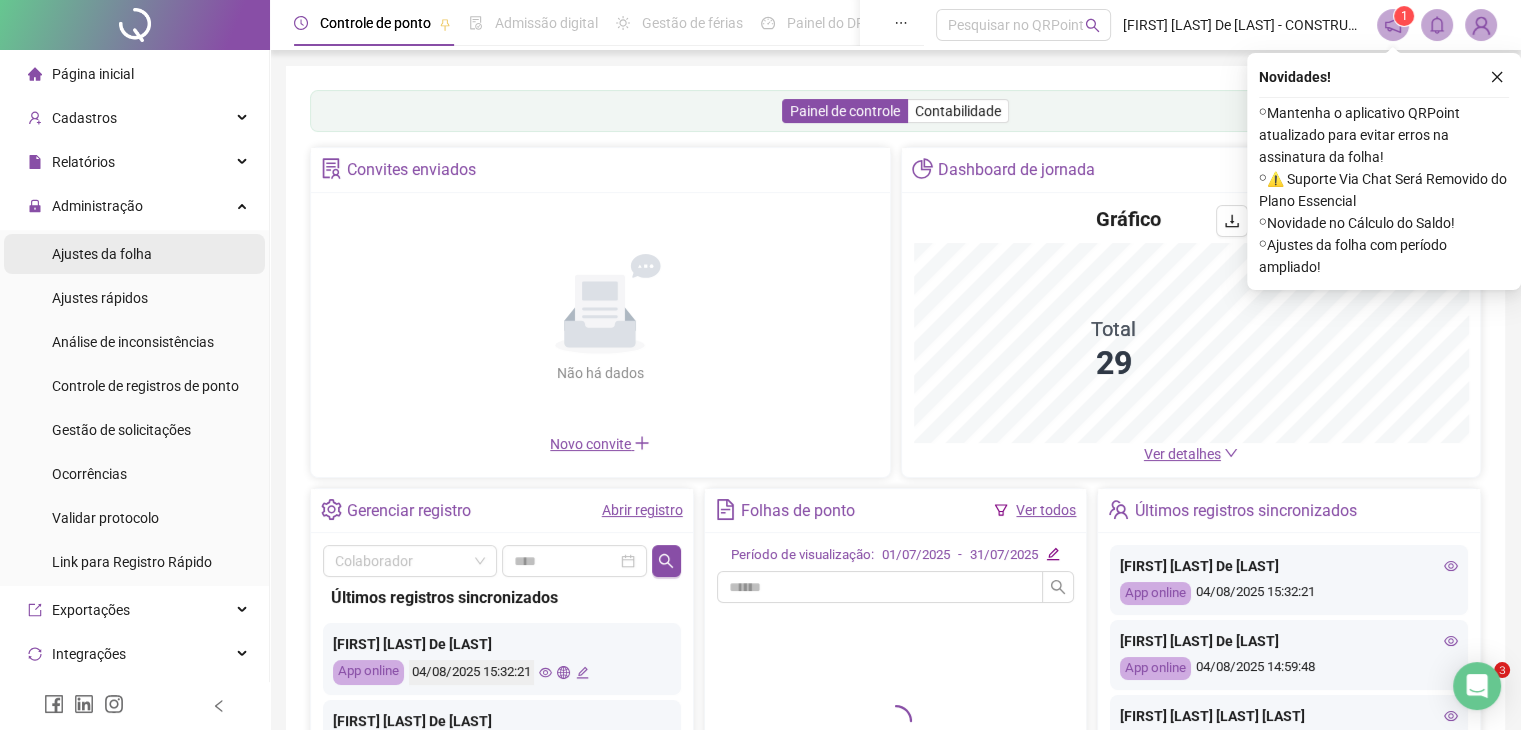 click on "Ajustes da folha" at bounding box center (102, 254) 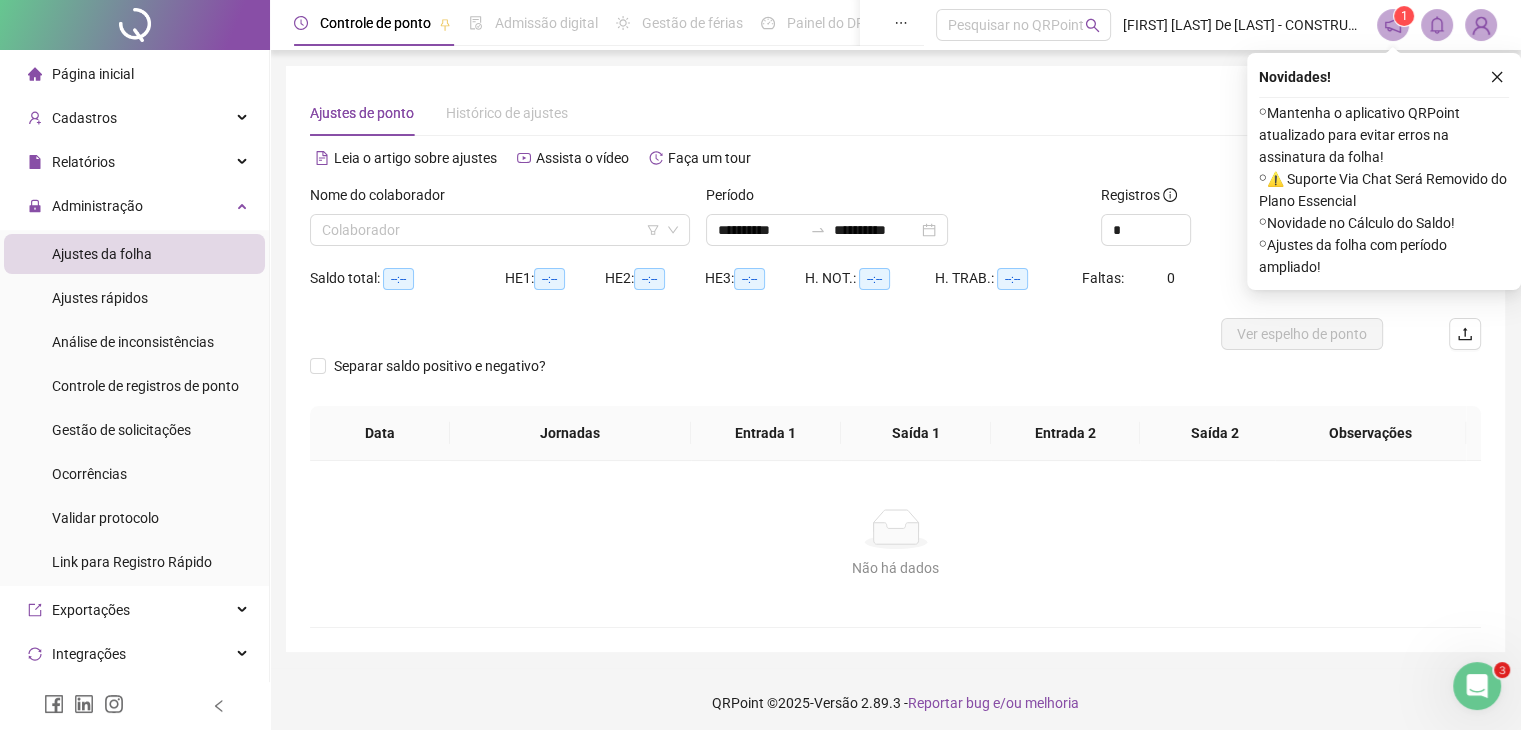 scroll, scrollTop: 0, scrollLeft: 0, axis: both 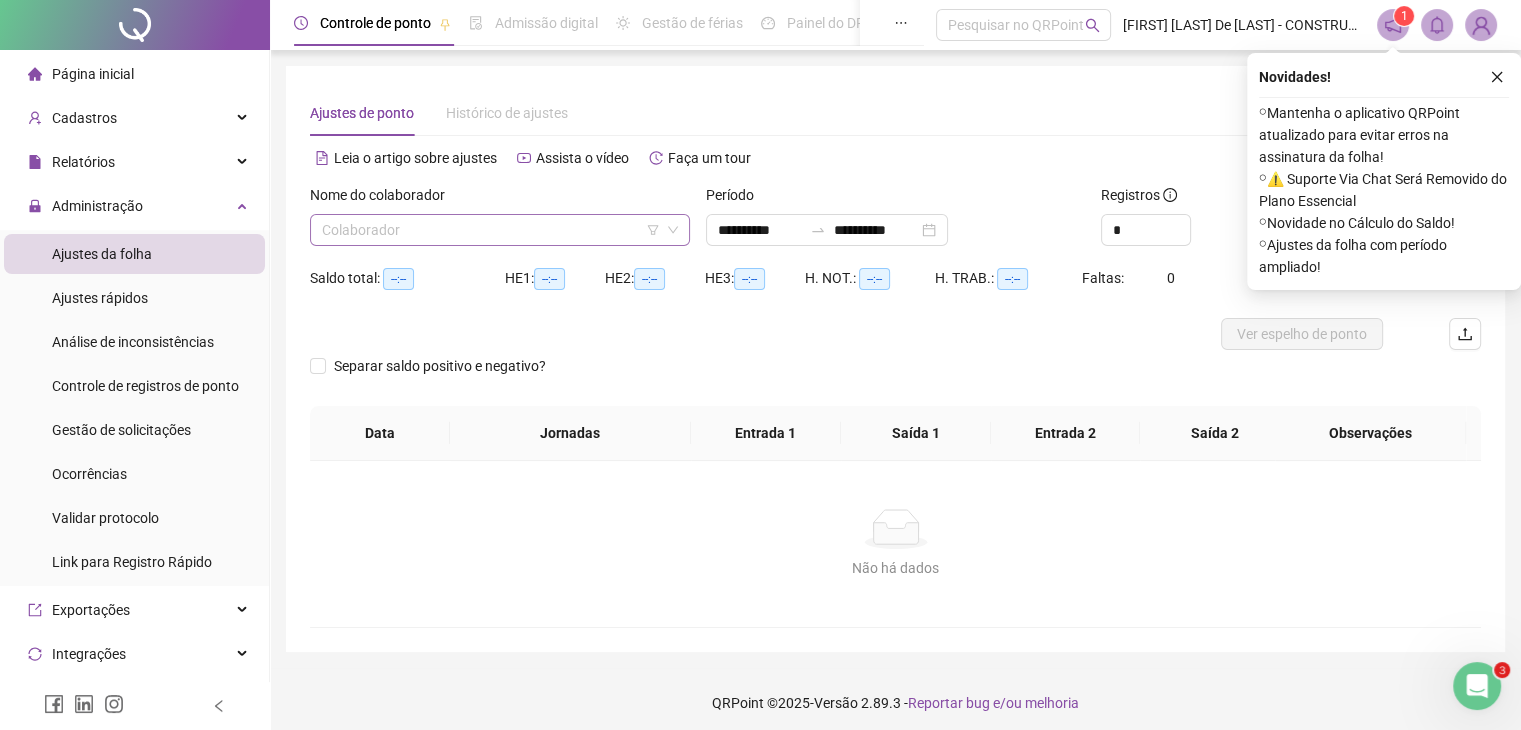 click at bounding box center (491, 230) 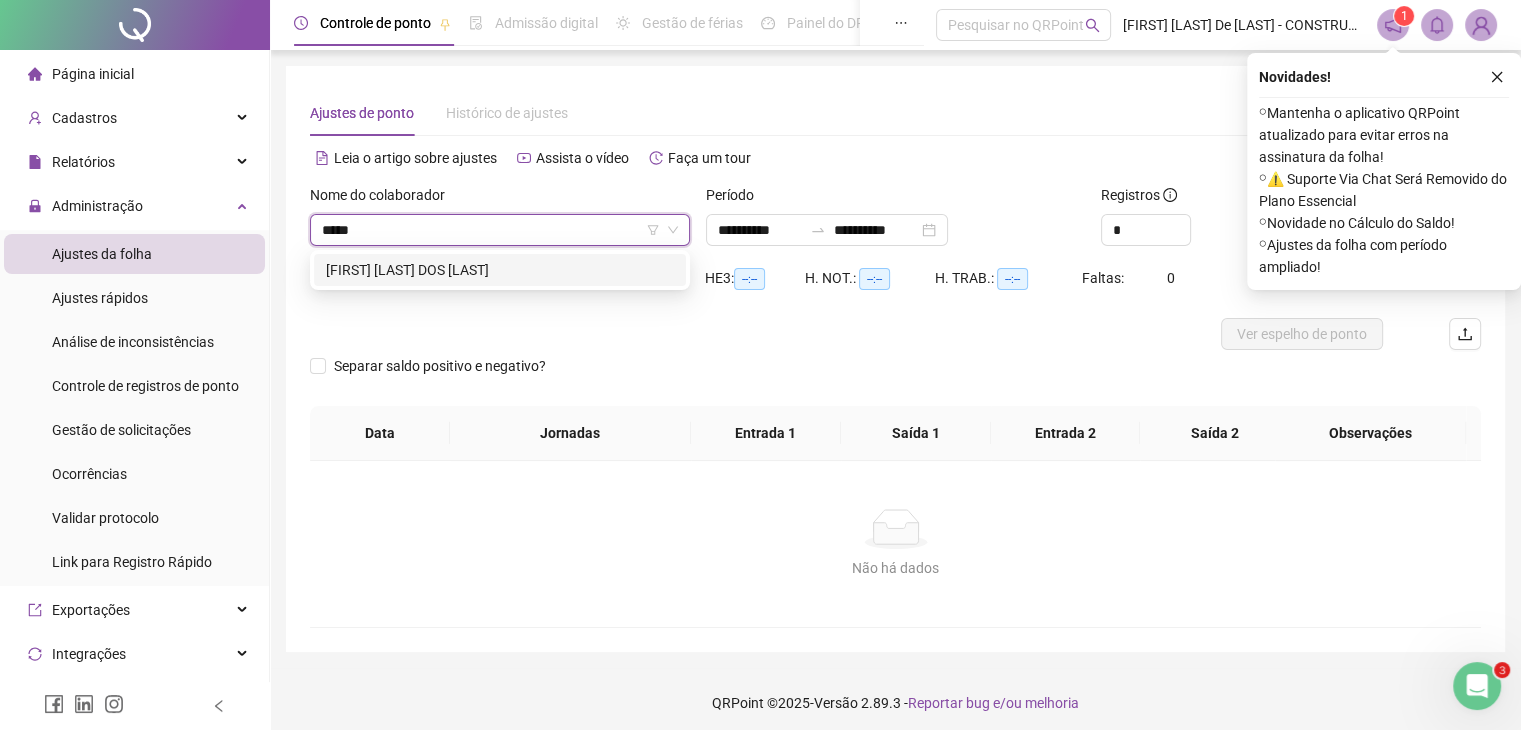 type on "******" 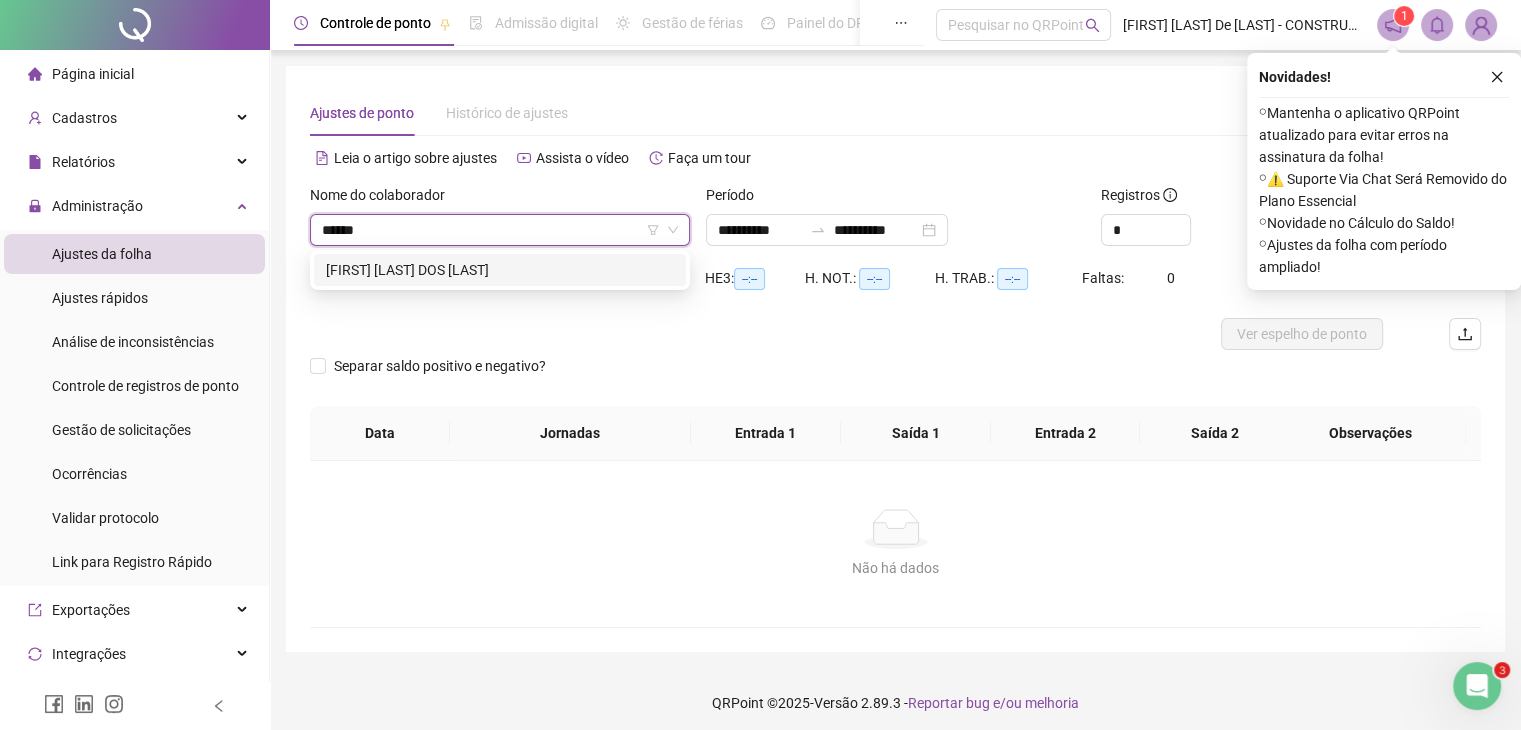 click on "[FIRST] [LAST] [LAST]" at bounding box center [500, 270] 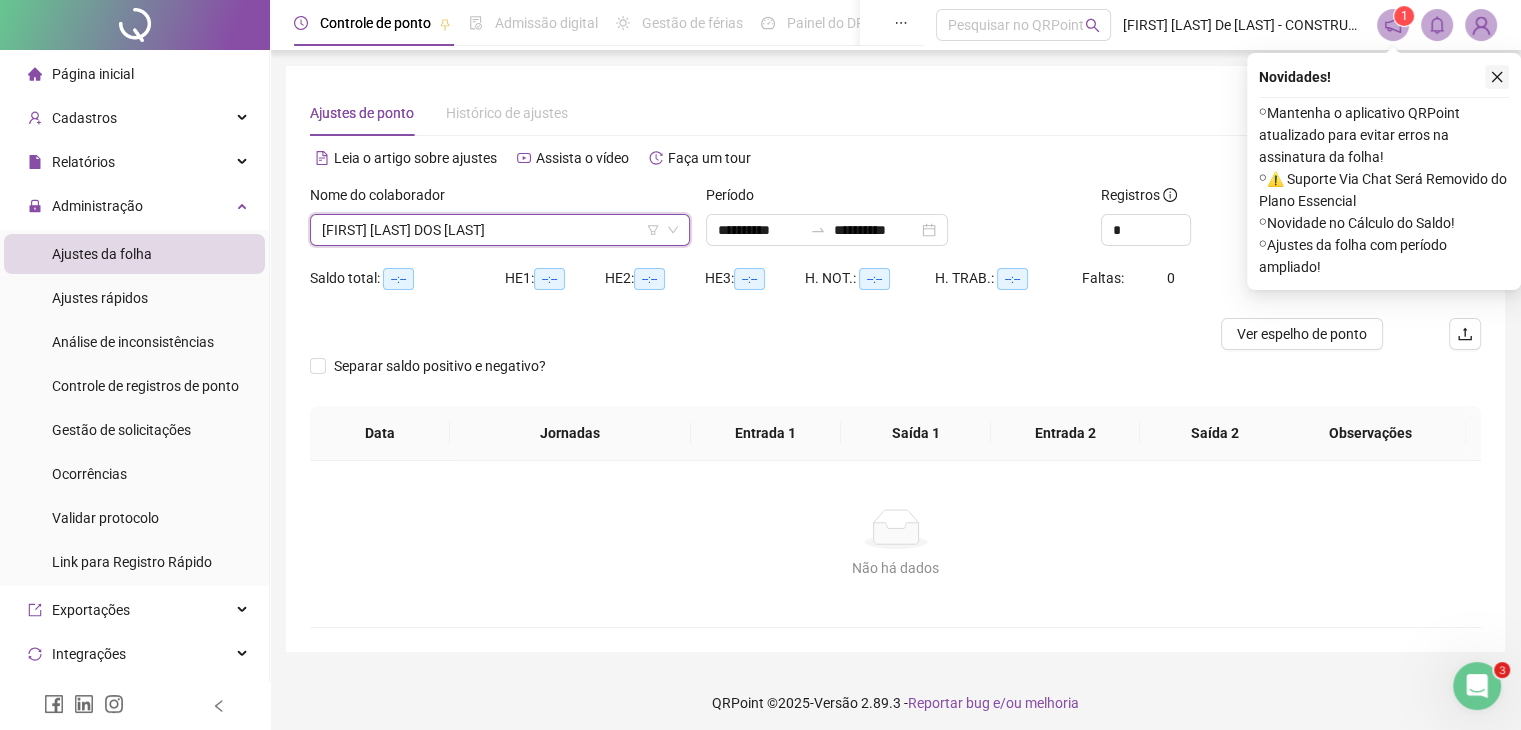 click 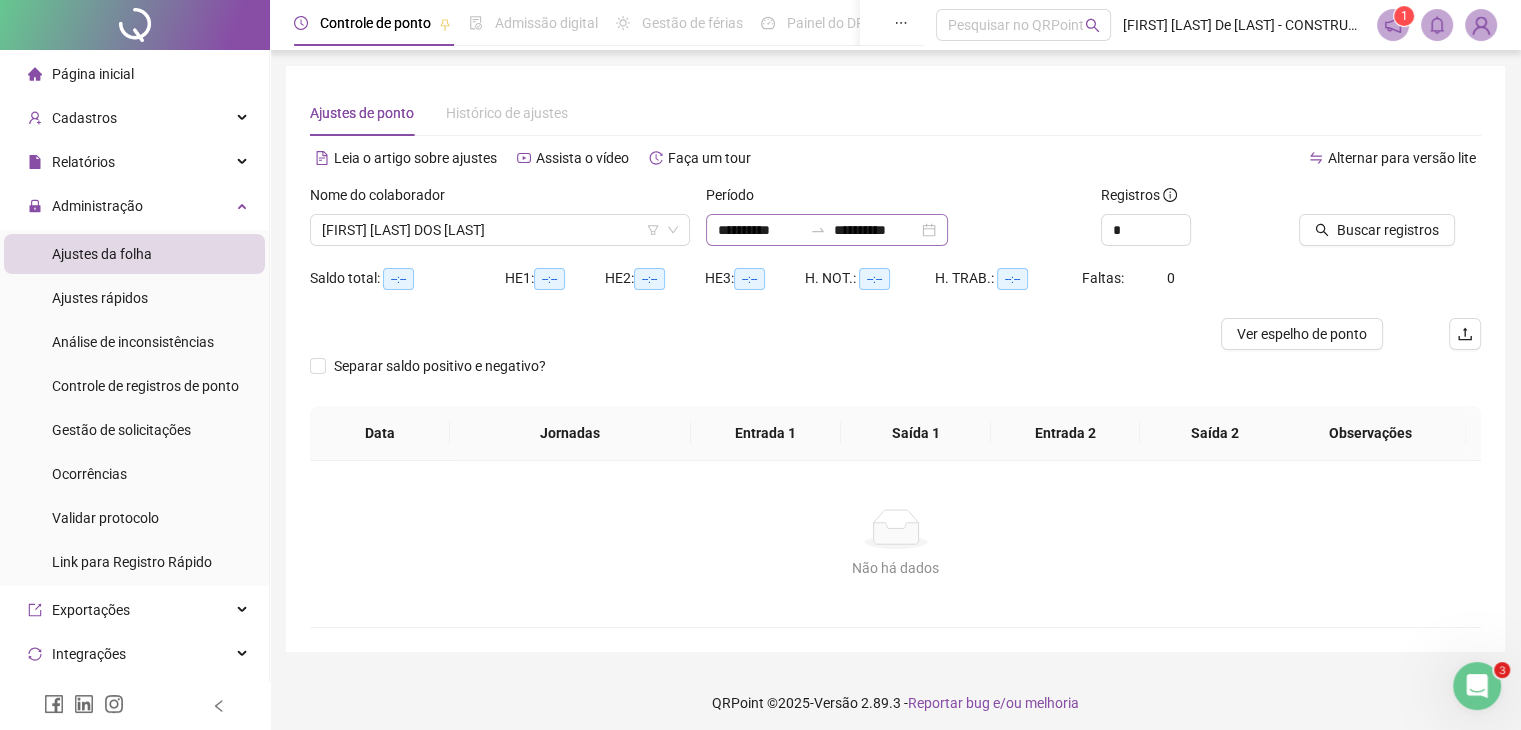 click on "**********" at bounding box center (827, 230) 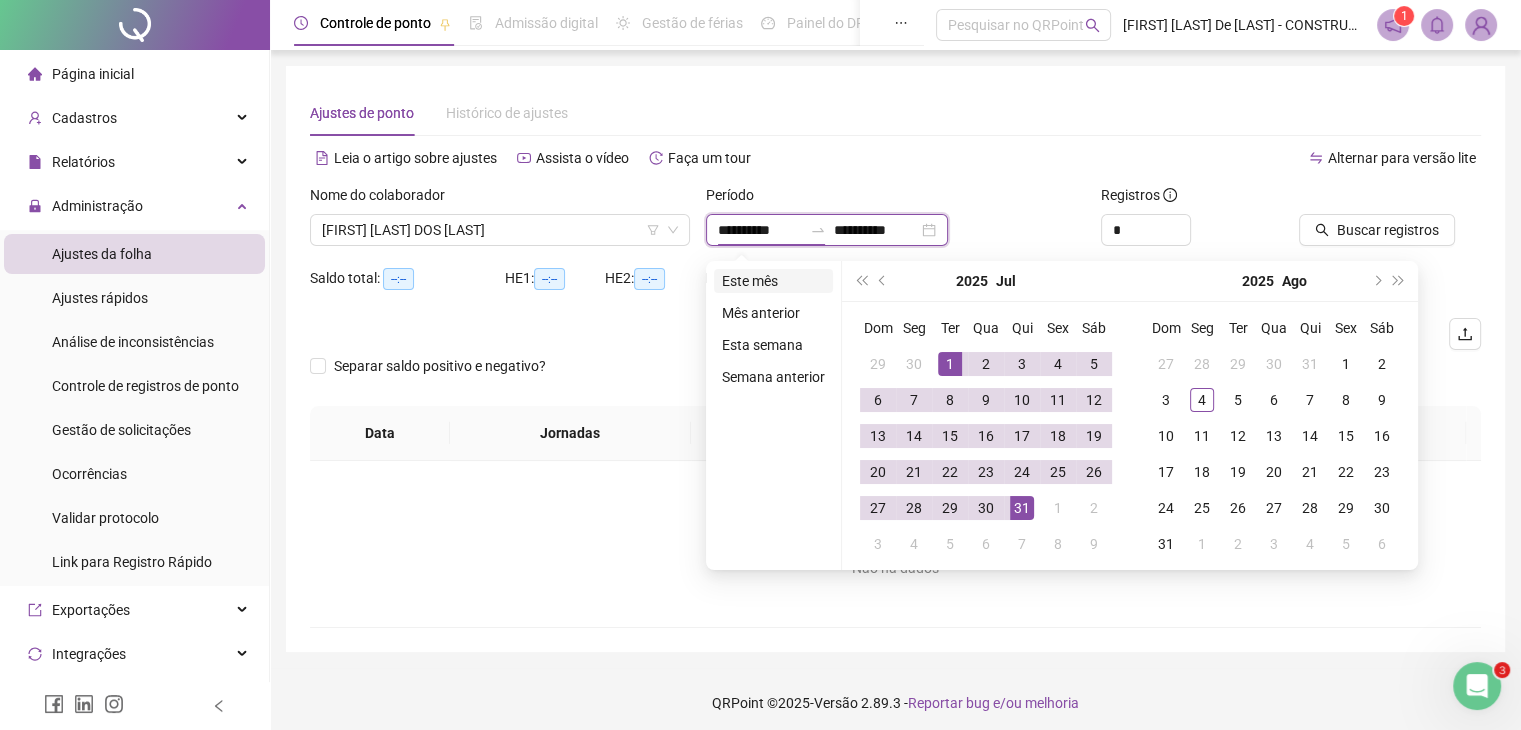 type on "**********" 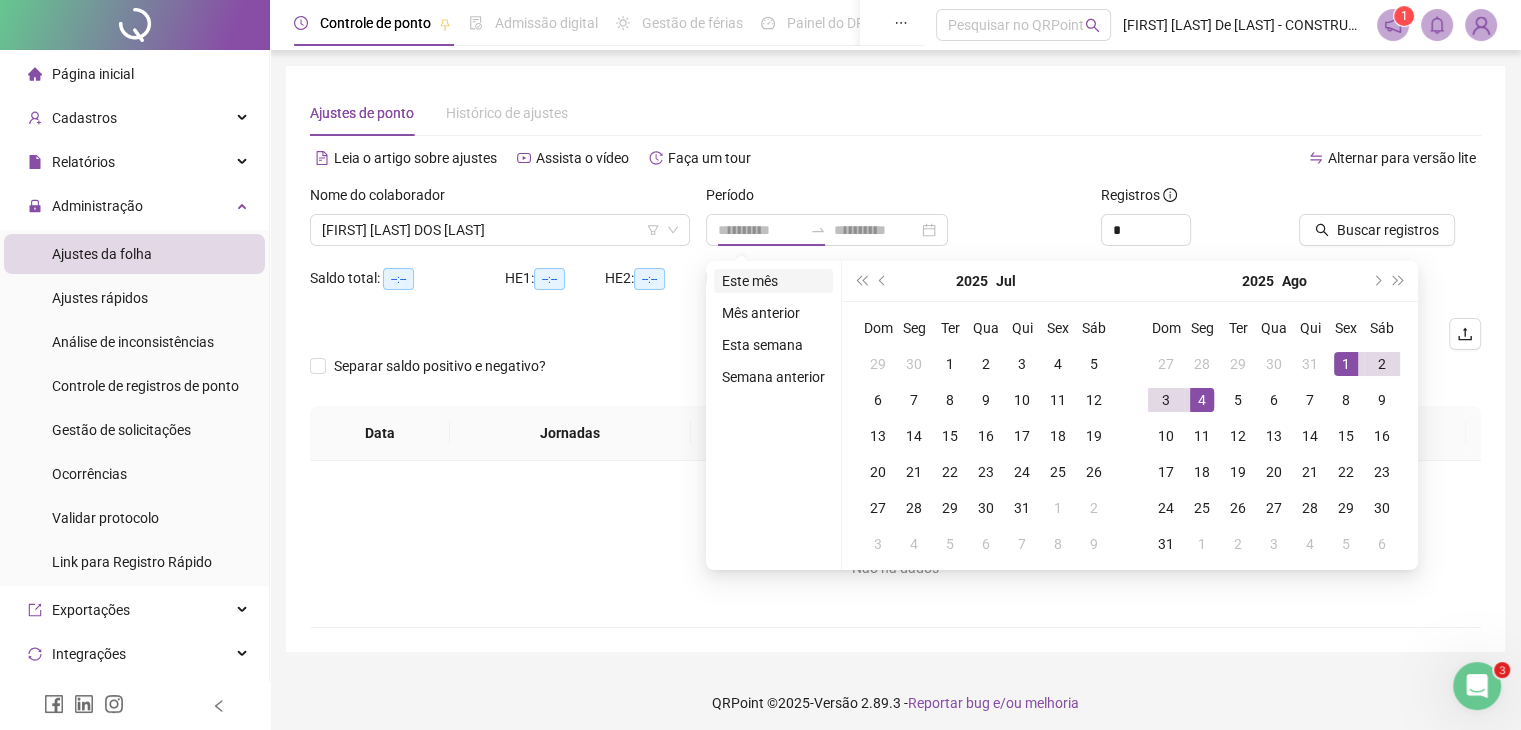 click on "Este mês" at bounding box center (773, 281) 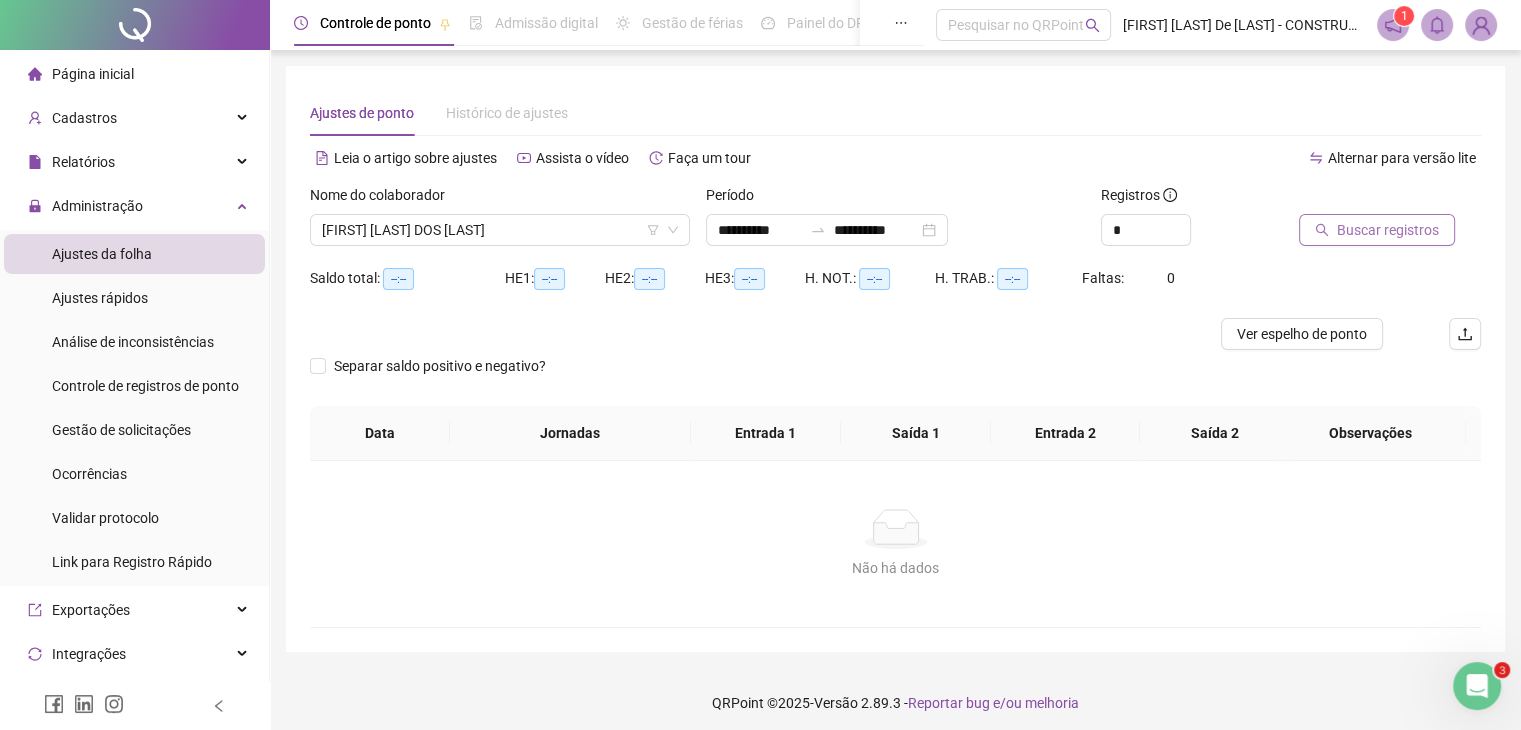 click on "Buscar registros" at bounding box center (1377, 230) 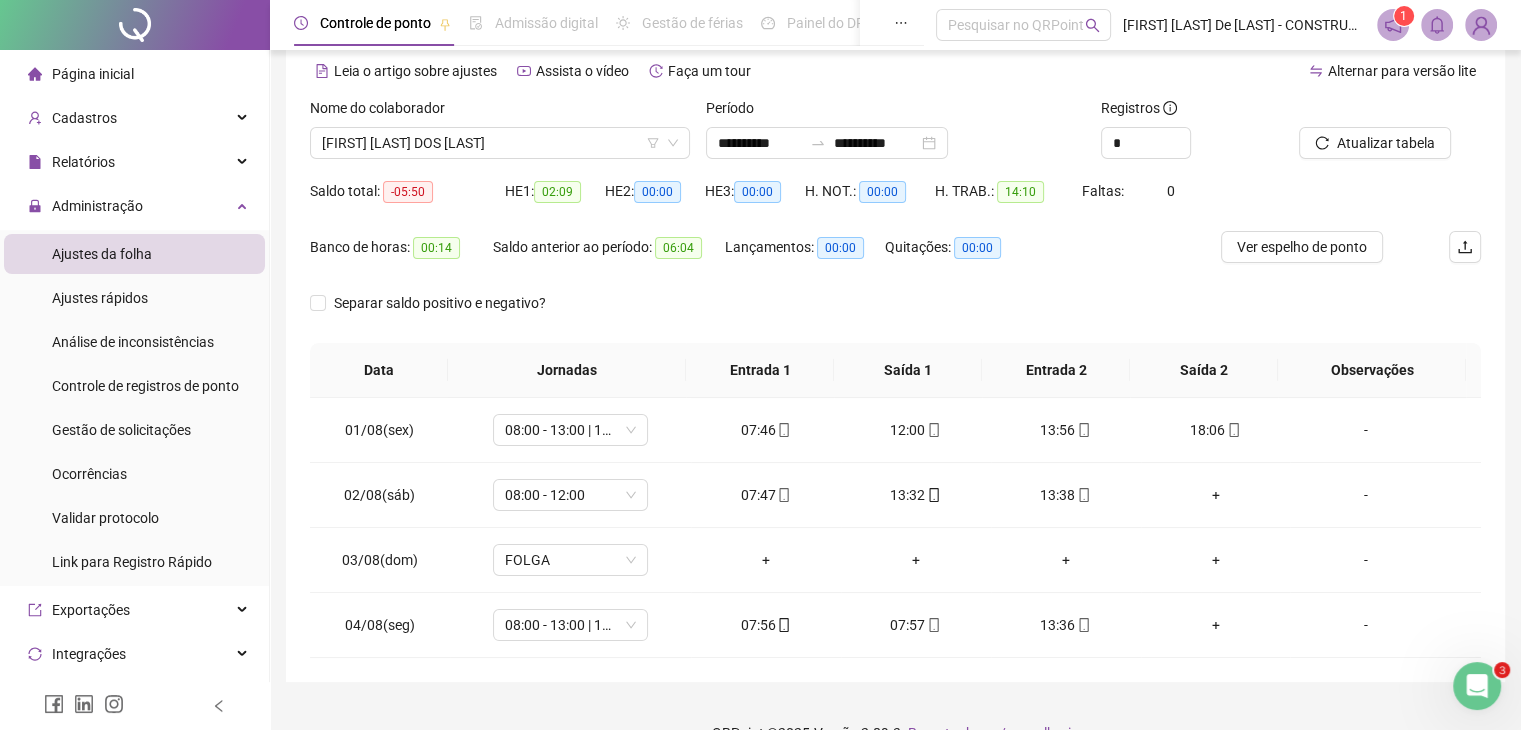 scroll, scrollTop: 124, scrollLeft: 0, axis: vertical 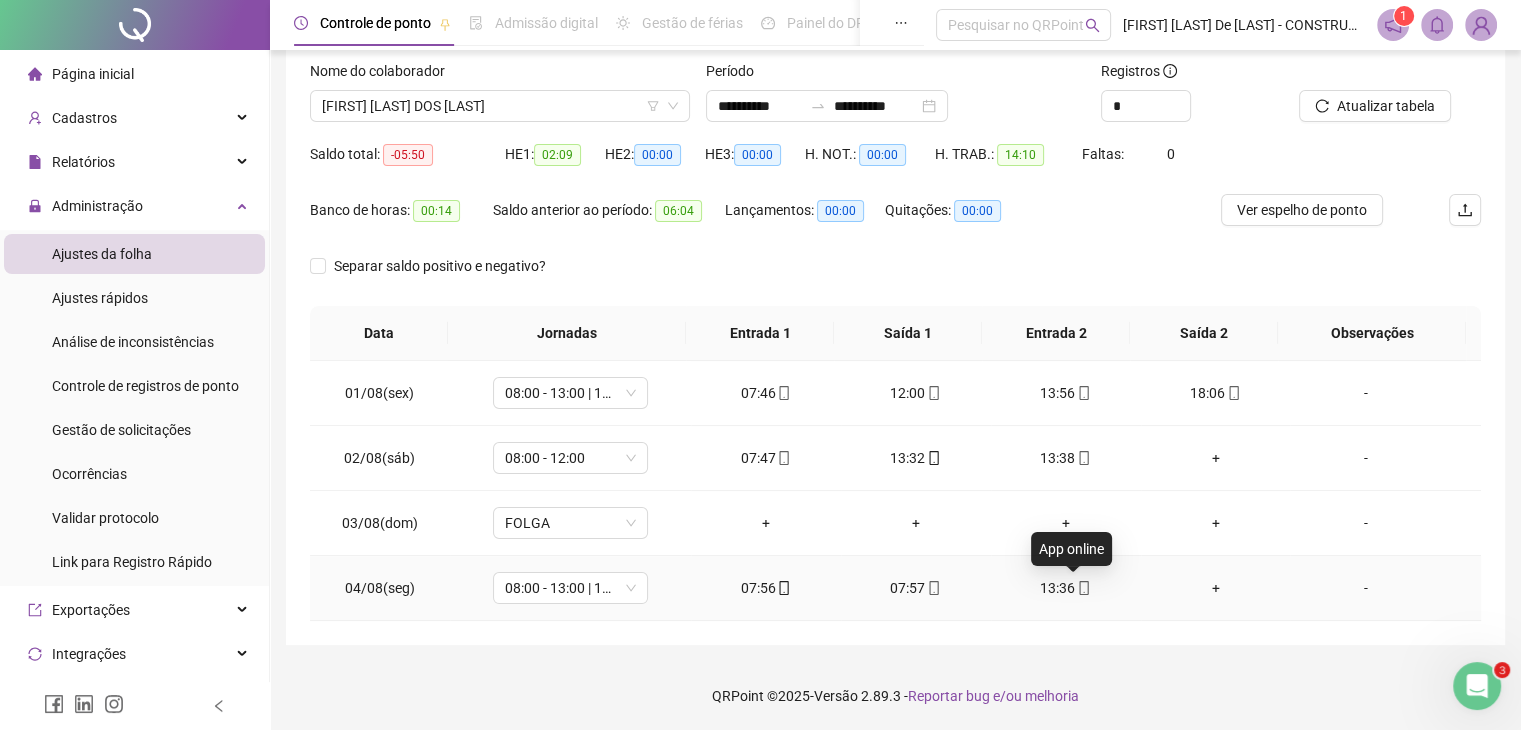 click 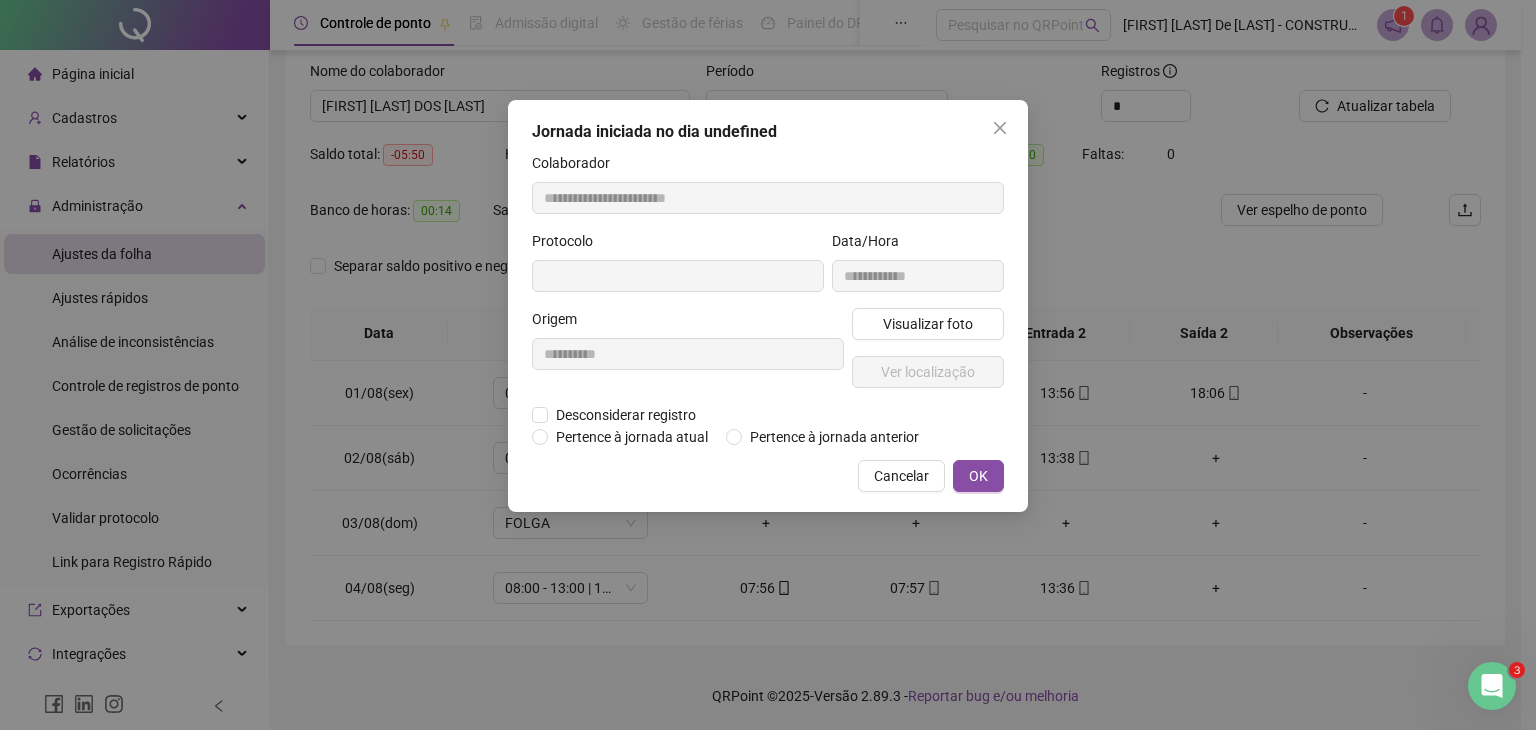 type on "**********" 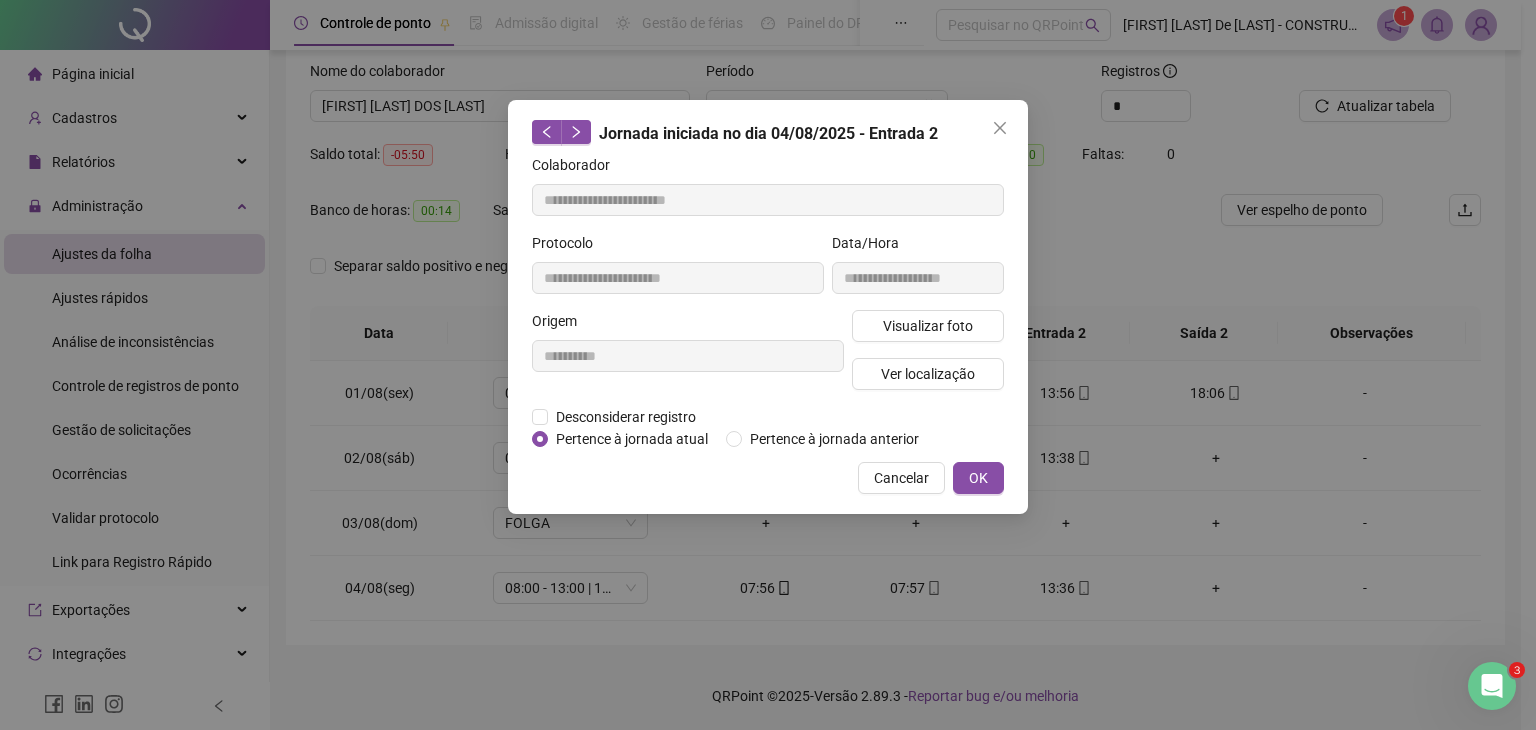 drag, startPoint x: 581, startPoint y: 413, endPoint x: 590, endPoint y: 430, distance: 19.235384 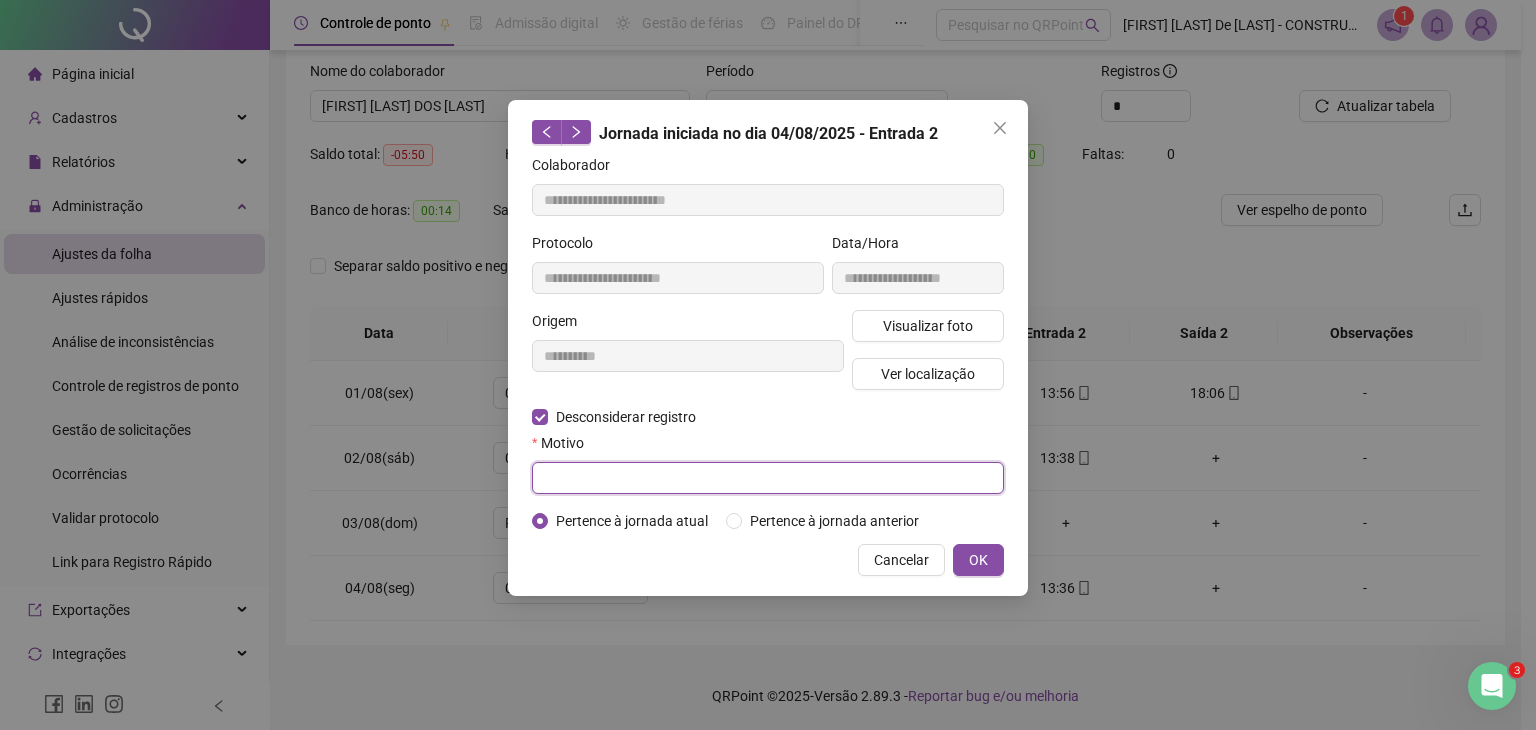 click at bounding box center (768, 478) 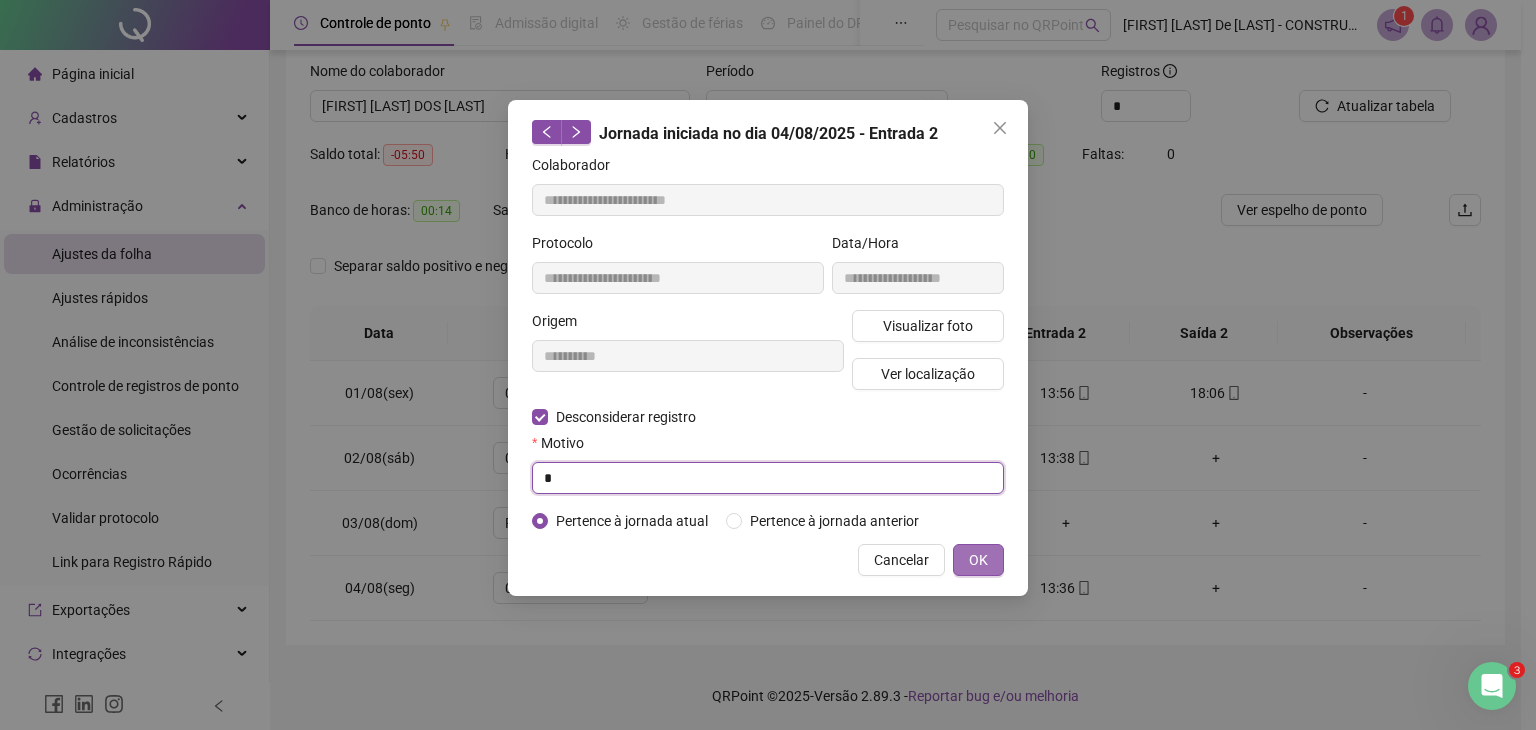 type on "*" 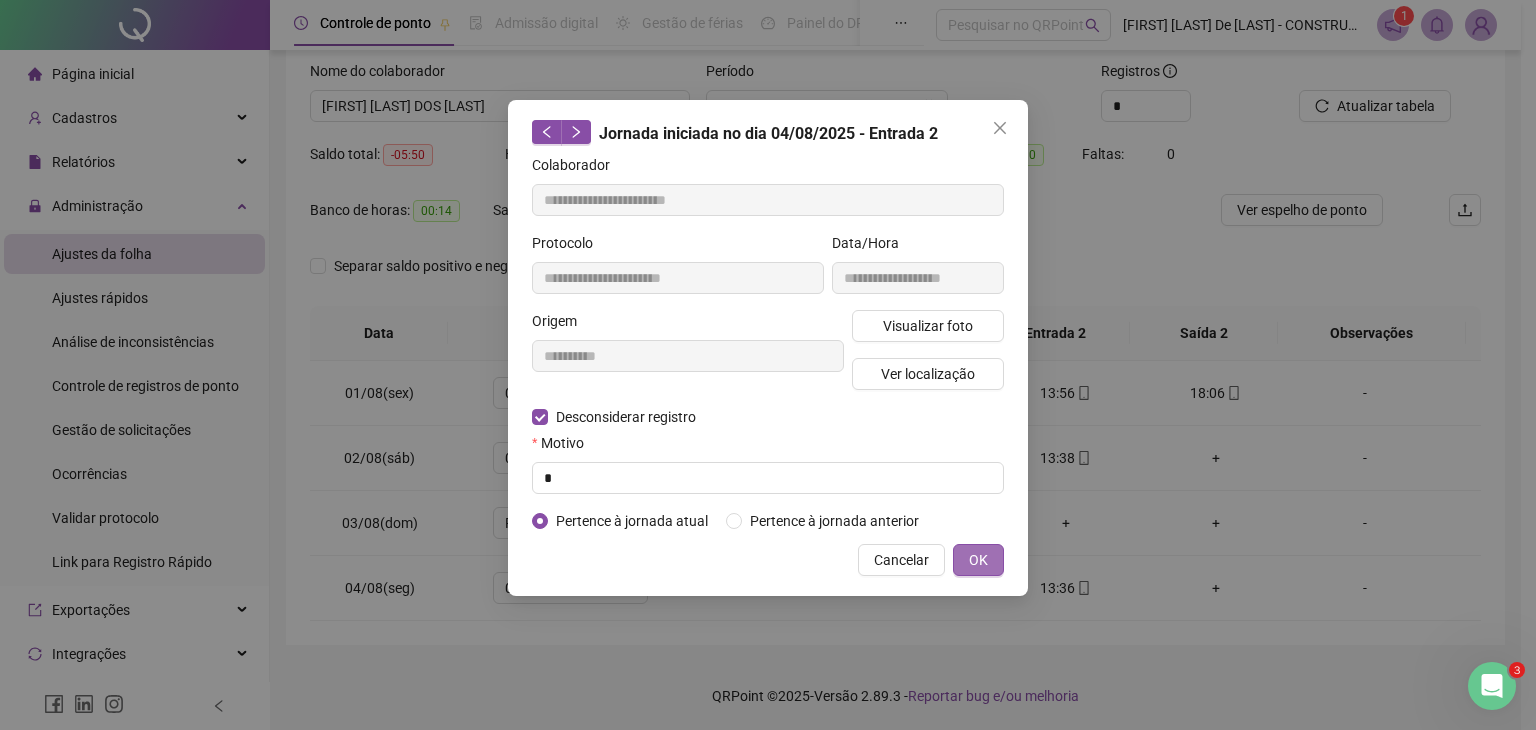 click on "OK" at bounding box center [978, 560] 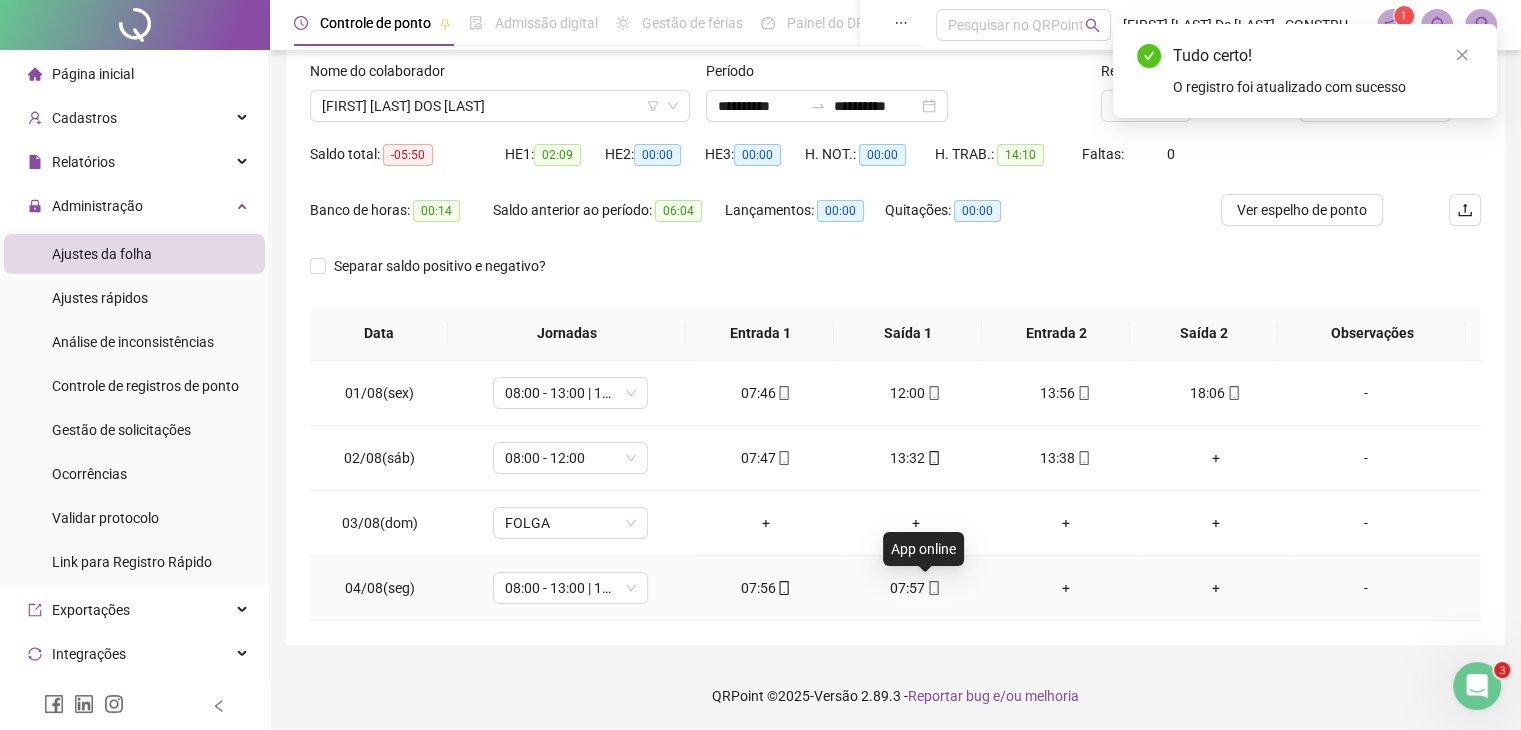 click 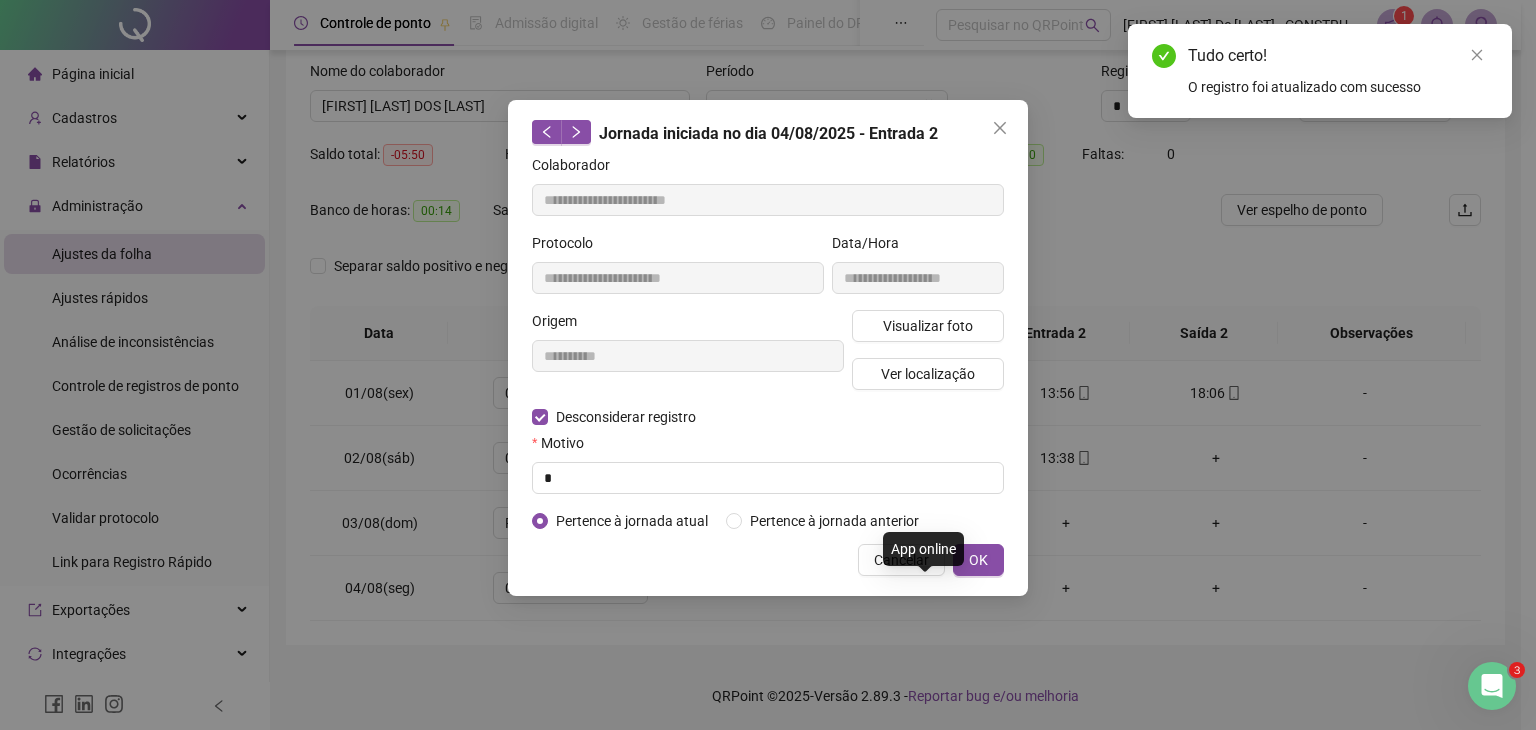 type on "**********" 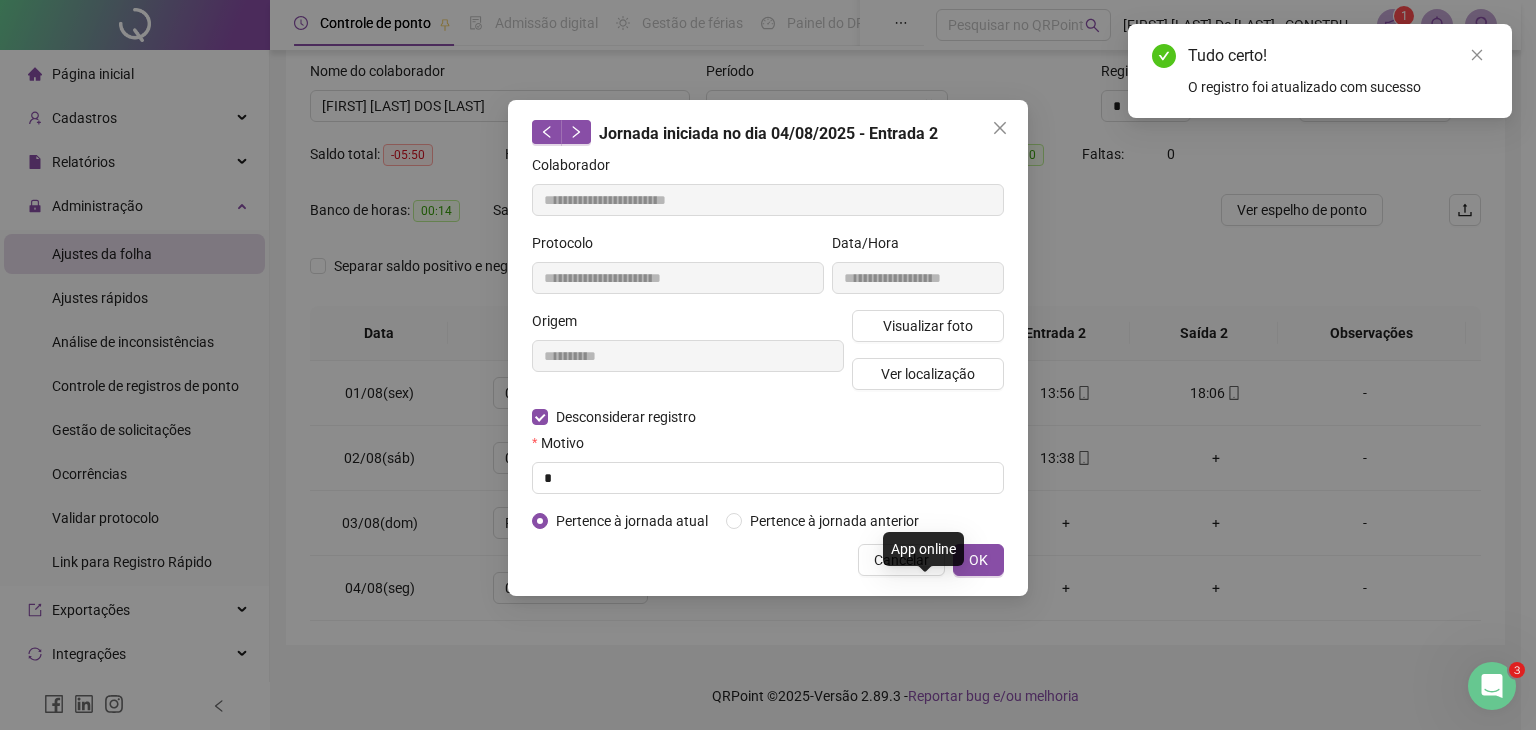 type on "**********" 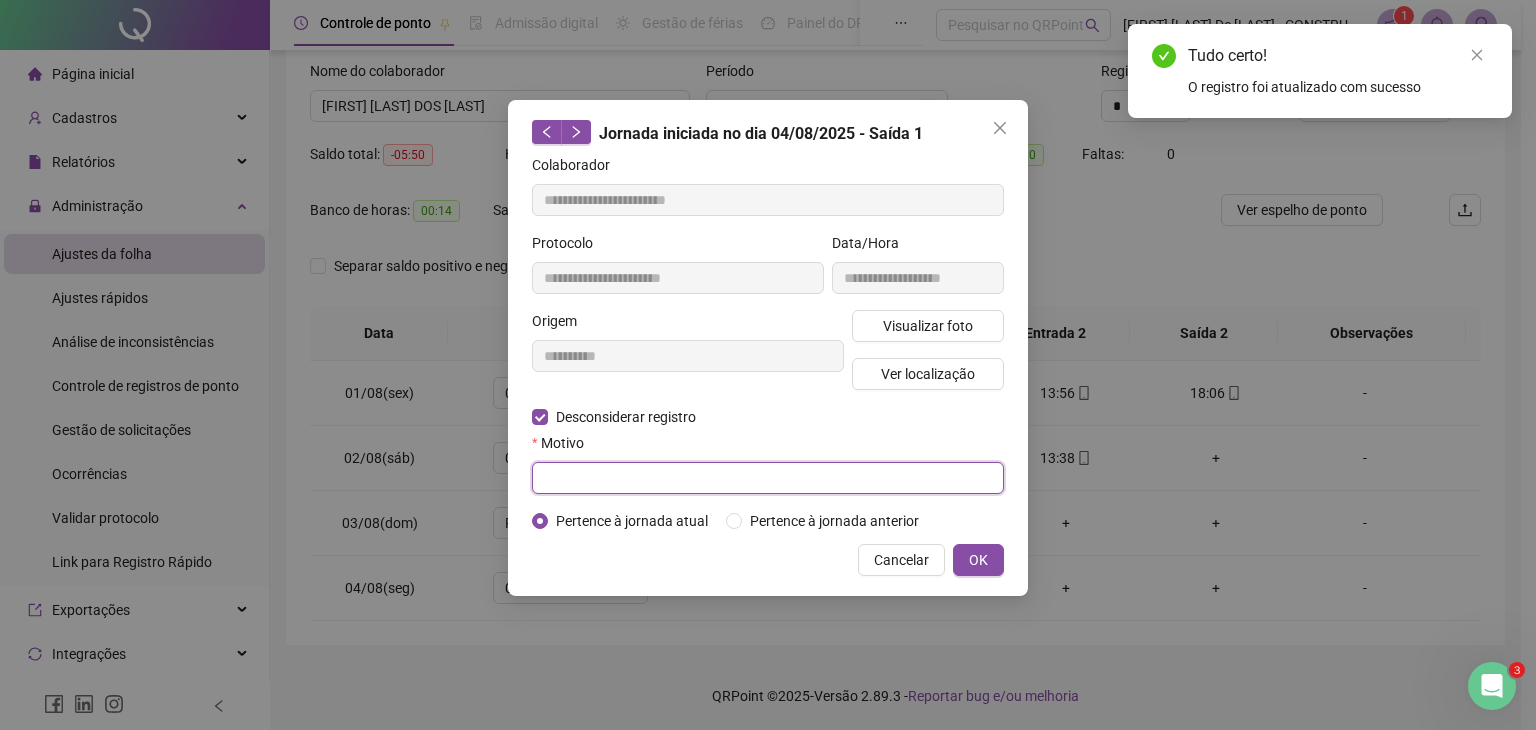 click at bounding box center (768, 478) 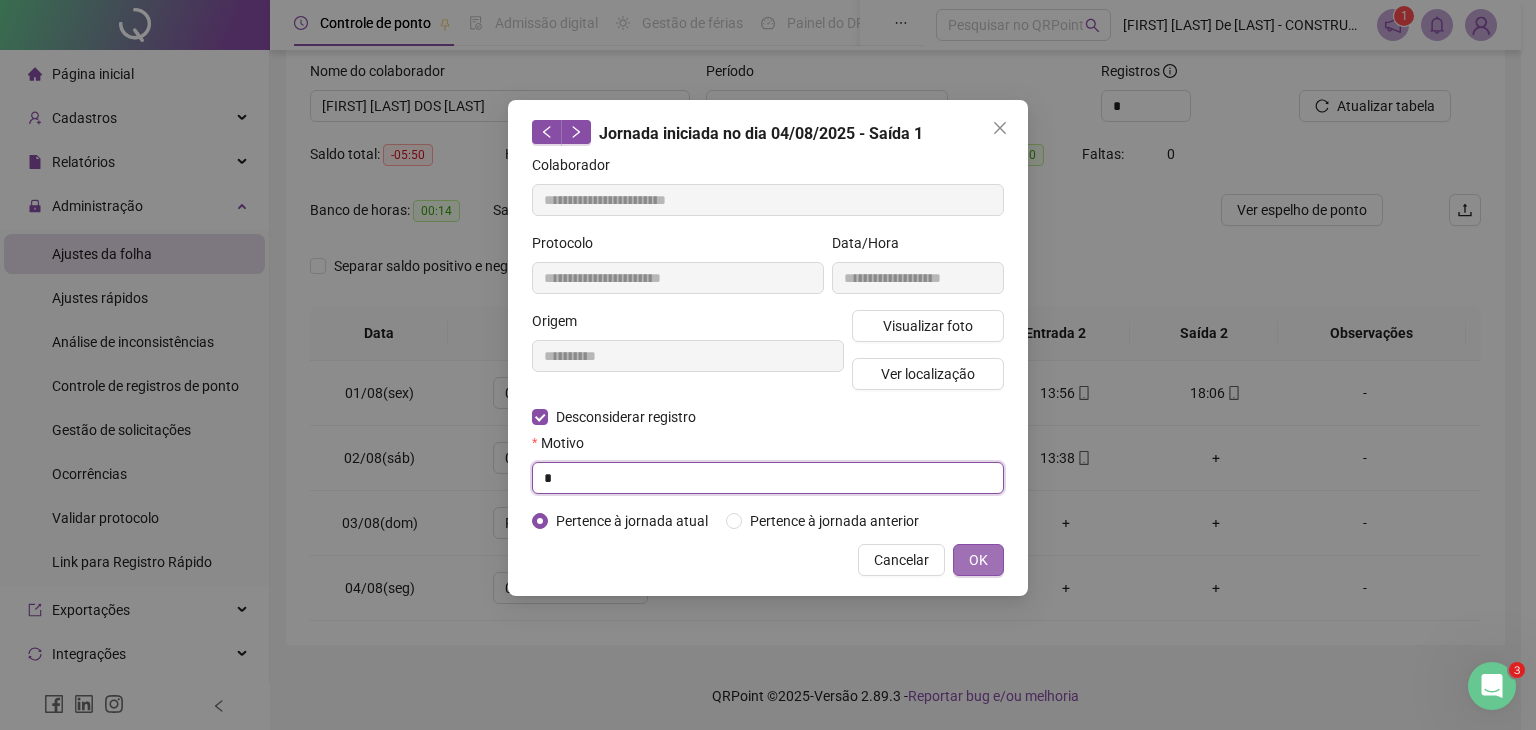 type on "*" 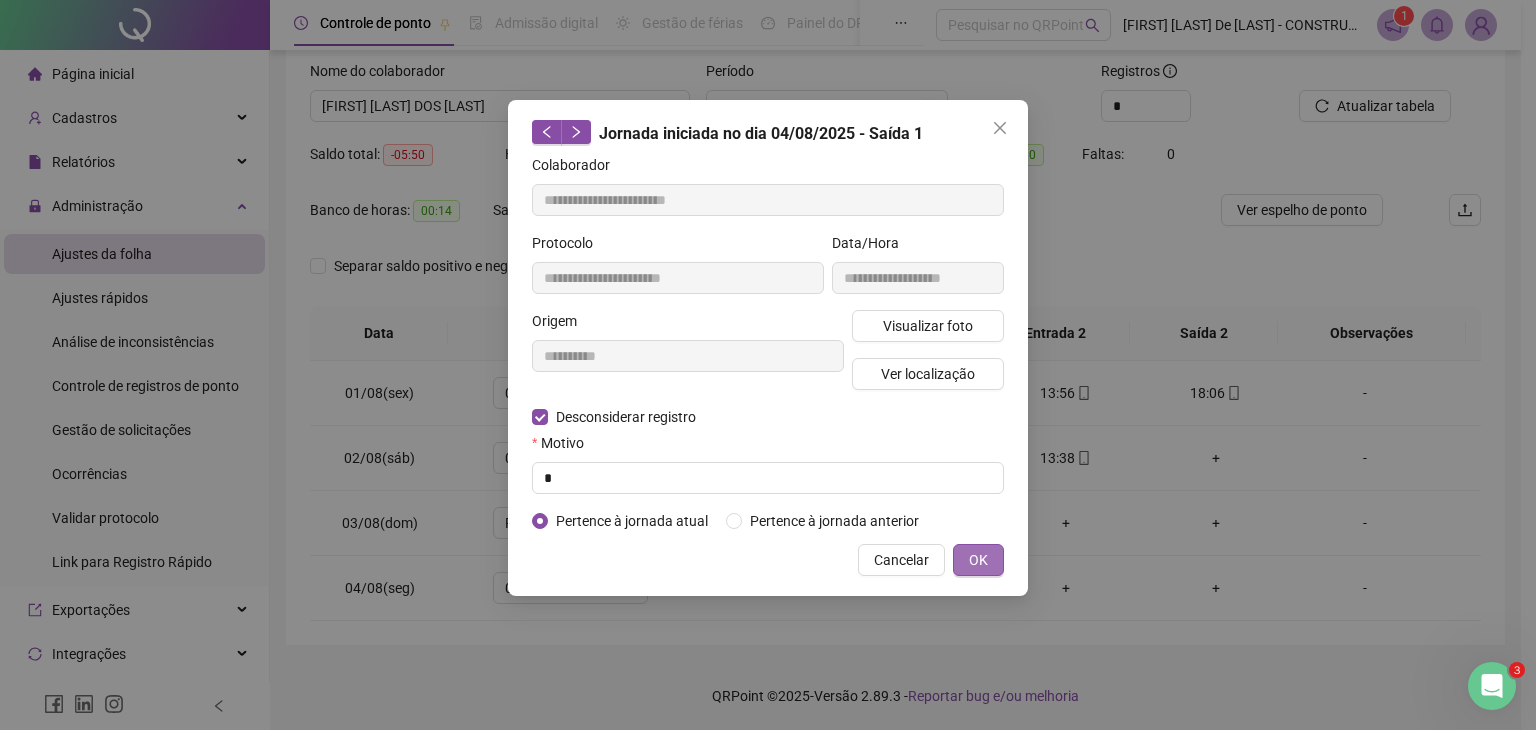click on "OK" at bounding box center (978, 560) 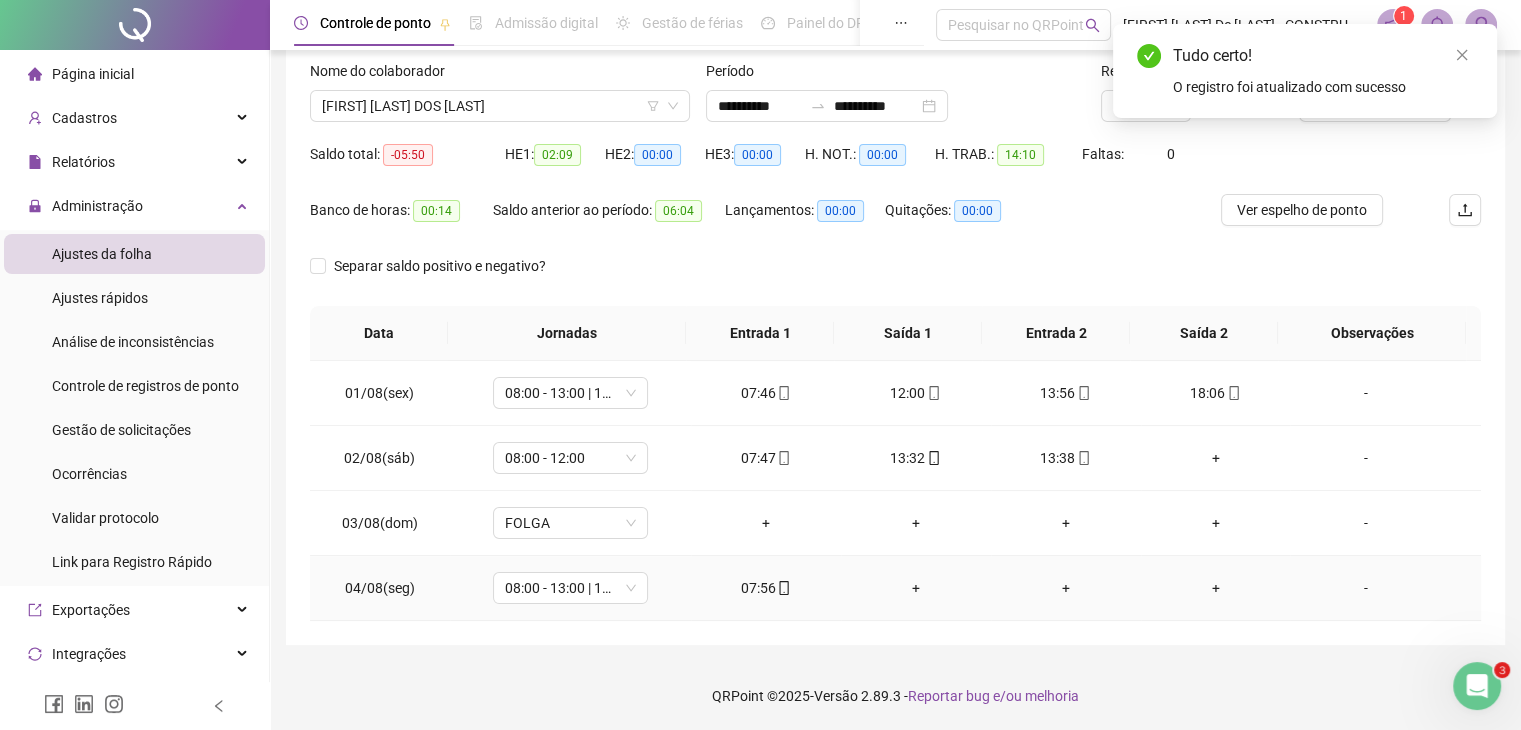 click on "+" at bounding box center [916, 588] 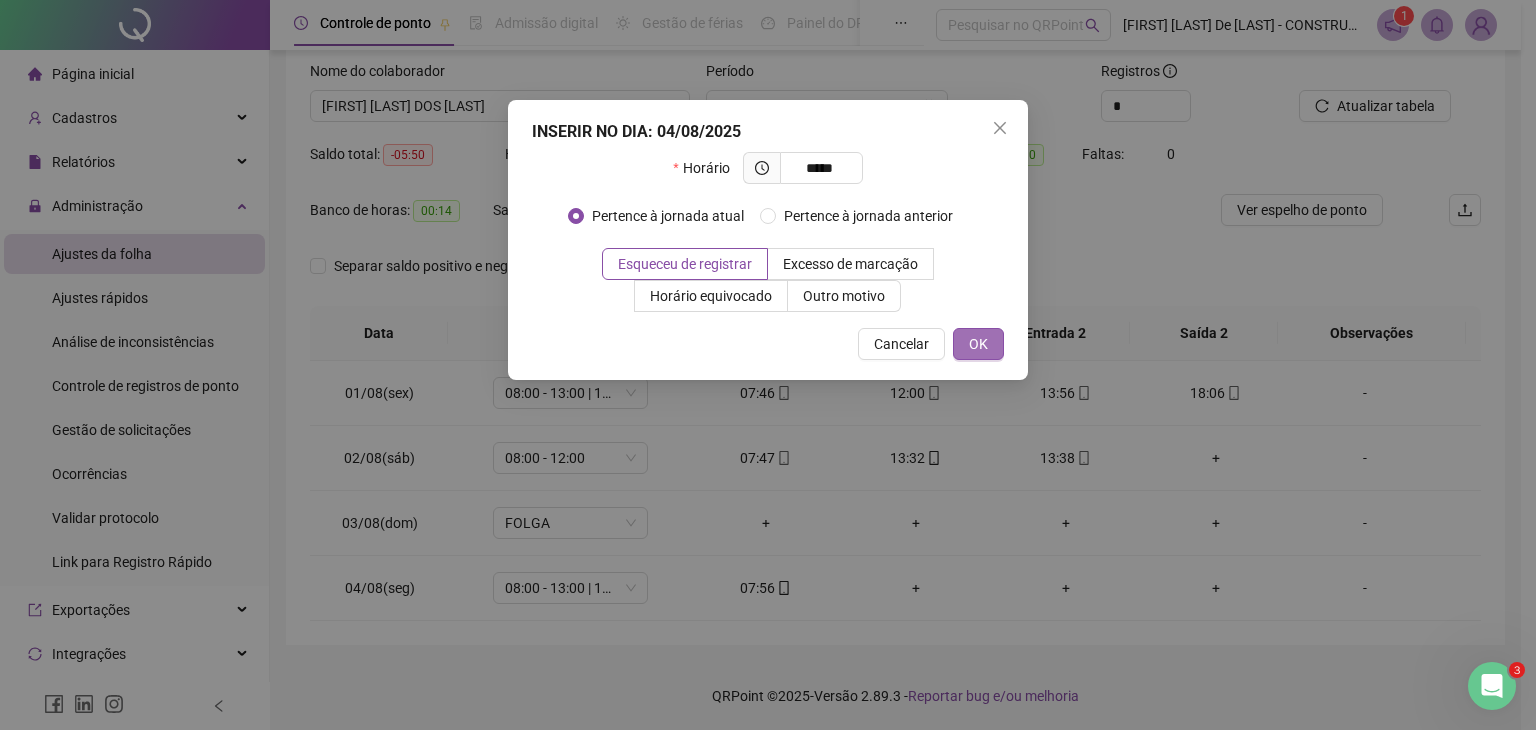 type on "*****" 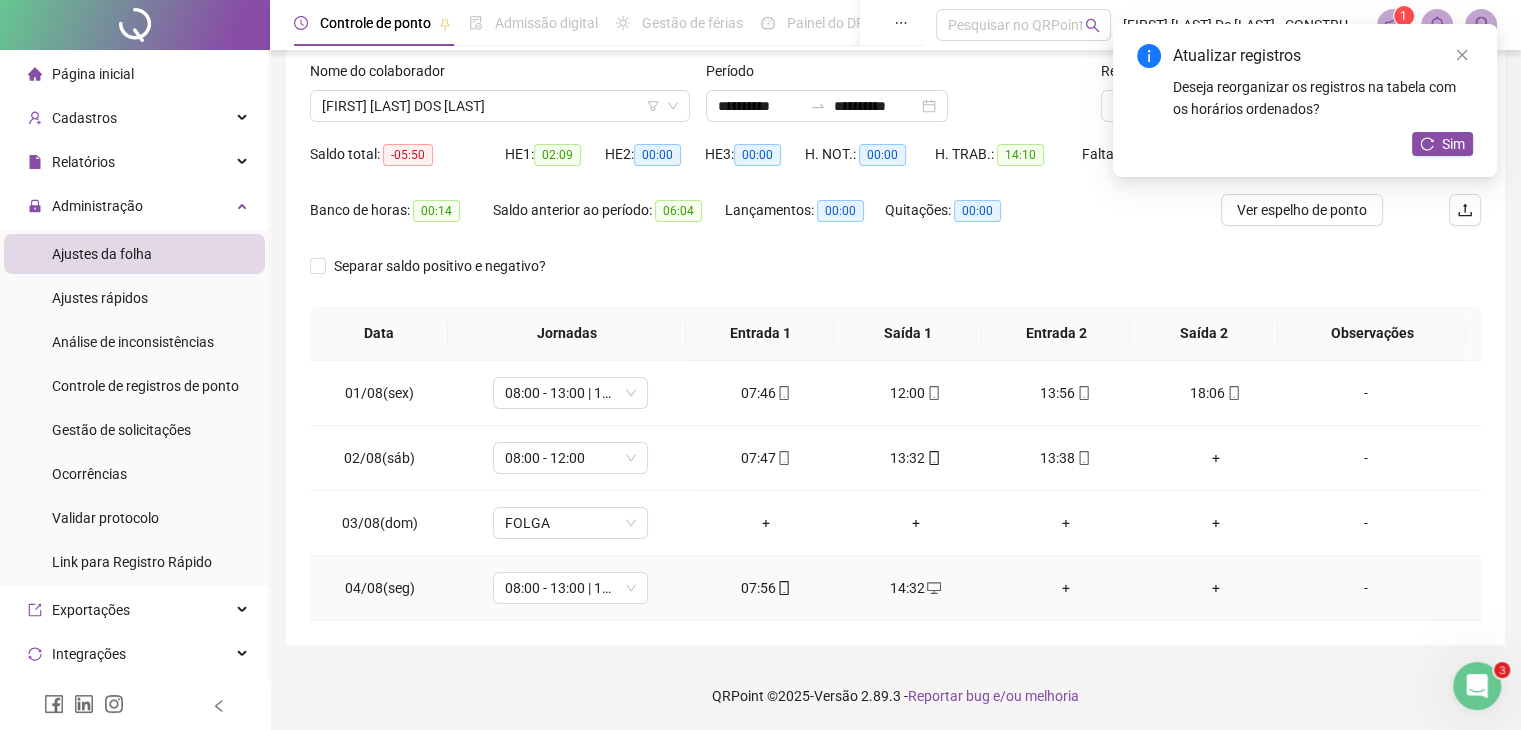 click on "+" at bounding box center (1066, 588) 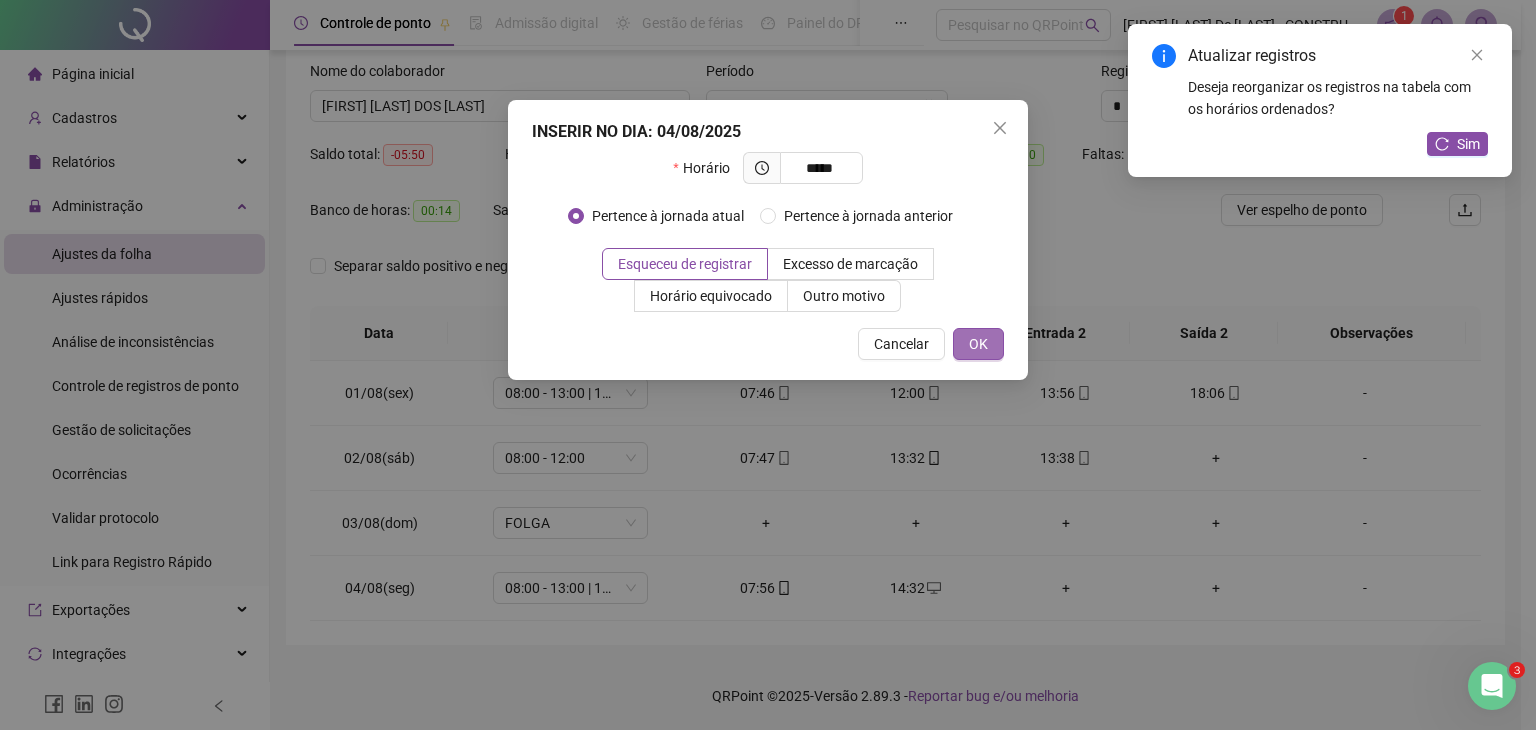 type on "*****" 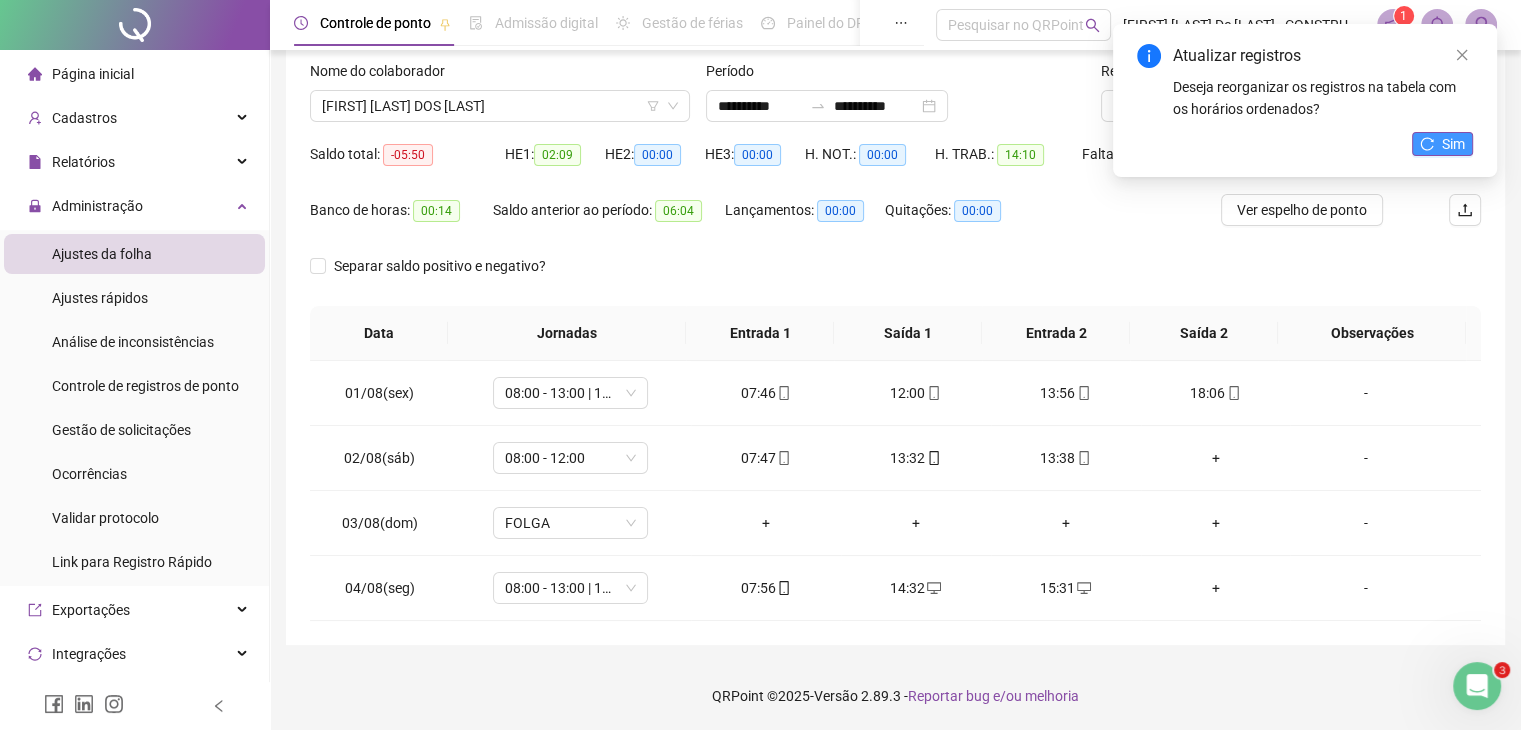 click on "Sim" at bounding box center [1453, 144] 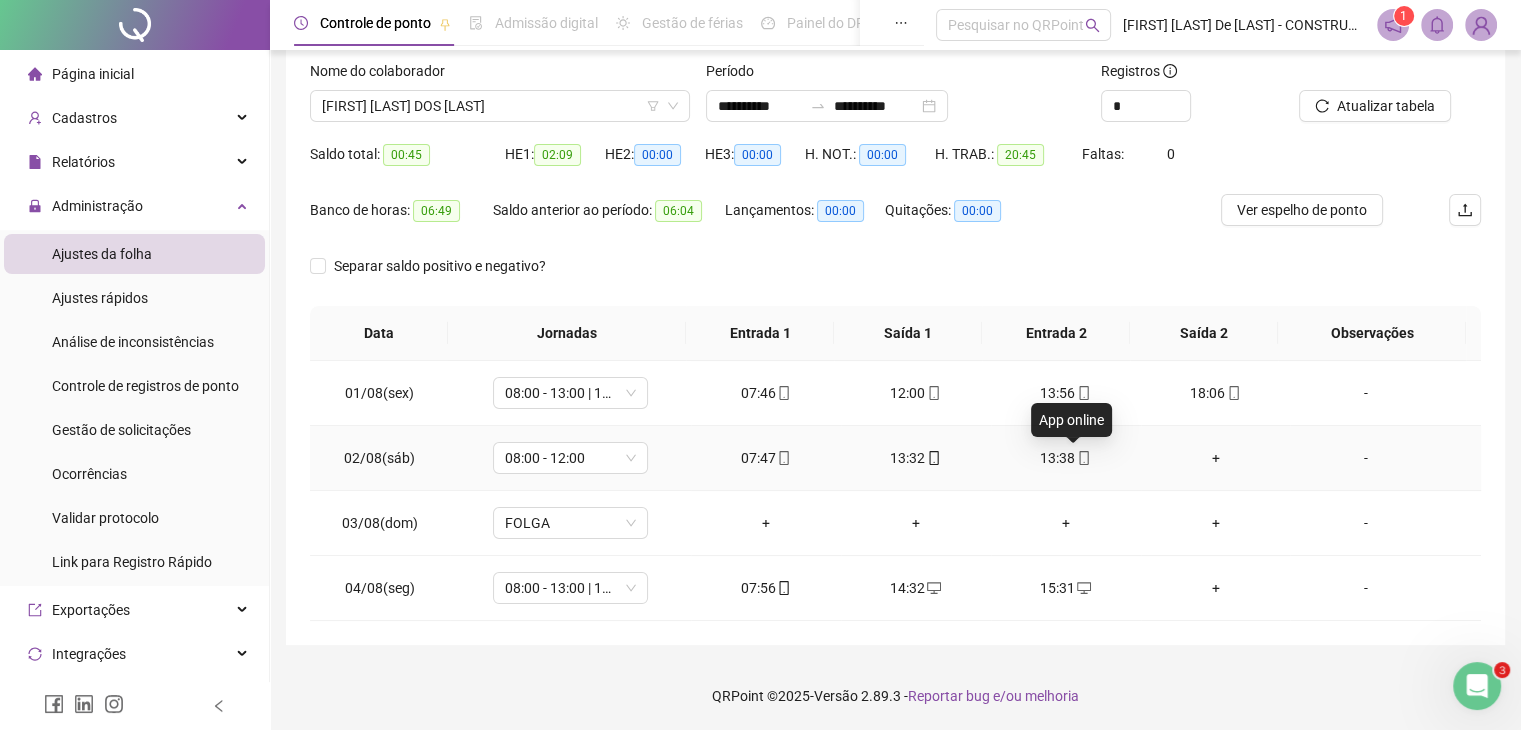 click 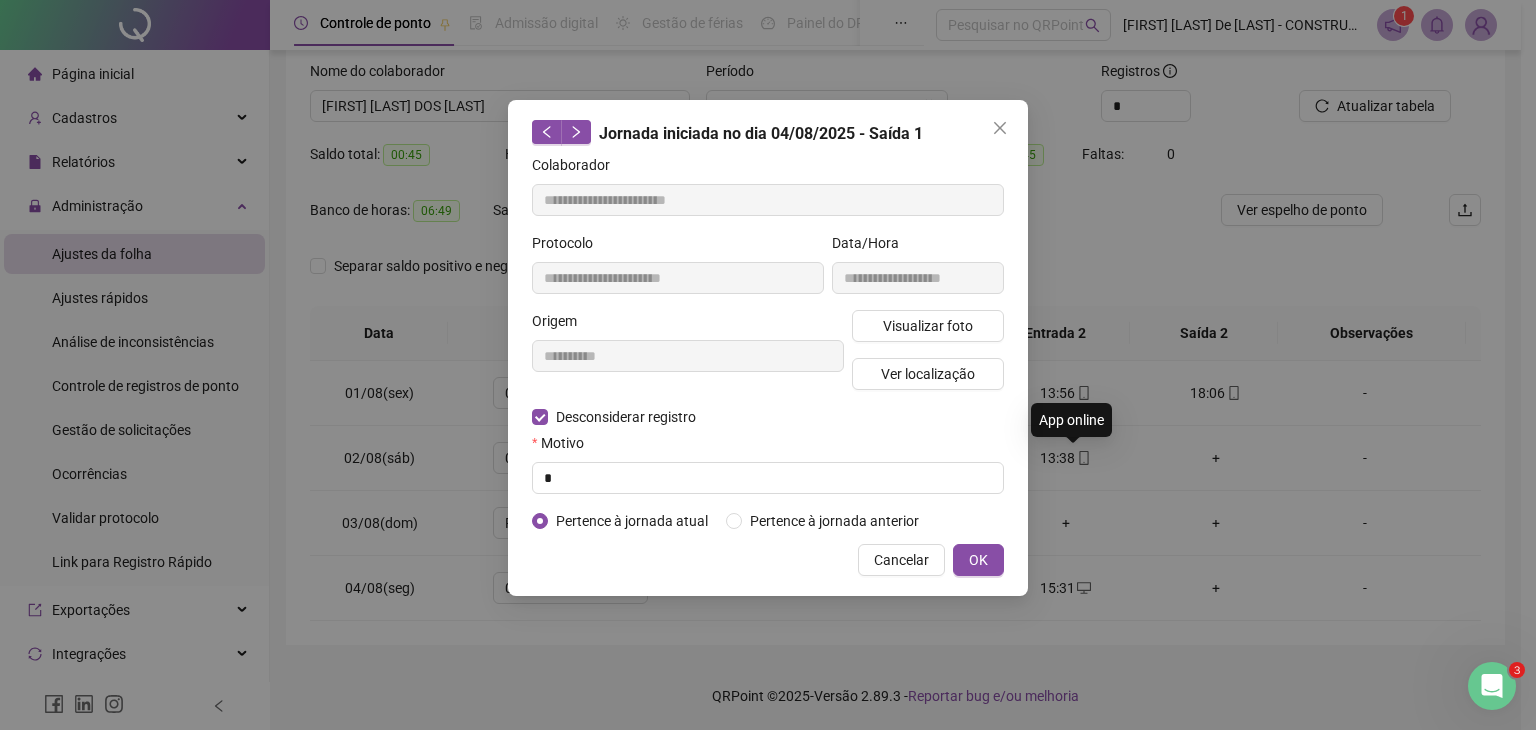 type on "**********" 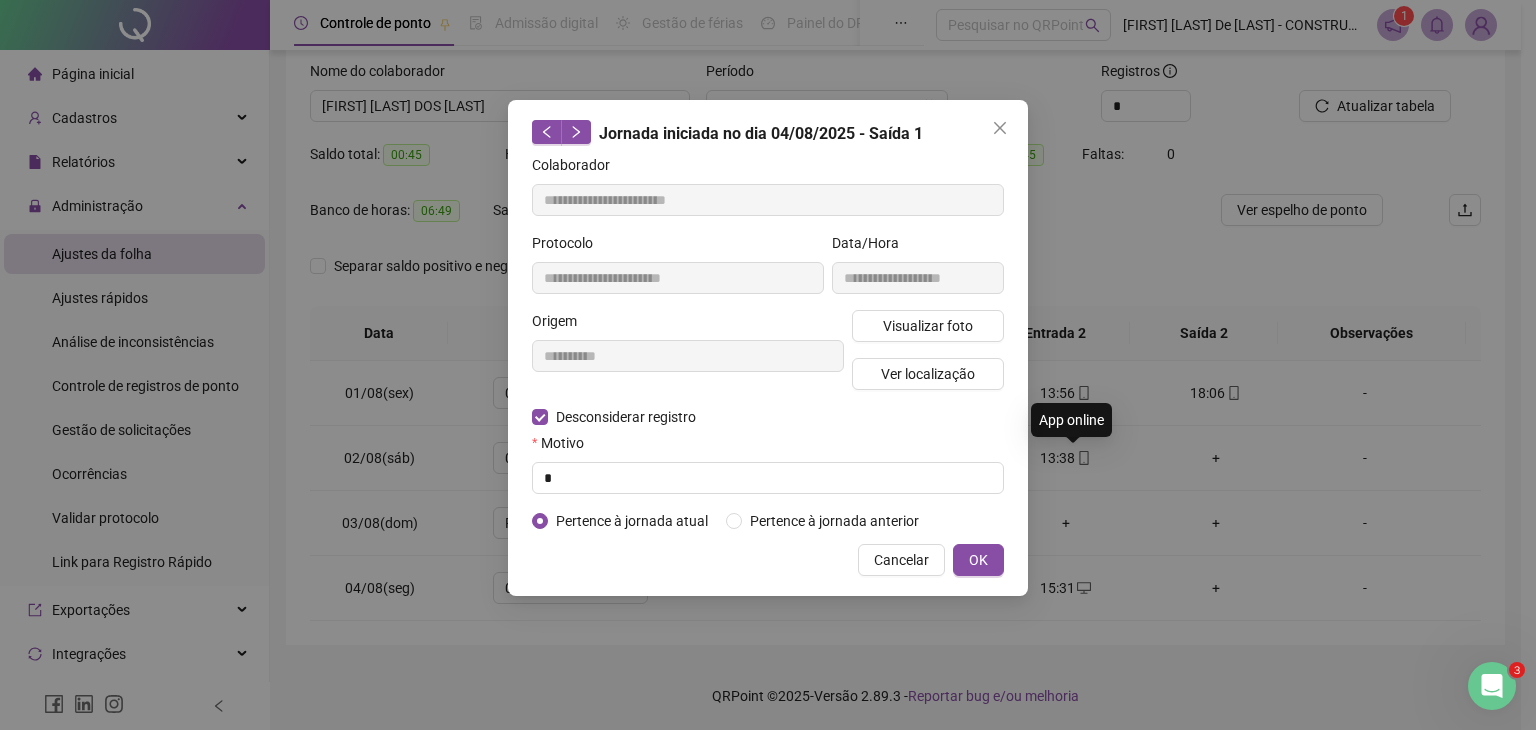 type on "**********" 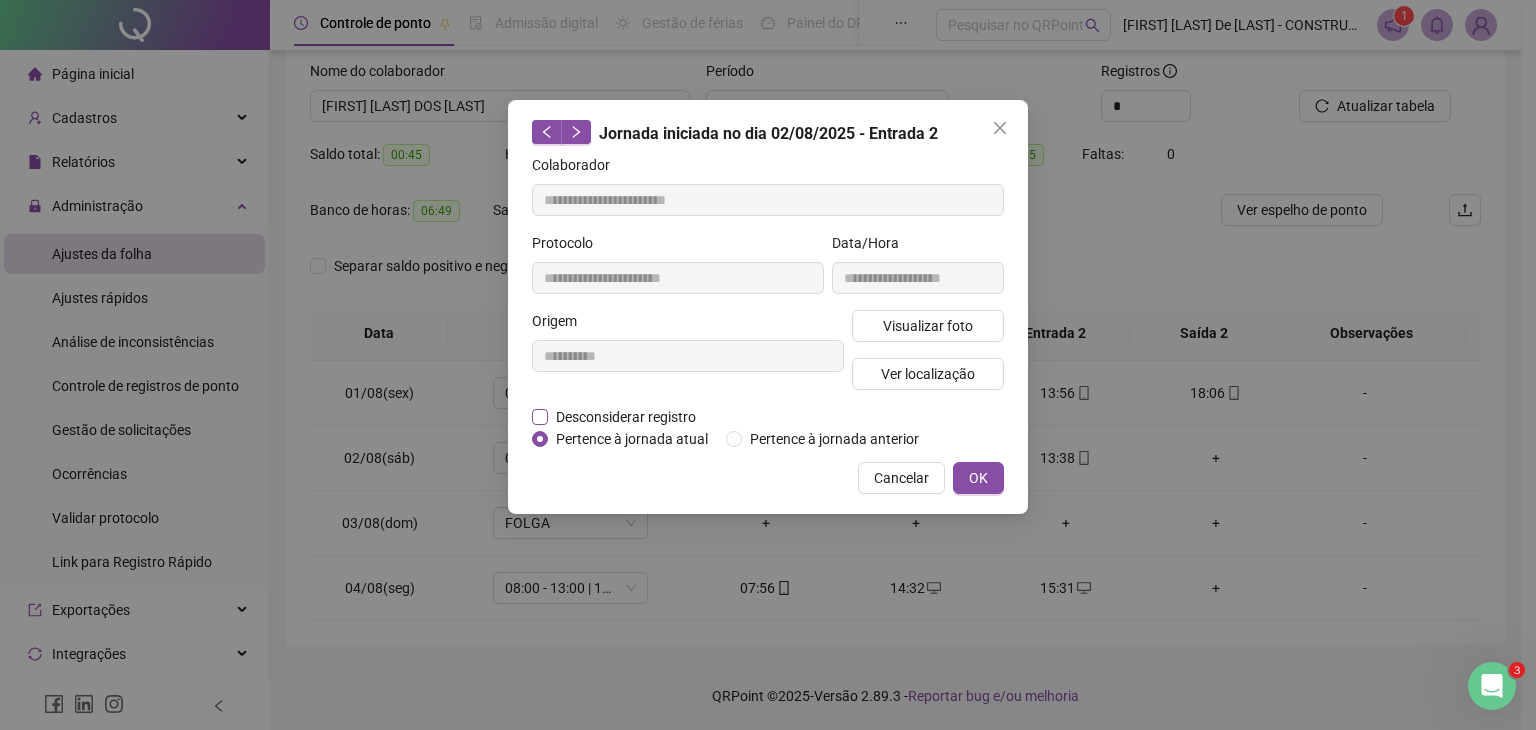 click on "Desconsiderar registro" at bounding box center (626, 417) 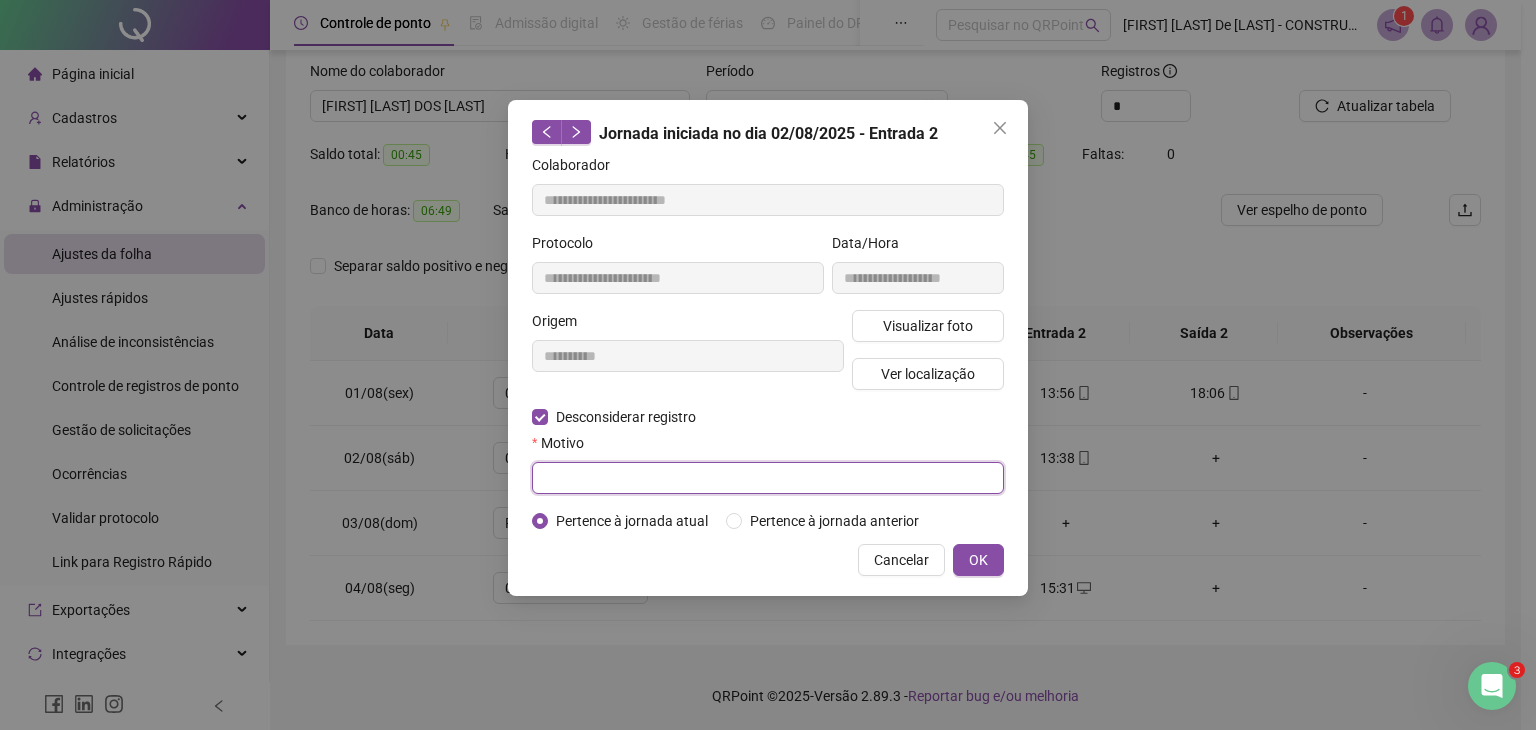 click at bounding box center (768, 478) 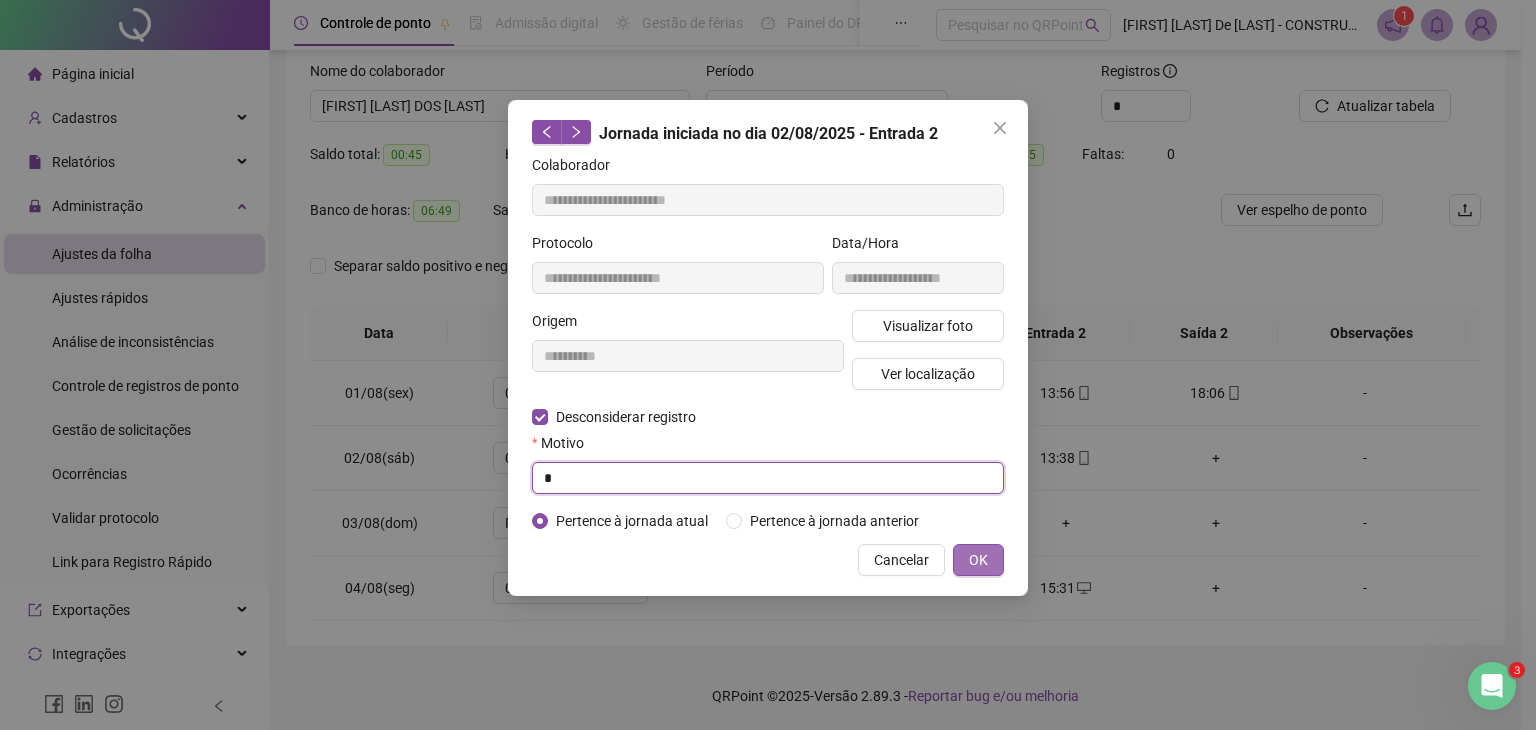 type on "*" 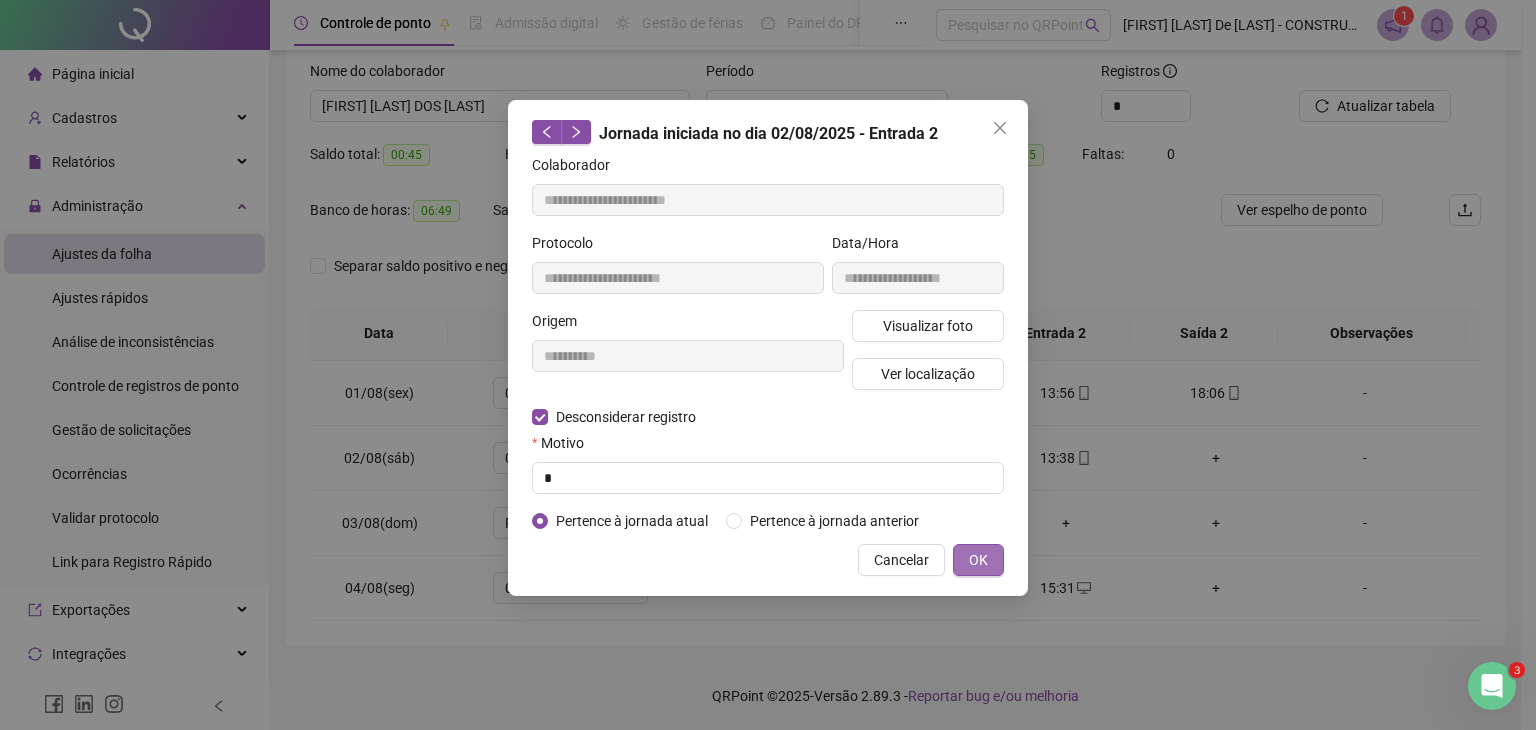 click on "OK" at bounding box center (978, 560) 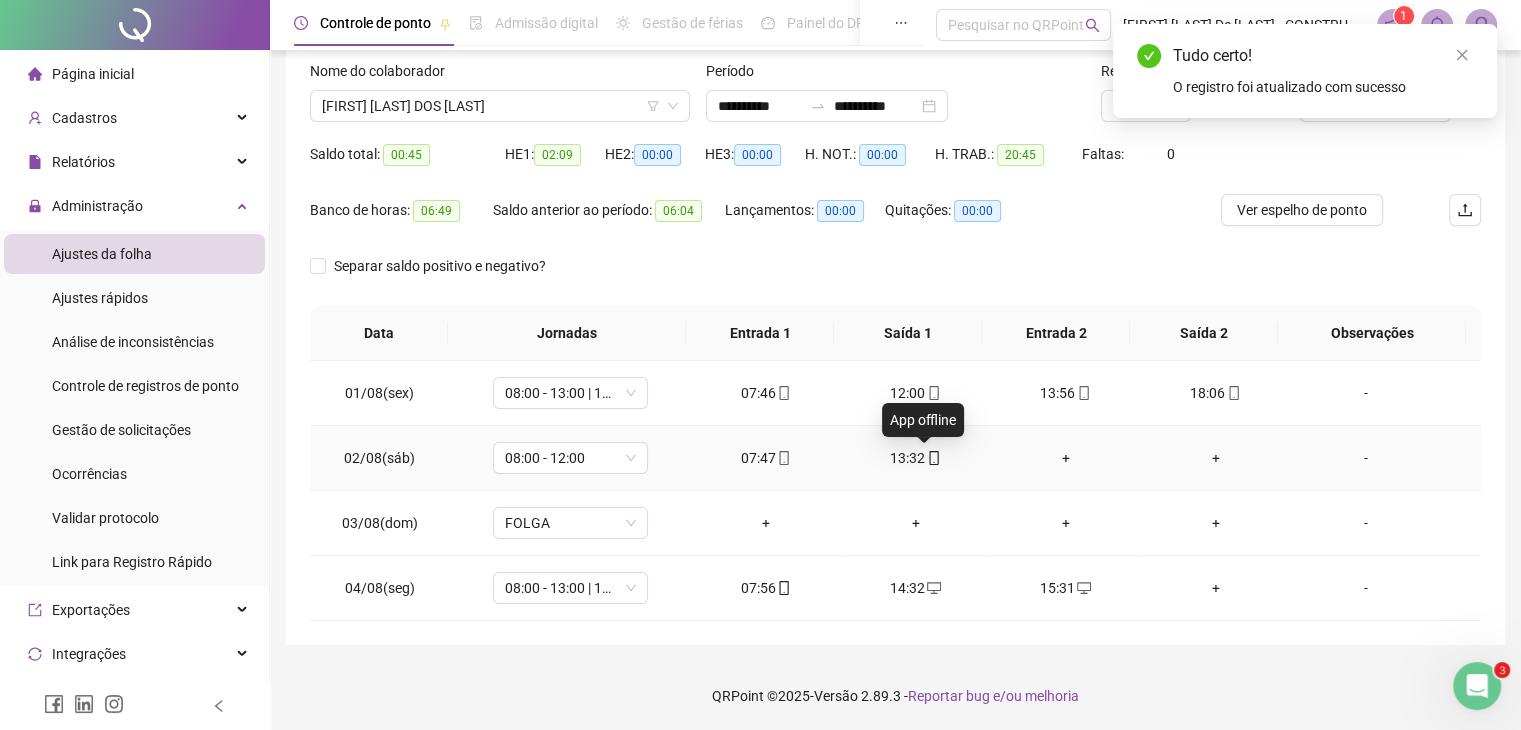 click 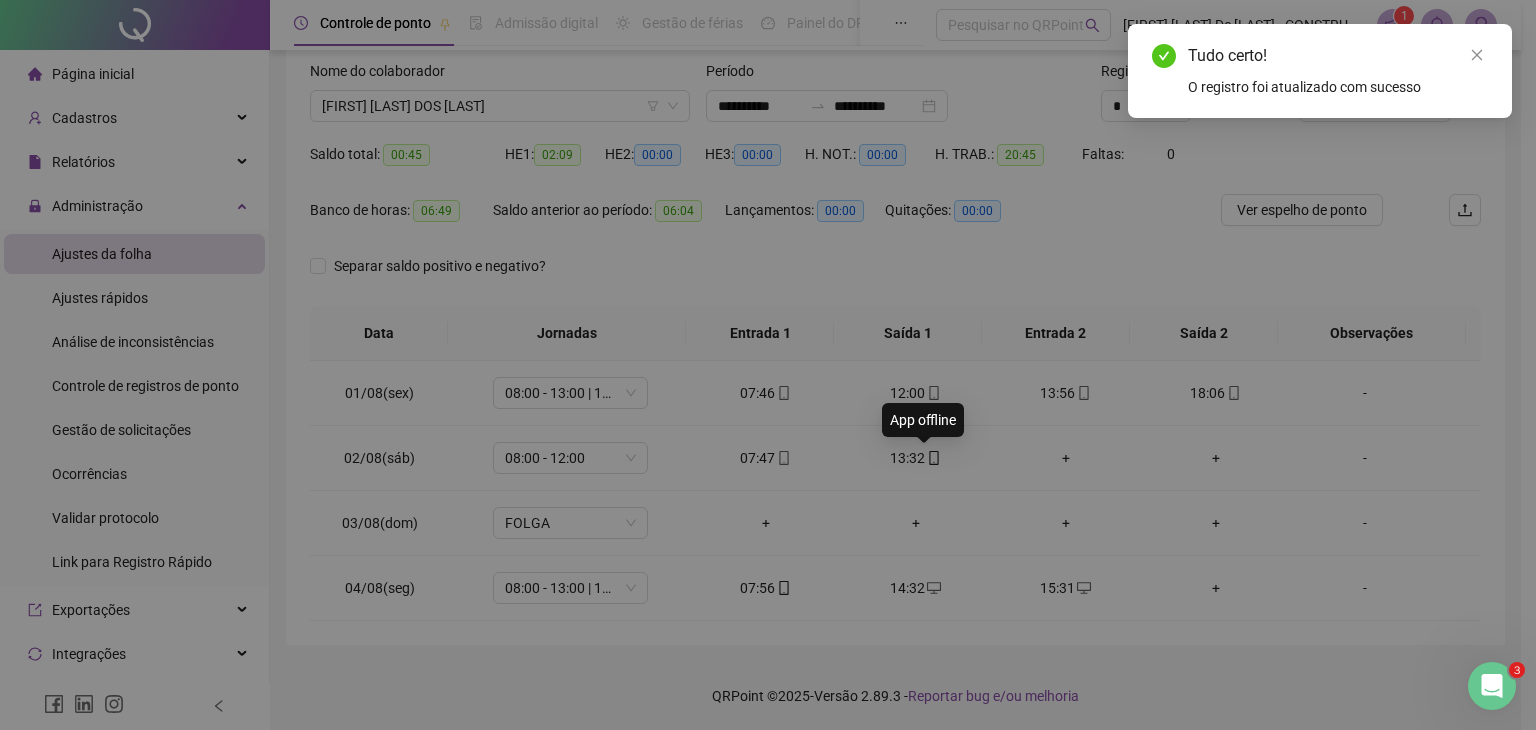 type on "**********" 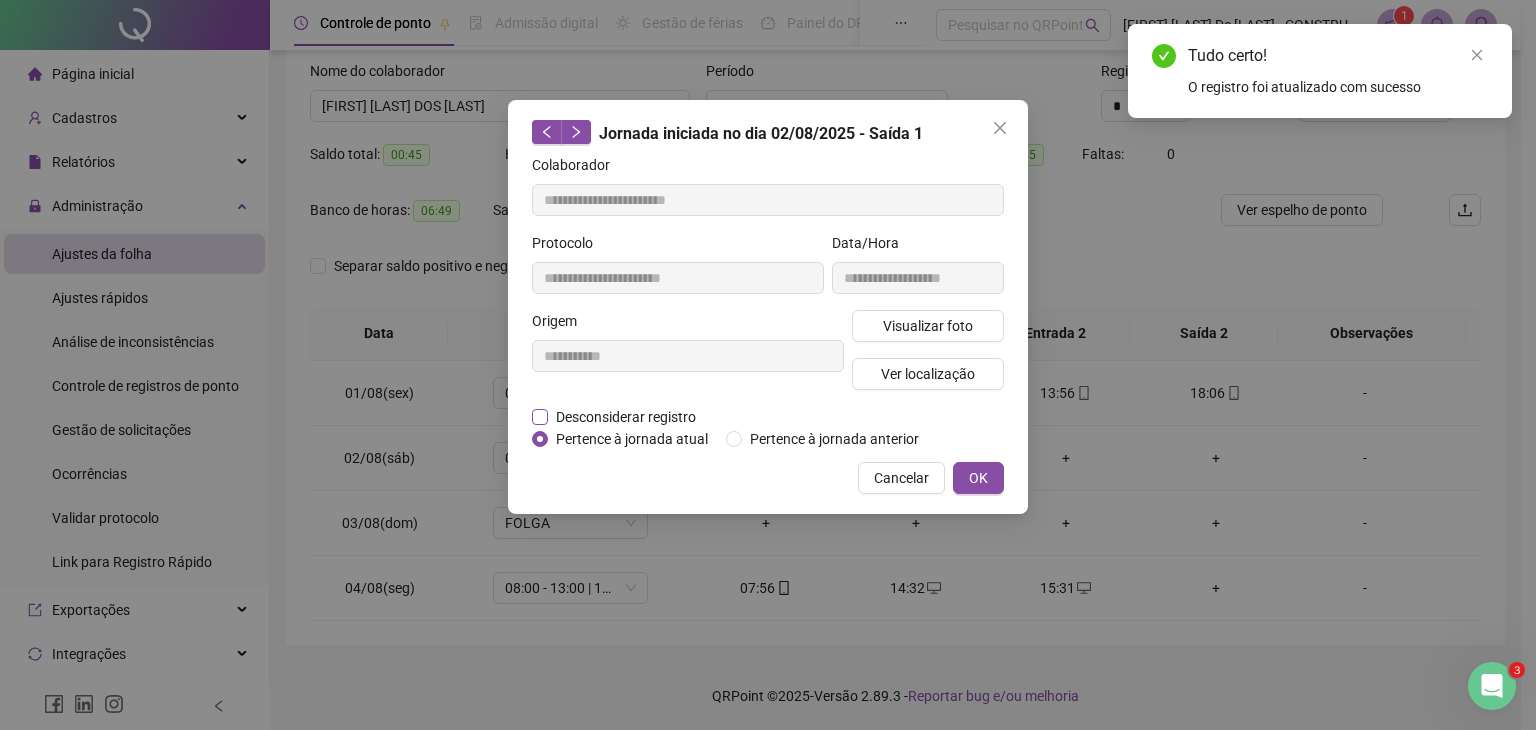 click on "Desconsiderar registro" at bounding box center (626, 417) 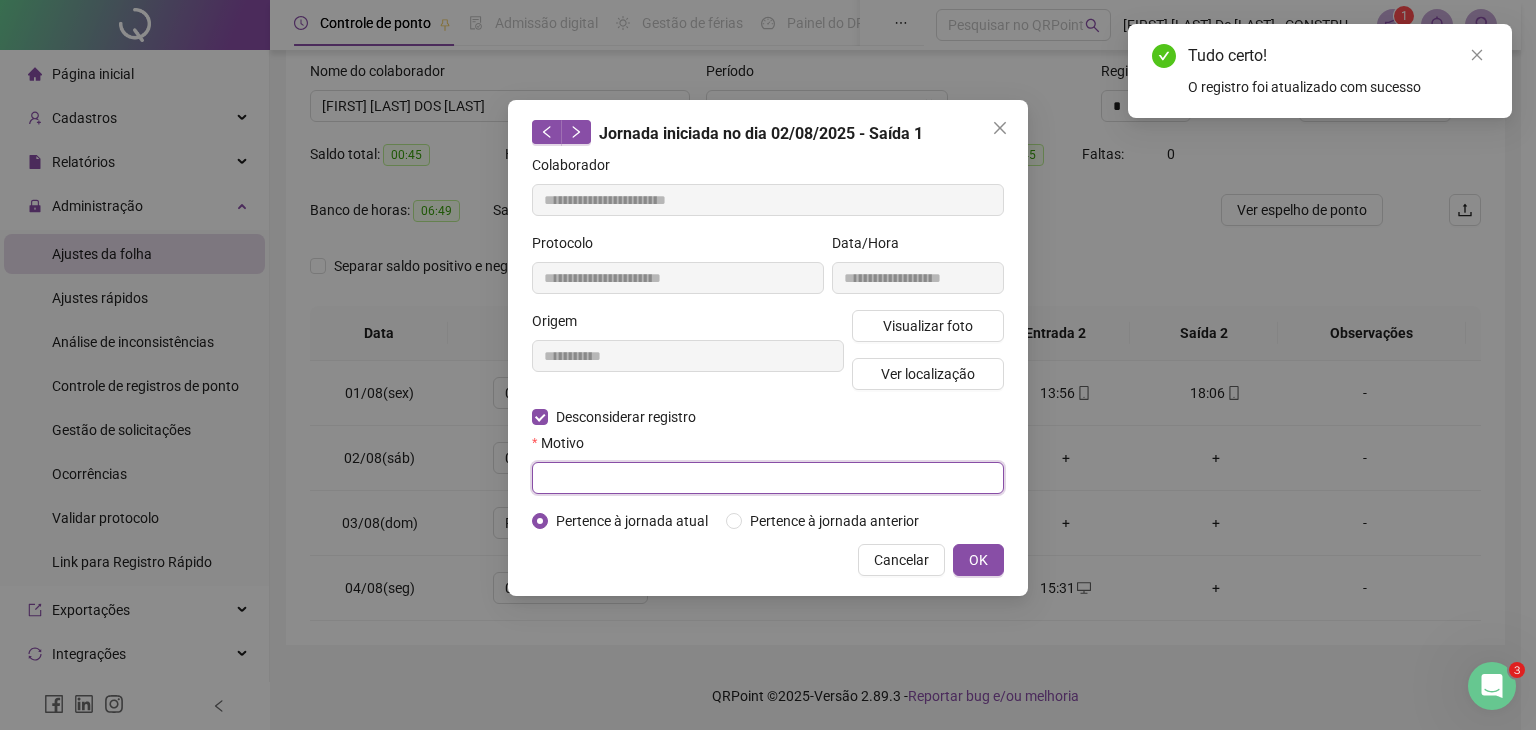 click at bounding box center (768, 478) 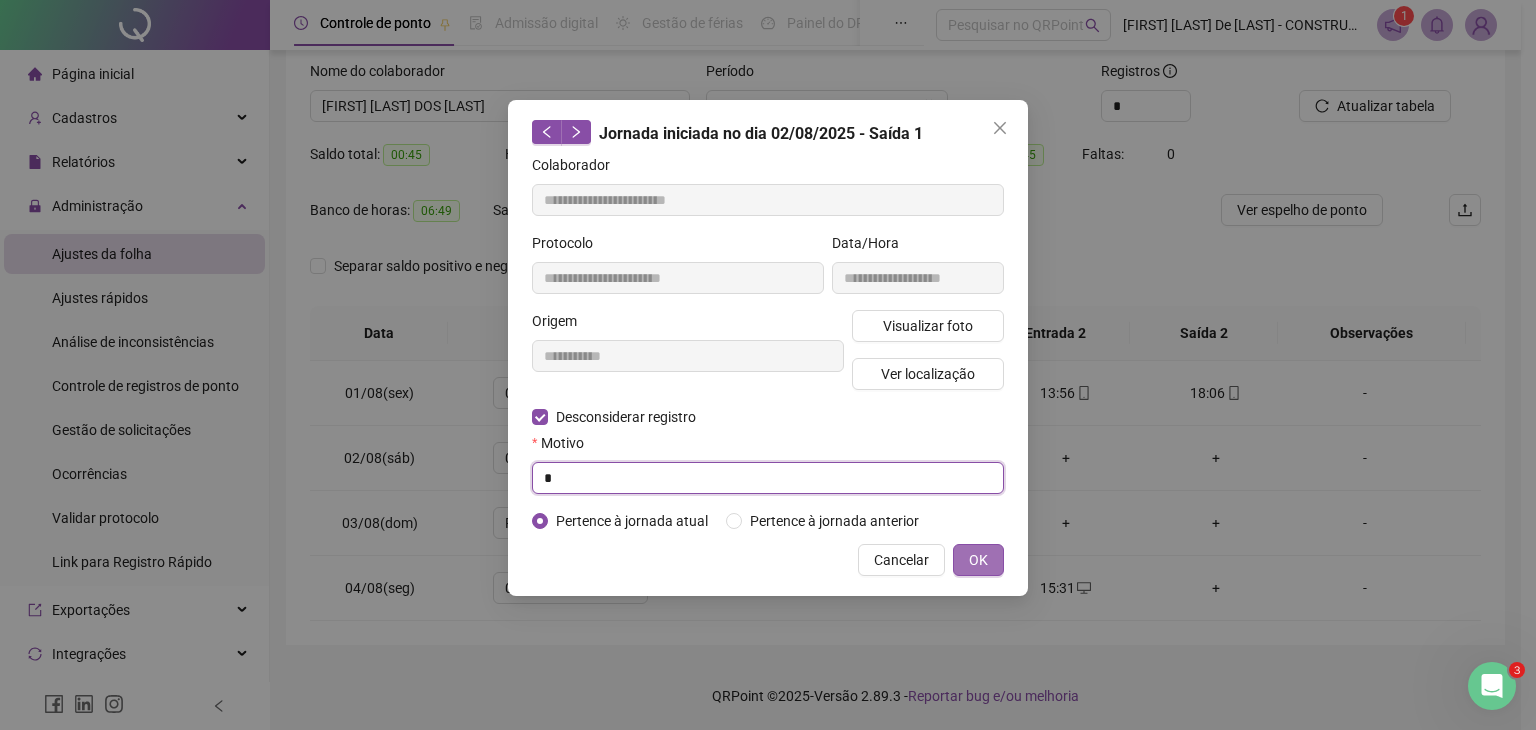 type on "*" 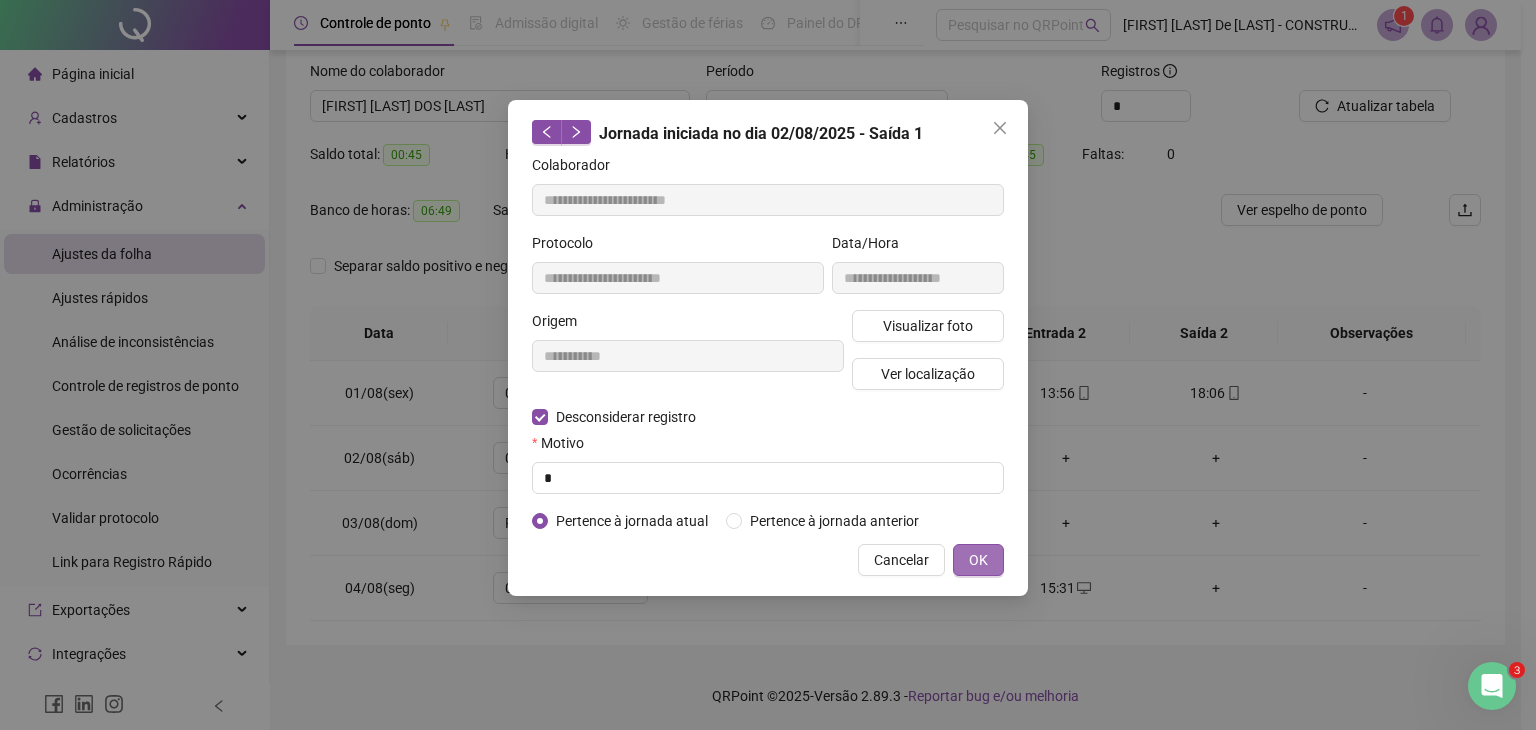 click on "OK" at bounding box center (978, 560) 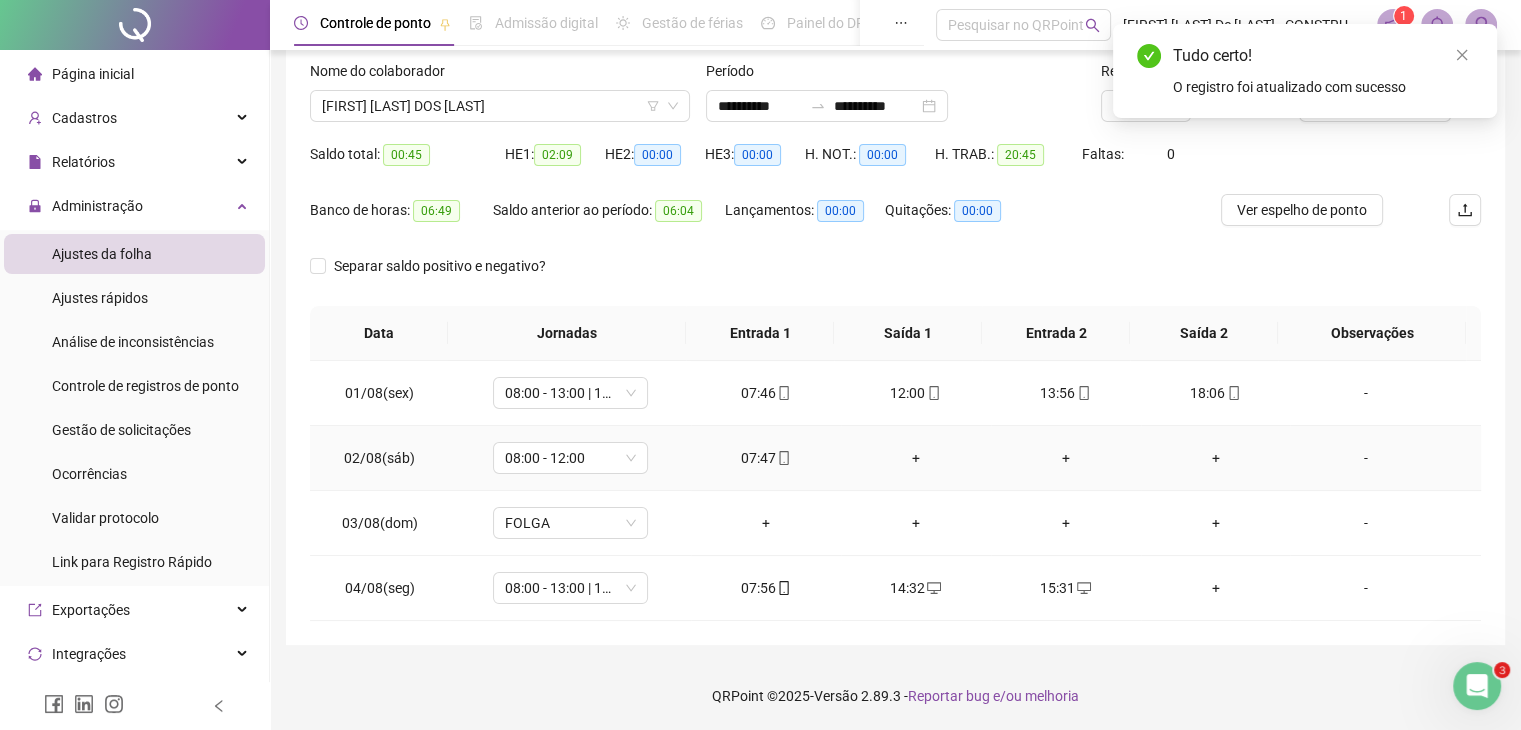 click on "+" at bounding box center [916, 458] 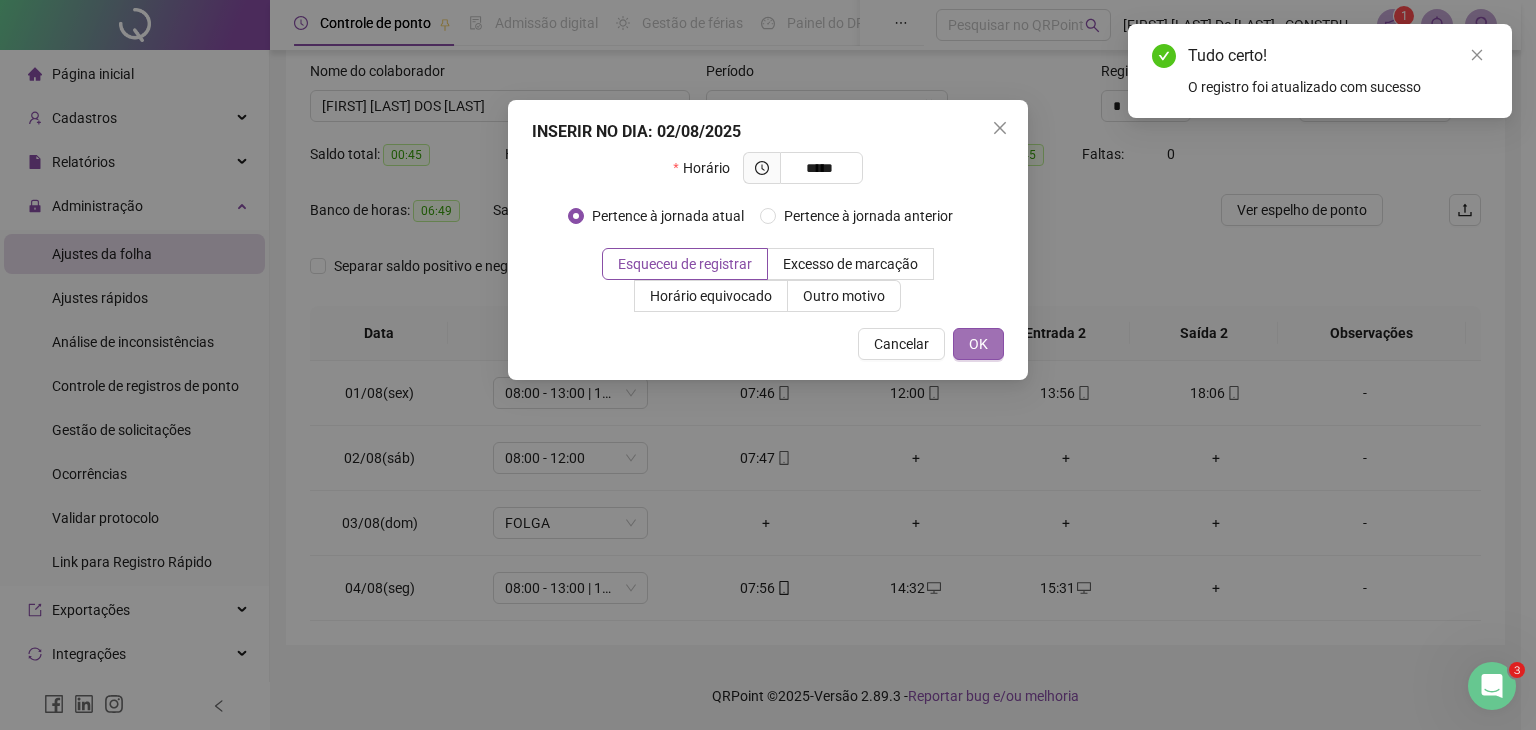 type on "*****" 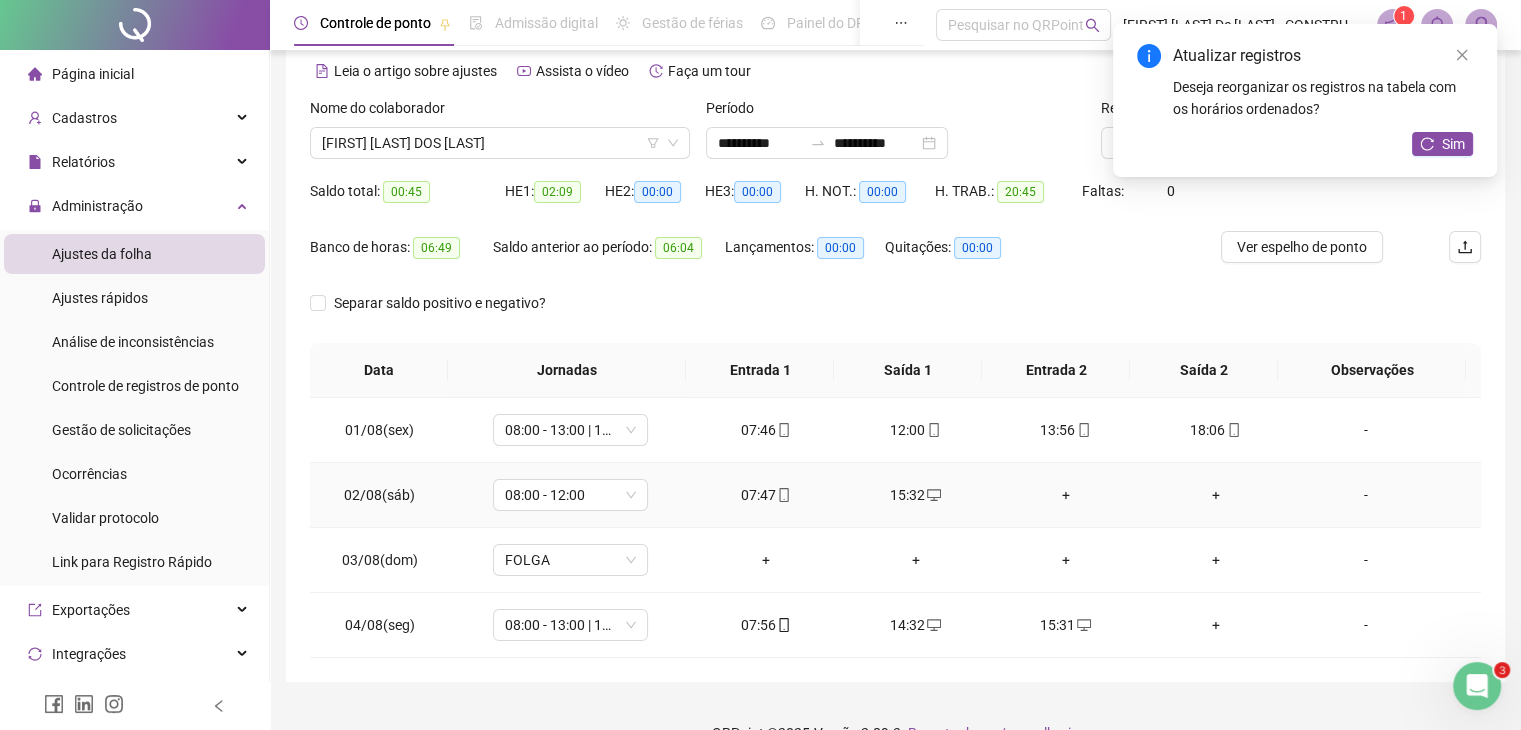 scroll, scrollTop: 124, scrollLeft: 0, axis: vertical 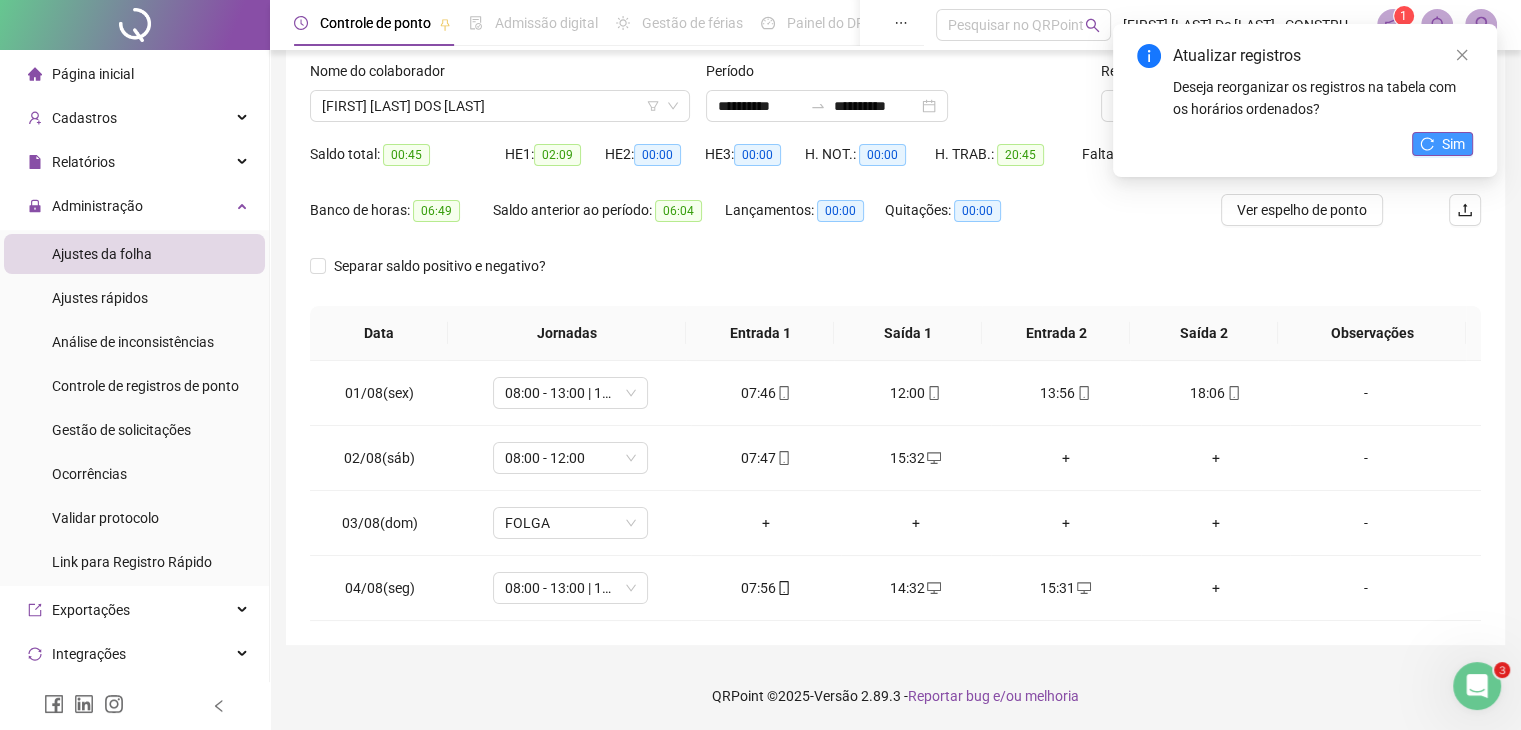 drag, startPoint x: 1432, startPoint y: 147, endPoint x: 1444, endPoint y: 141, distance: 13.416408 